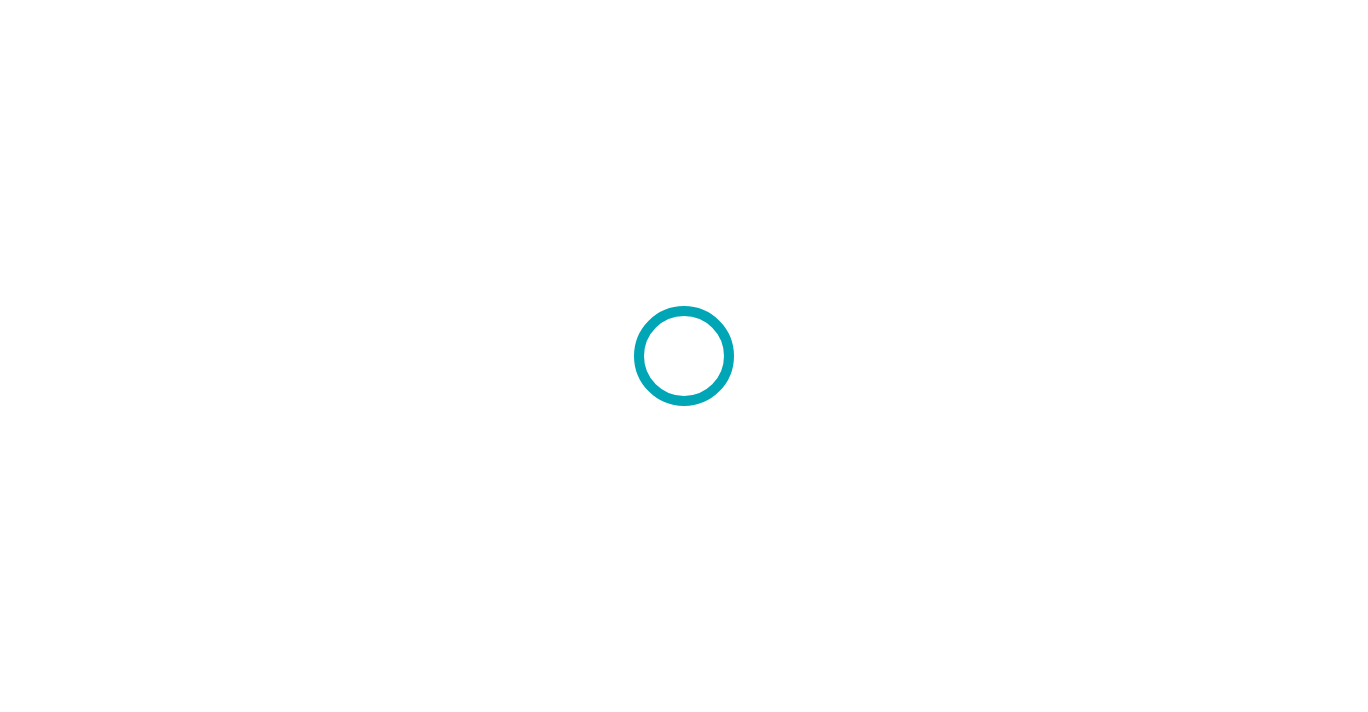 scroll, scrollTop: 0, scrollLeft: 0, axis: both 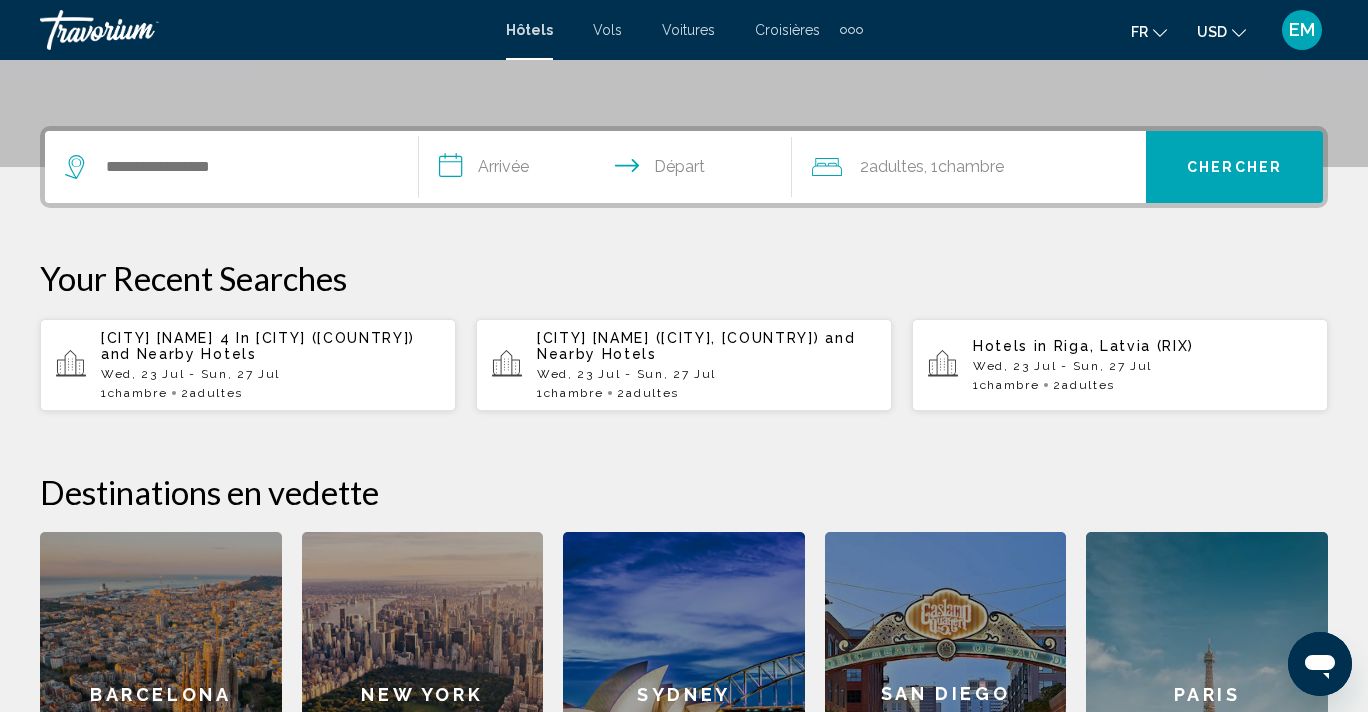 click on "Voitures" at bounding box center [688, 30] 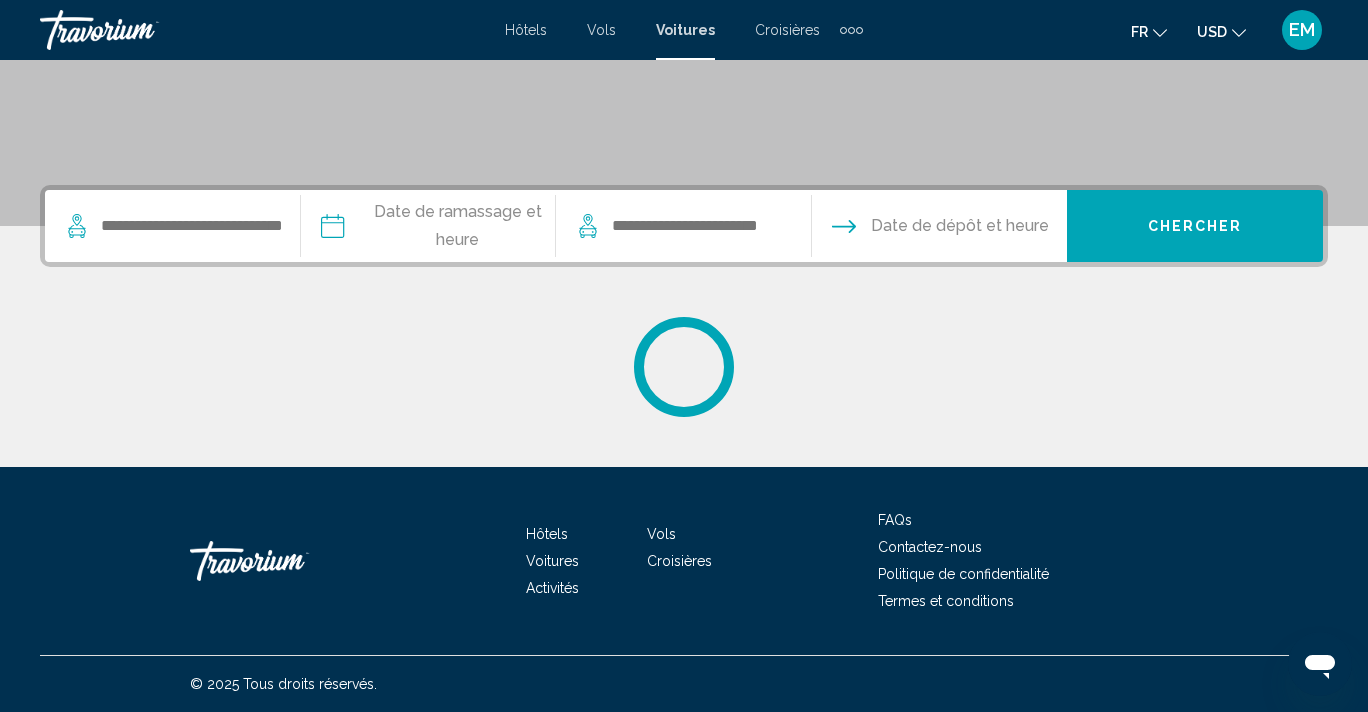 scroll, scrollTop: 0, scrollLeft: 0, axis: both 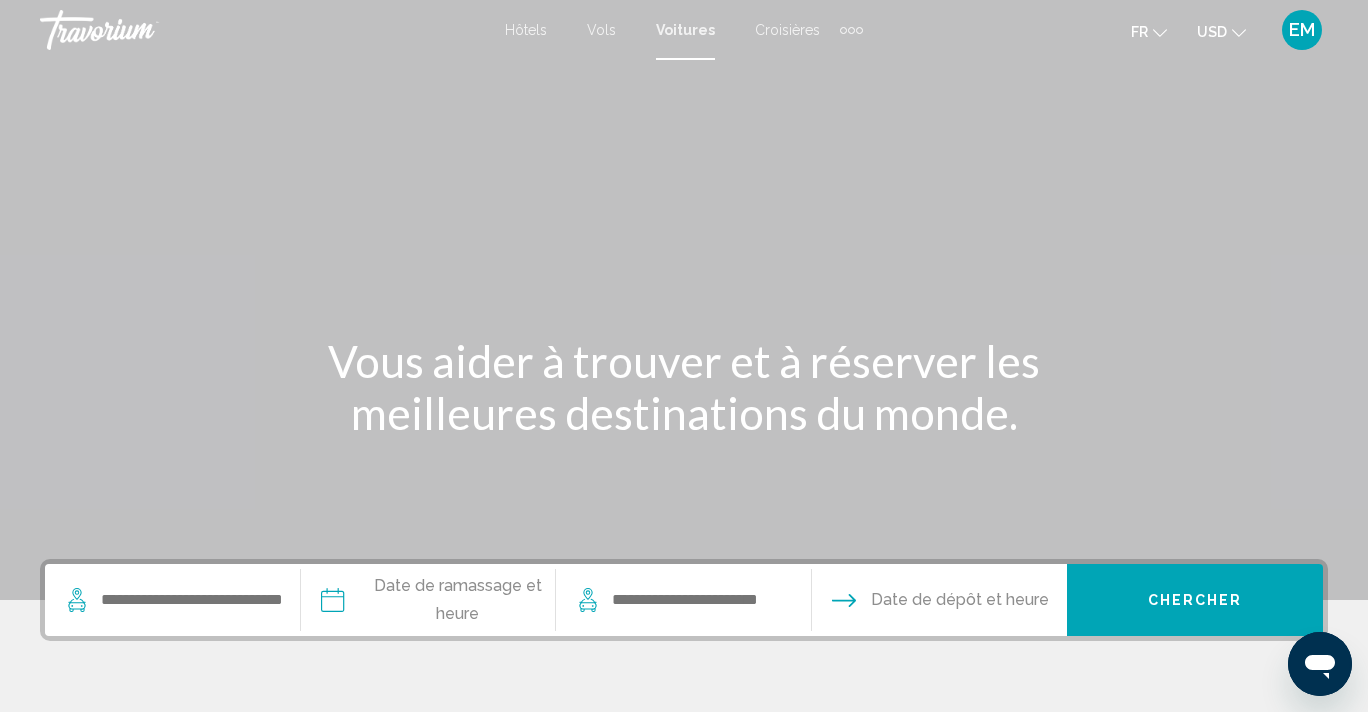 click at bounding box center (182, 600) 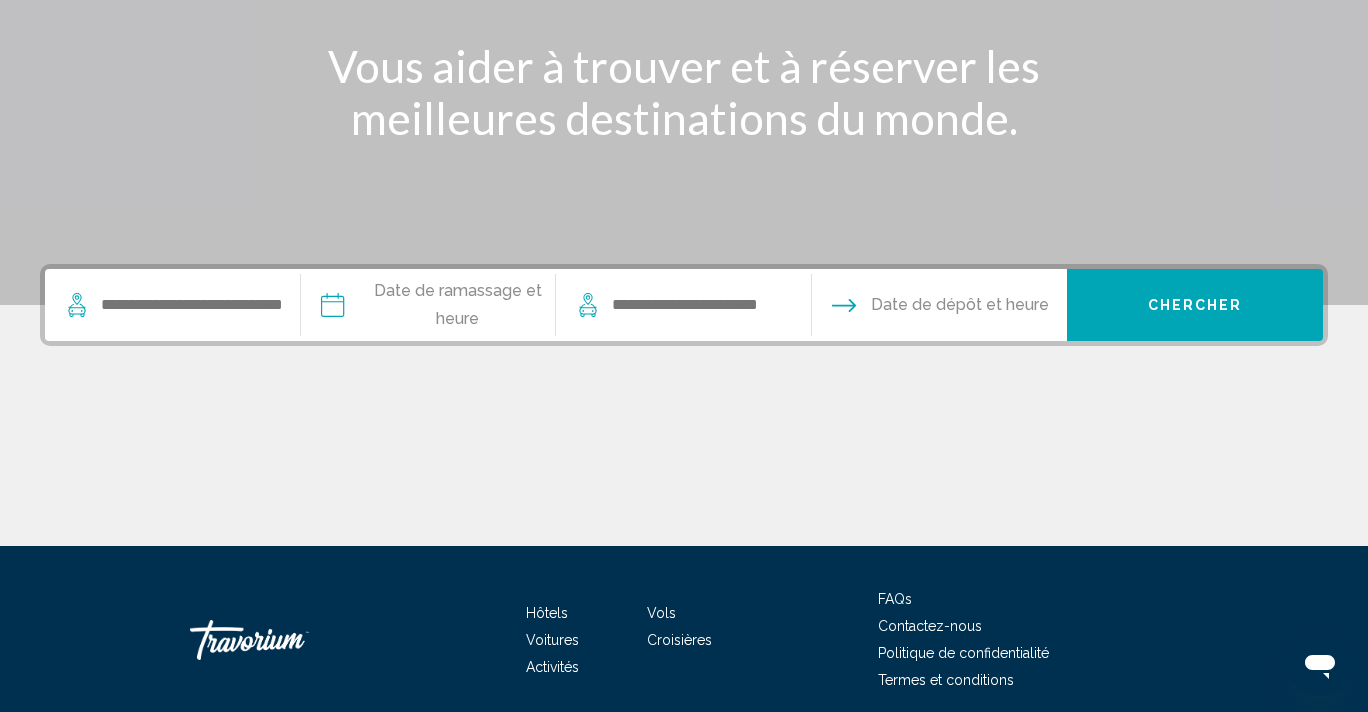scroll, scrollTop: 374, scrollLeft: 0, axis: vertical 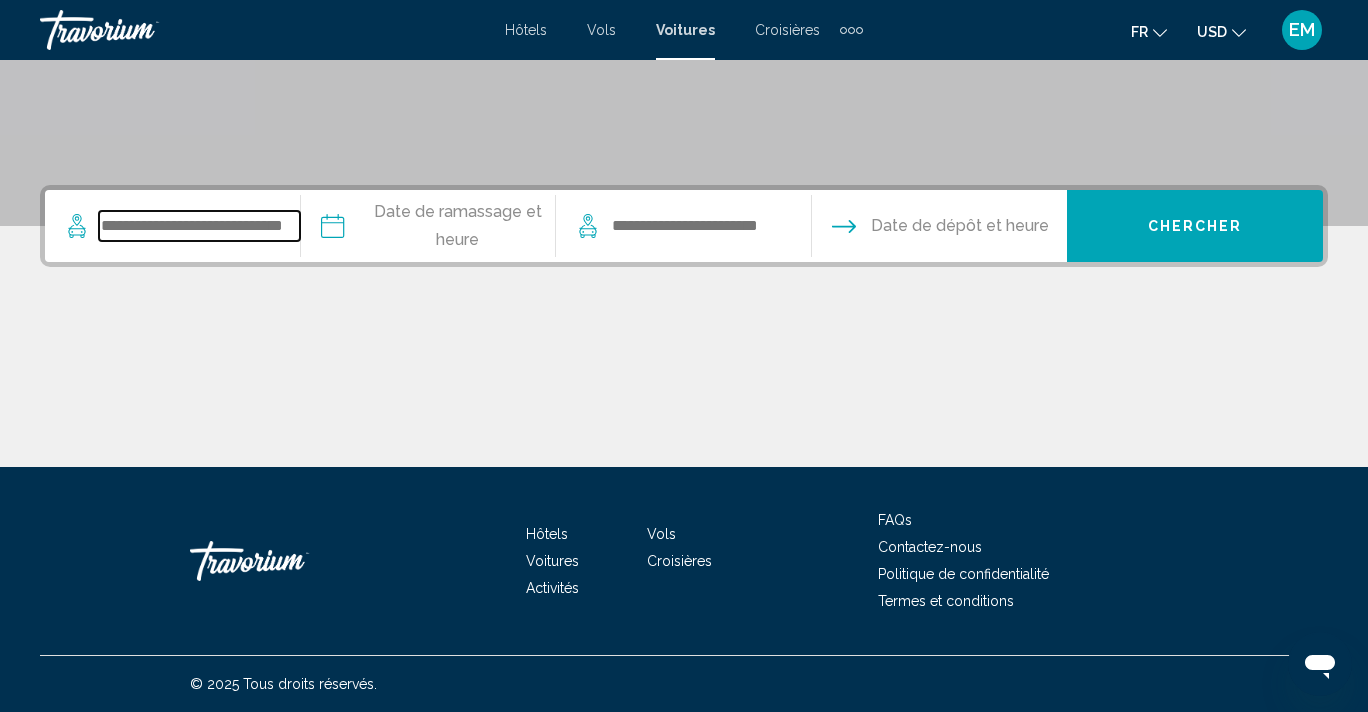 click at bounding box center (199, 226) 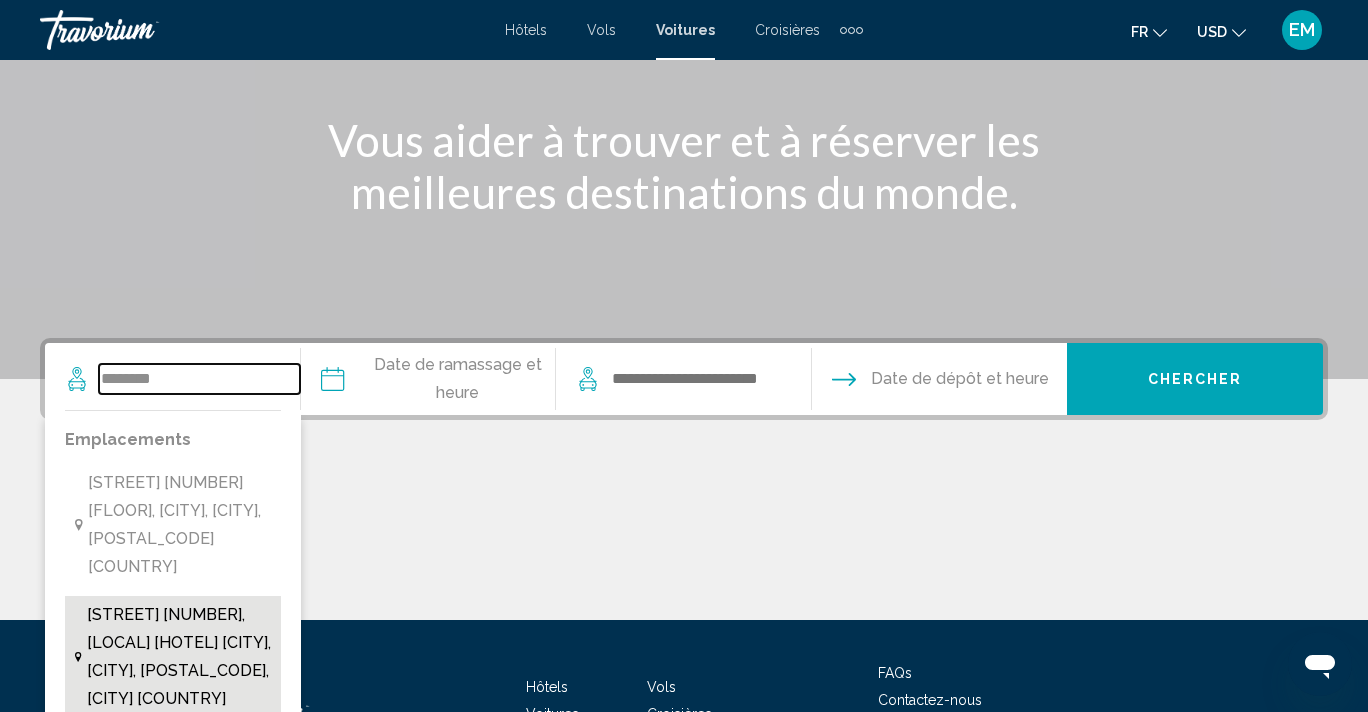 scroll, scrollTop: 219, scrollLeft: 0, axis: vertical 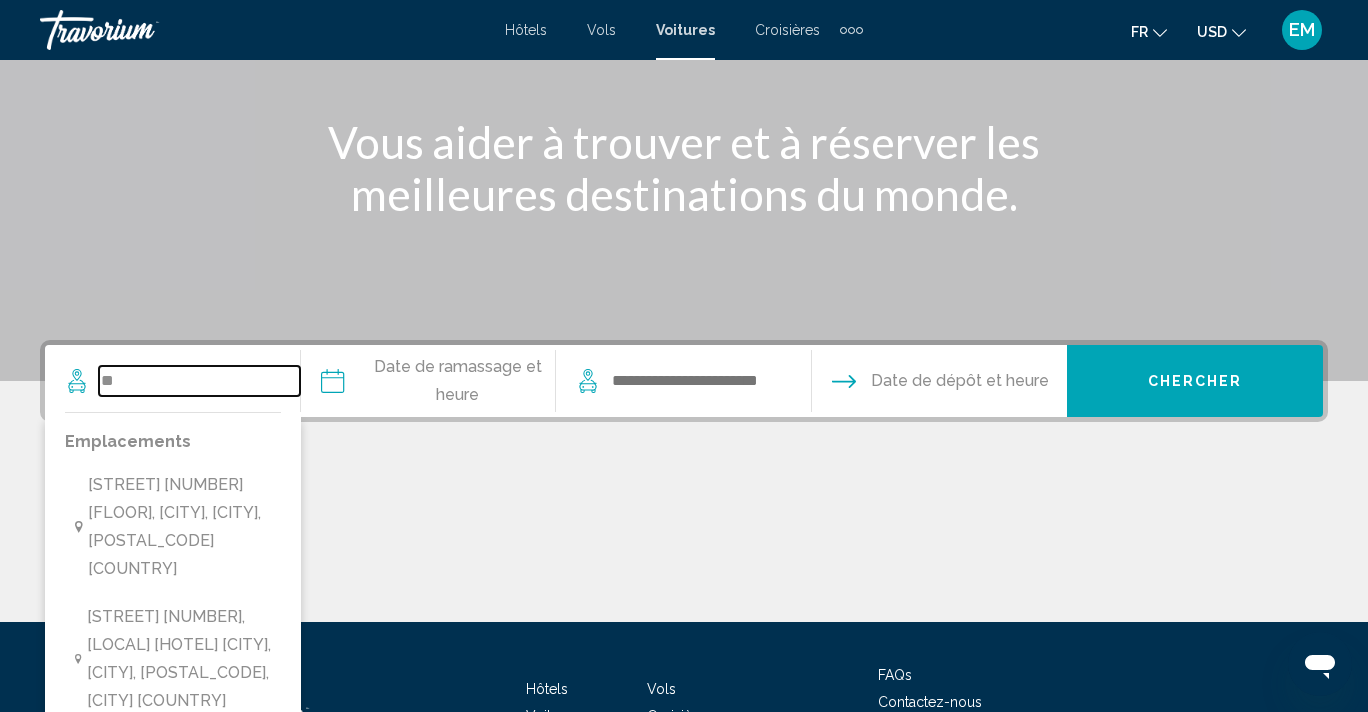 type on "*" 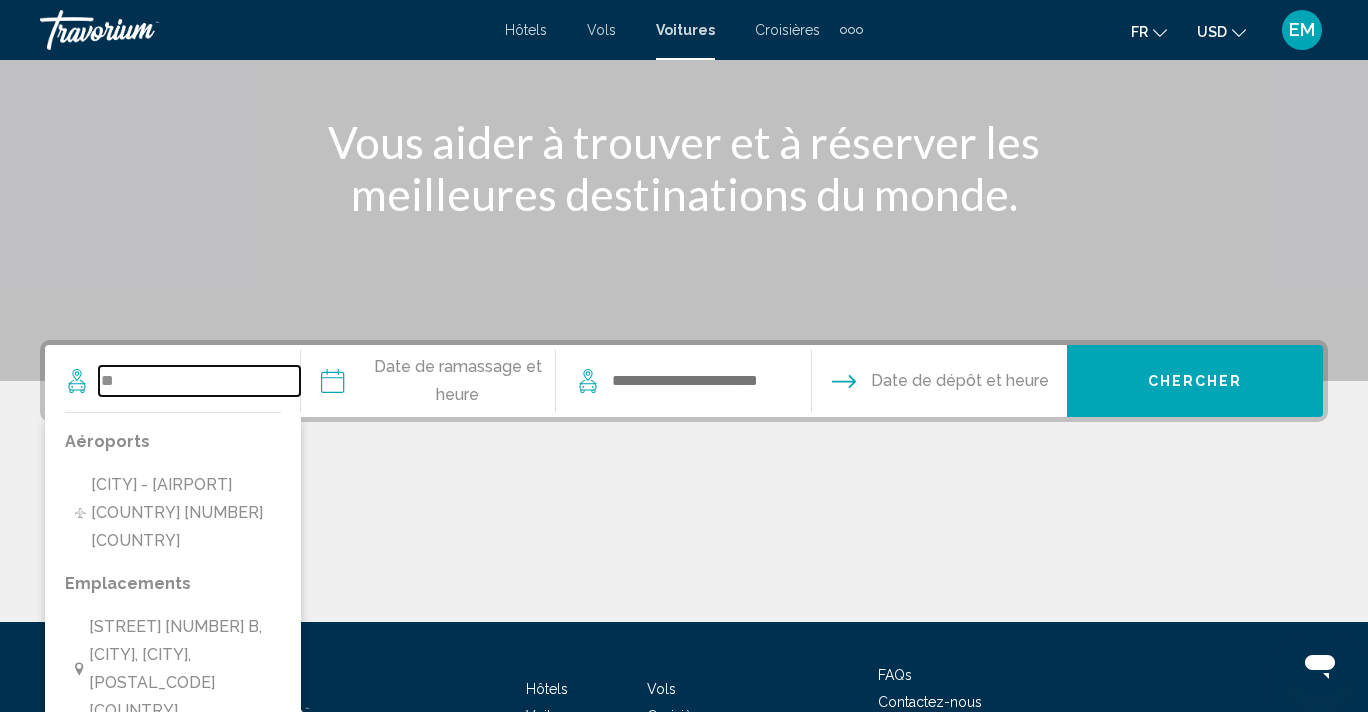 type on "*" 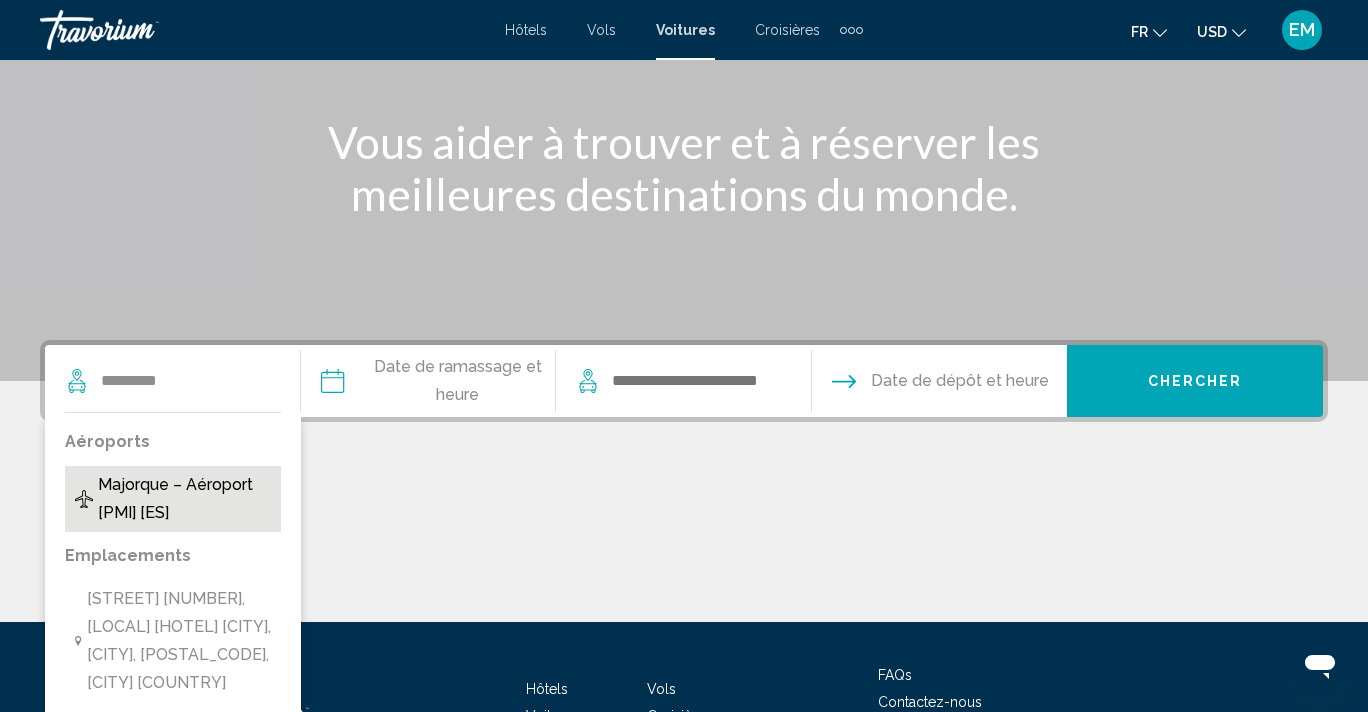click on "Majorque – Aéroport [PMI] [ES]" at bounding box center (184, 499) 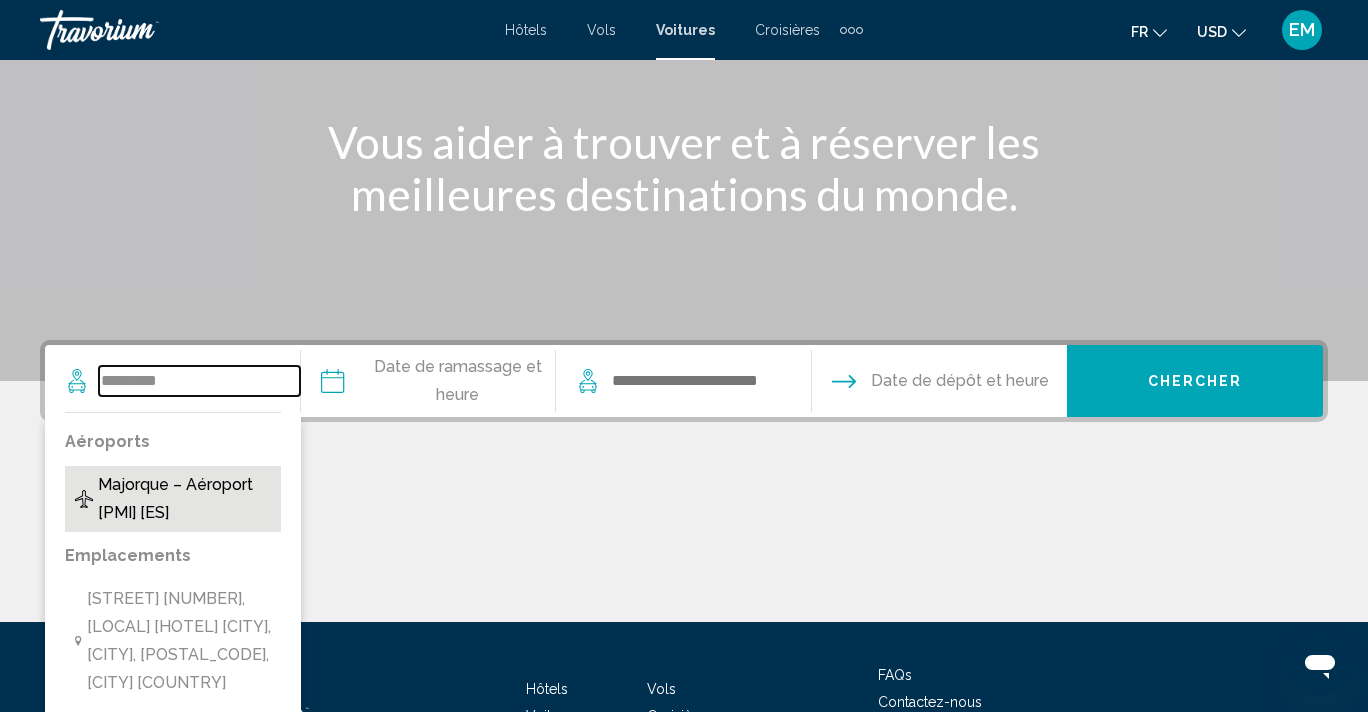 type on "**********" 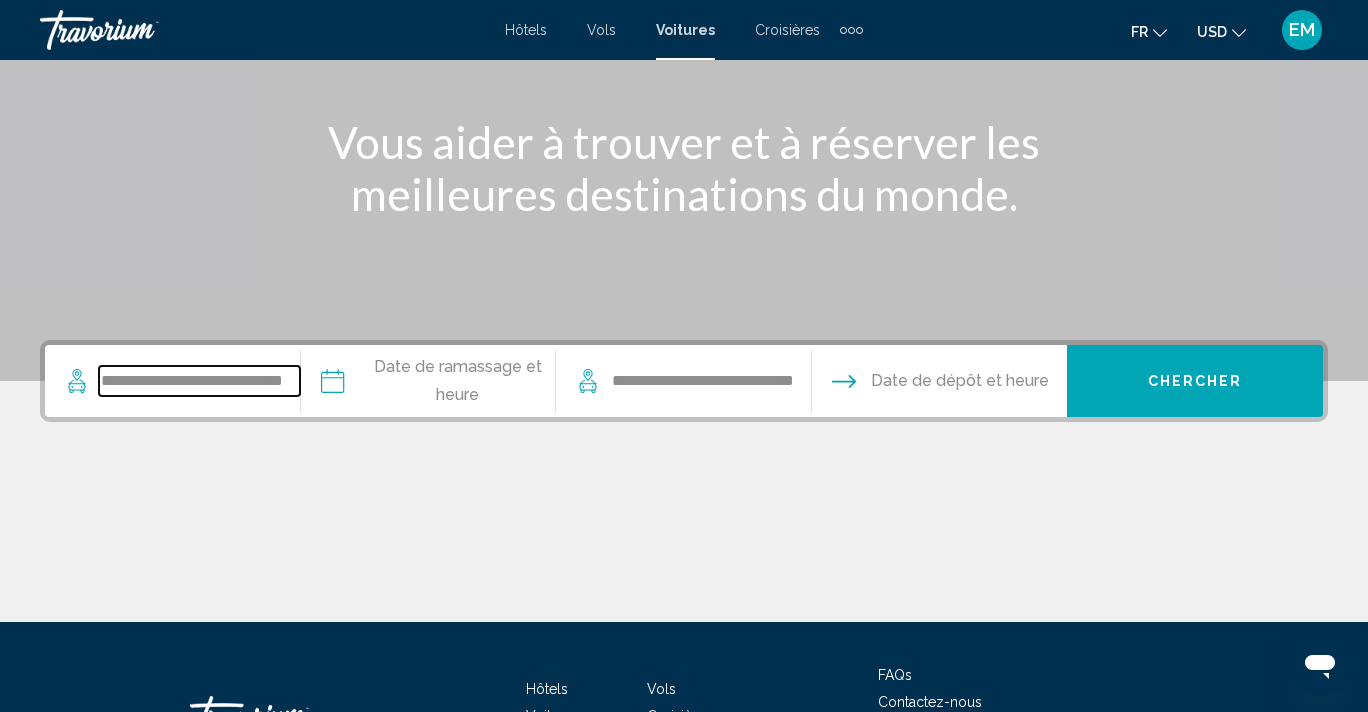 scroll, scrollTop: 374, scrollLeft: 0, axis: vertical 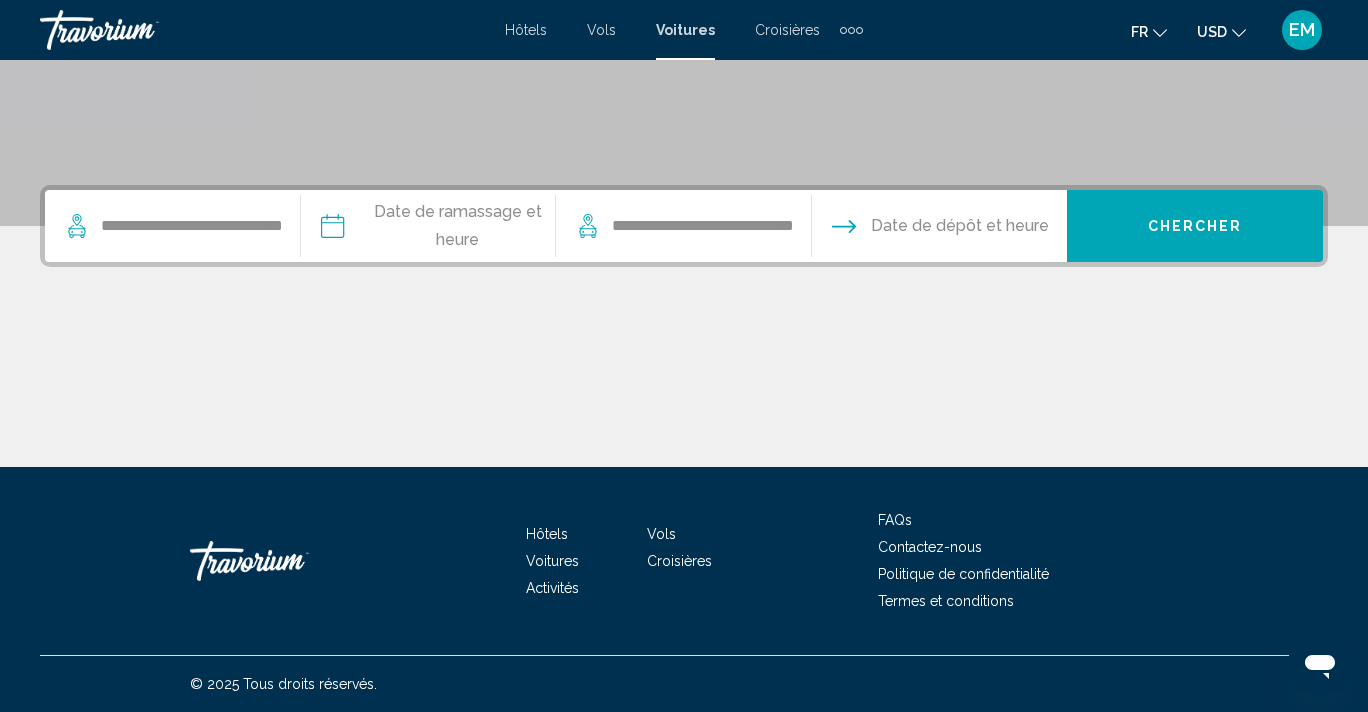 click at bounding box center [428, 229] 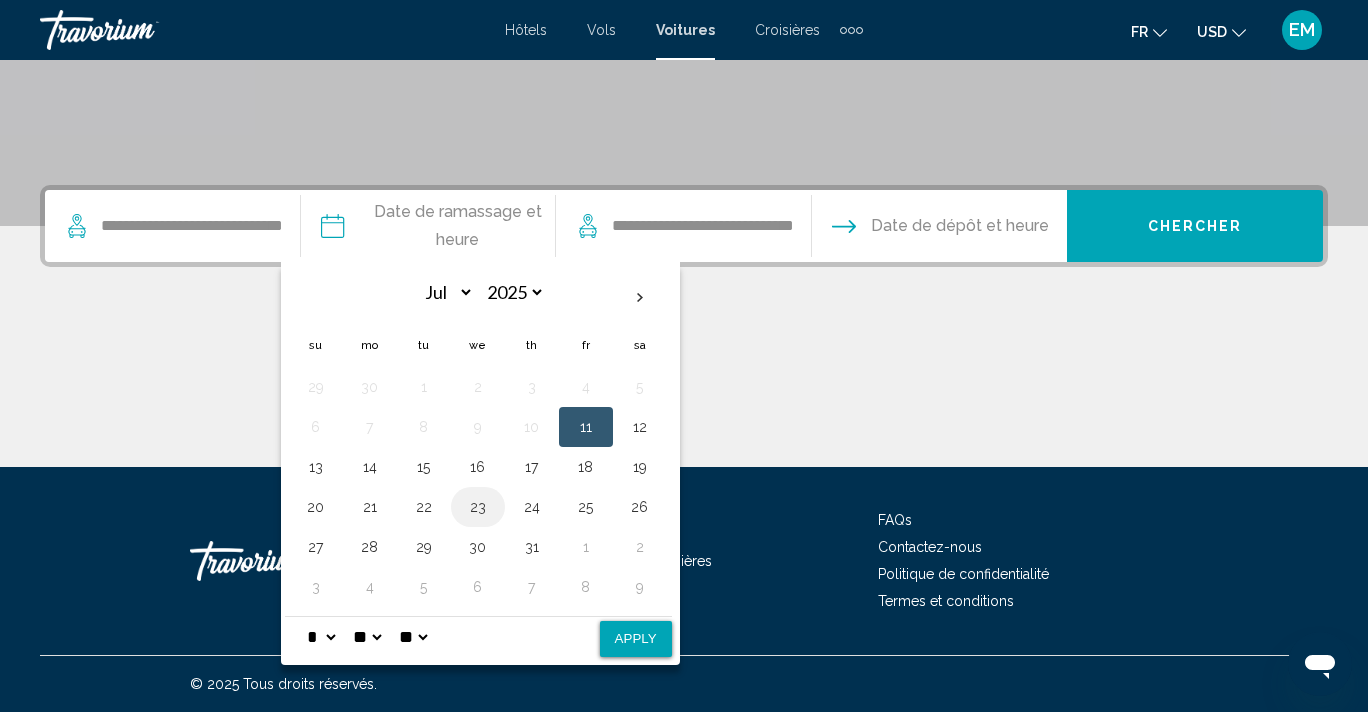 click on "23" at bounding box center (478, 507) 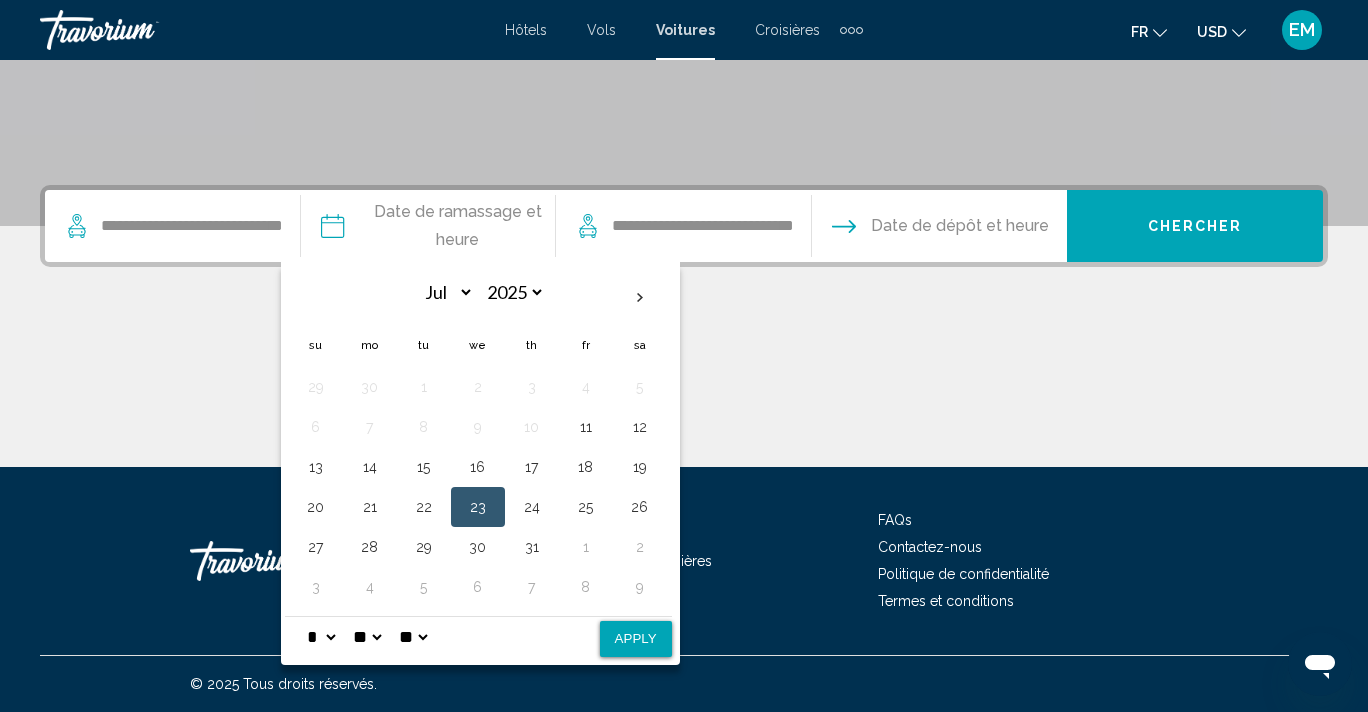 select on "**" 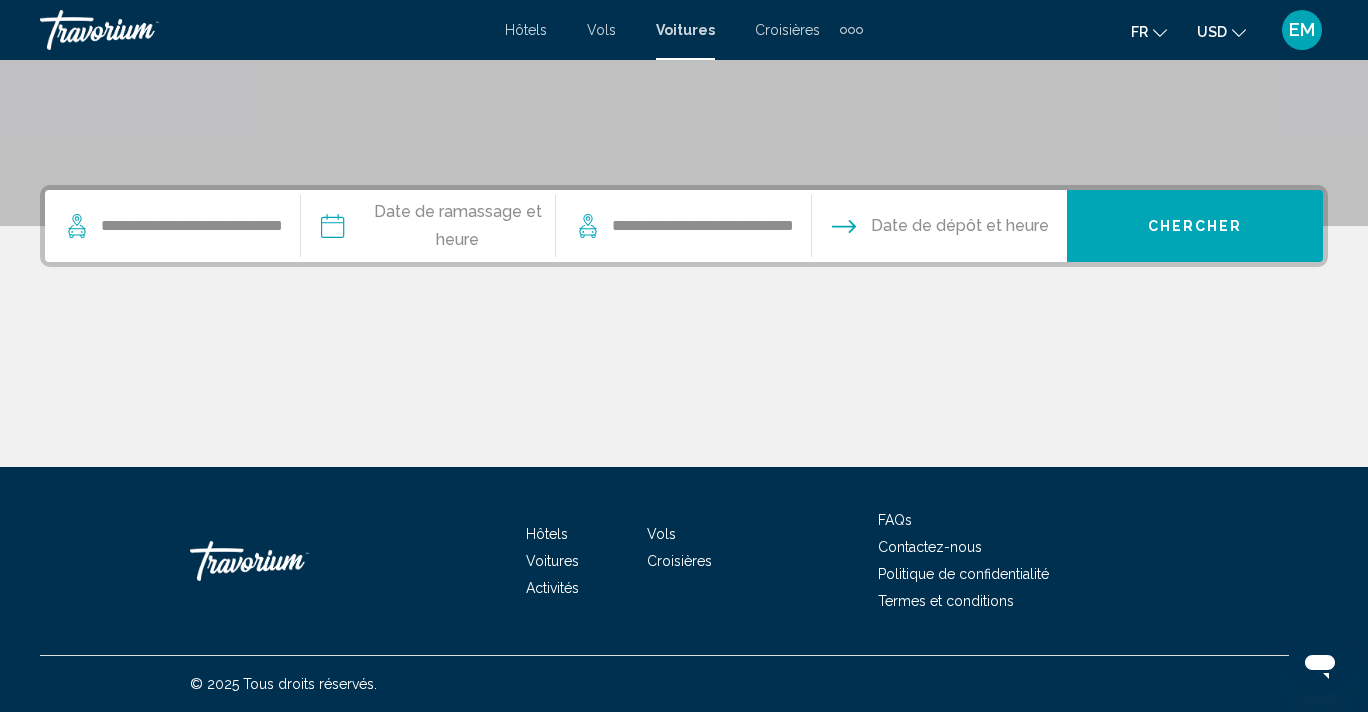 type on "**********" 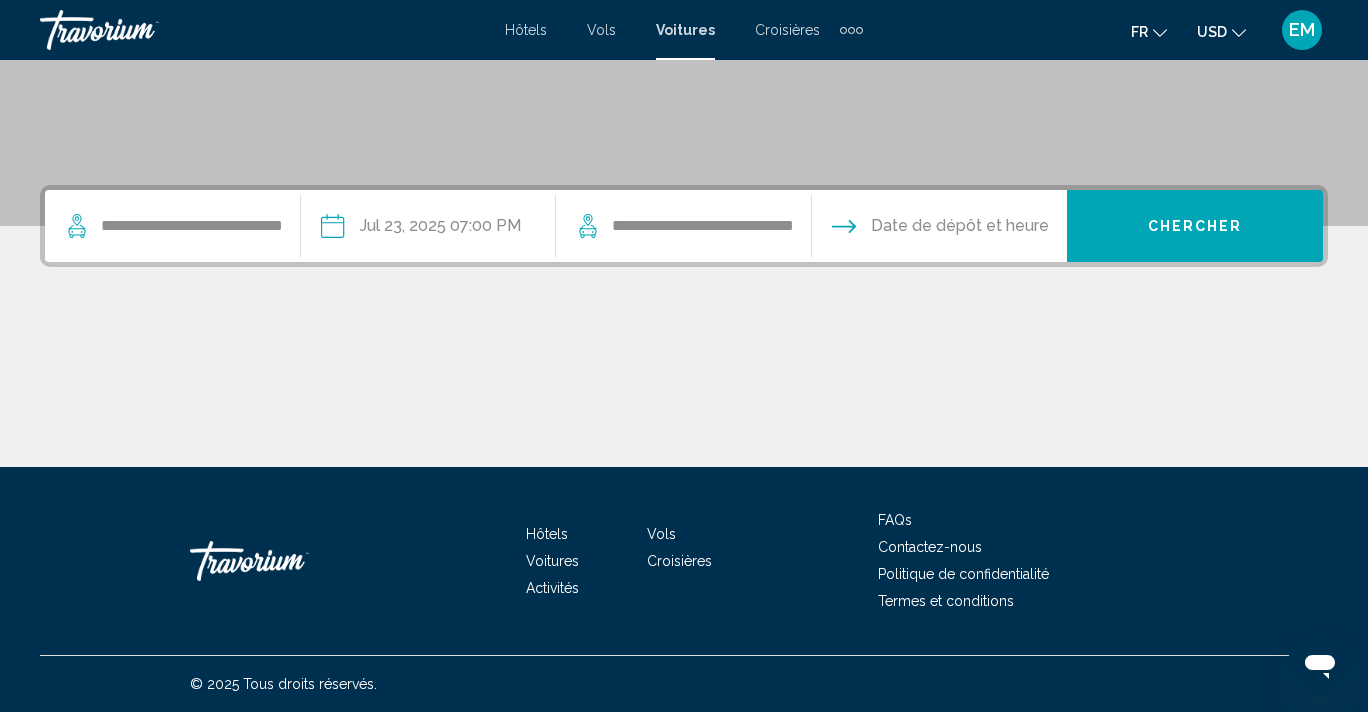 click at bounding box center (939, 229) 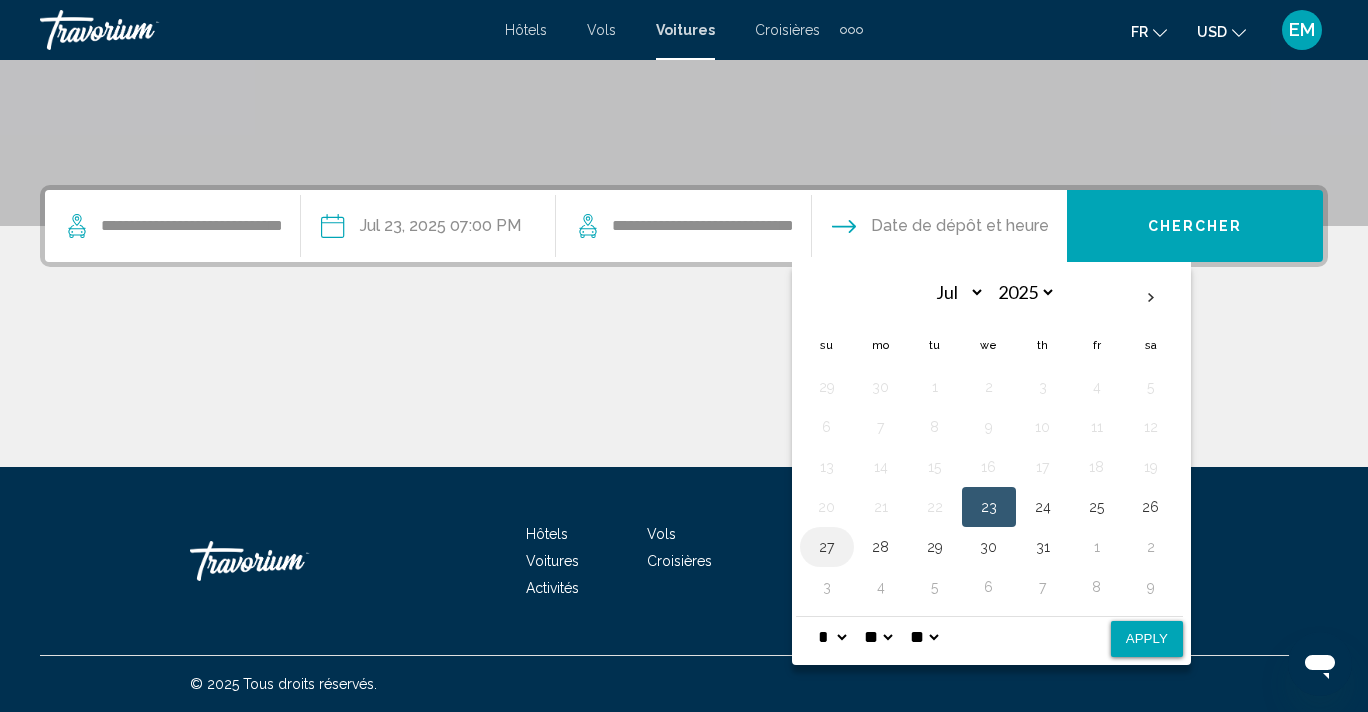 click on "27" at bounding box center (827, 547) 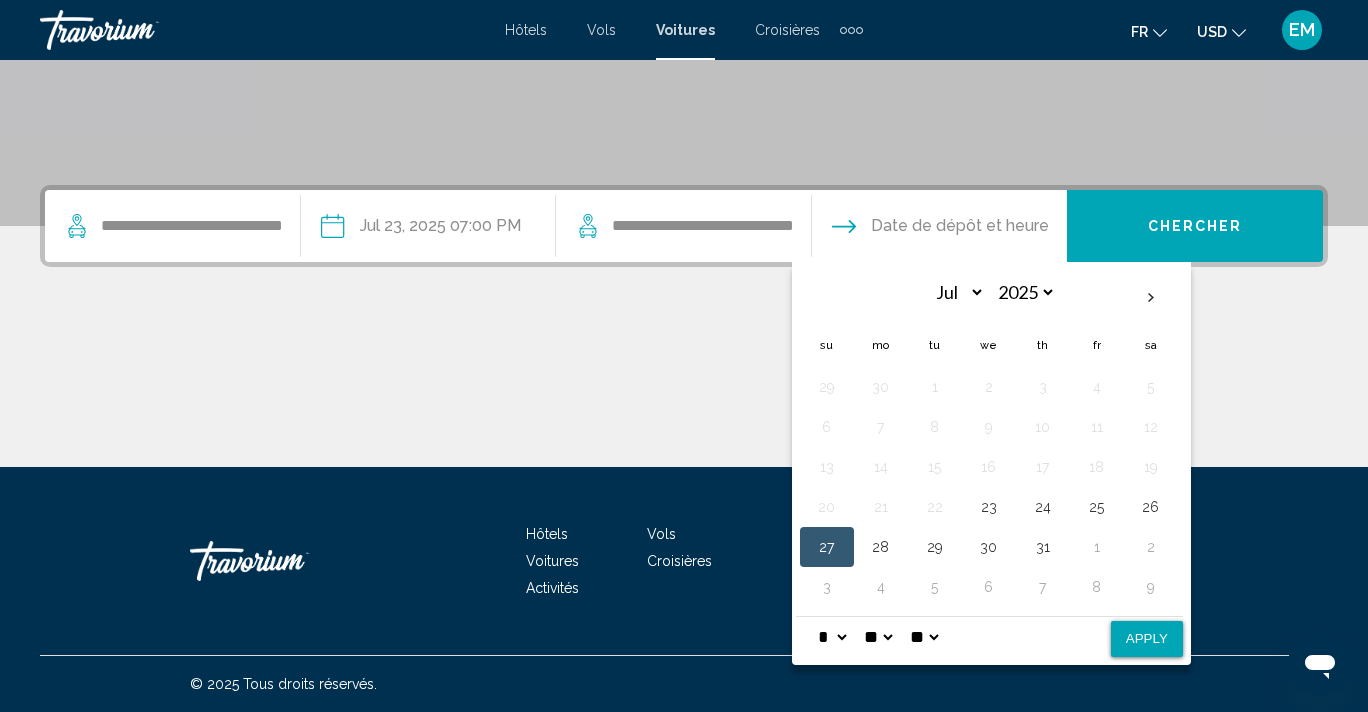 click on "27" at bounding box center [827, 547] 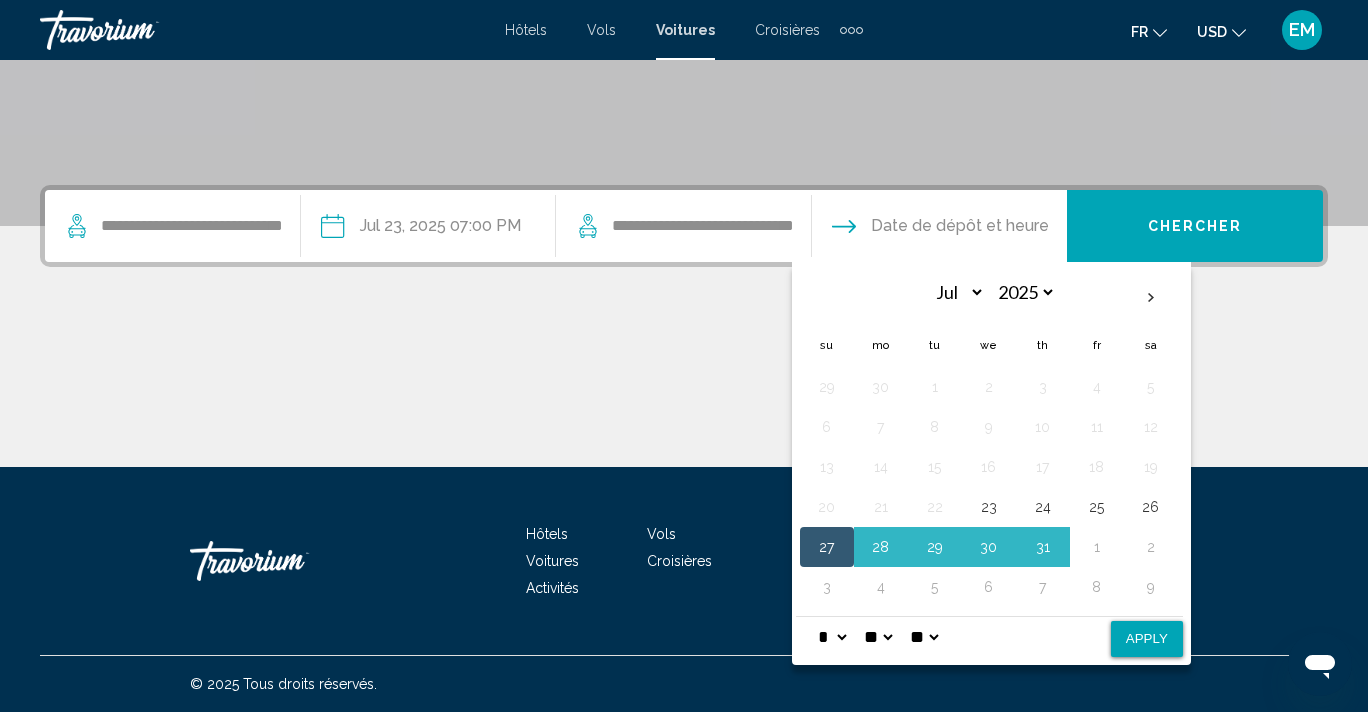 select on "**" 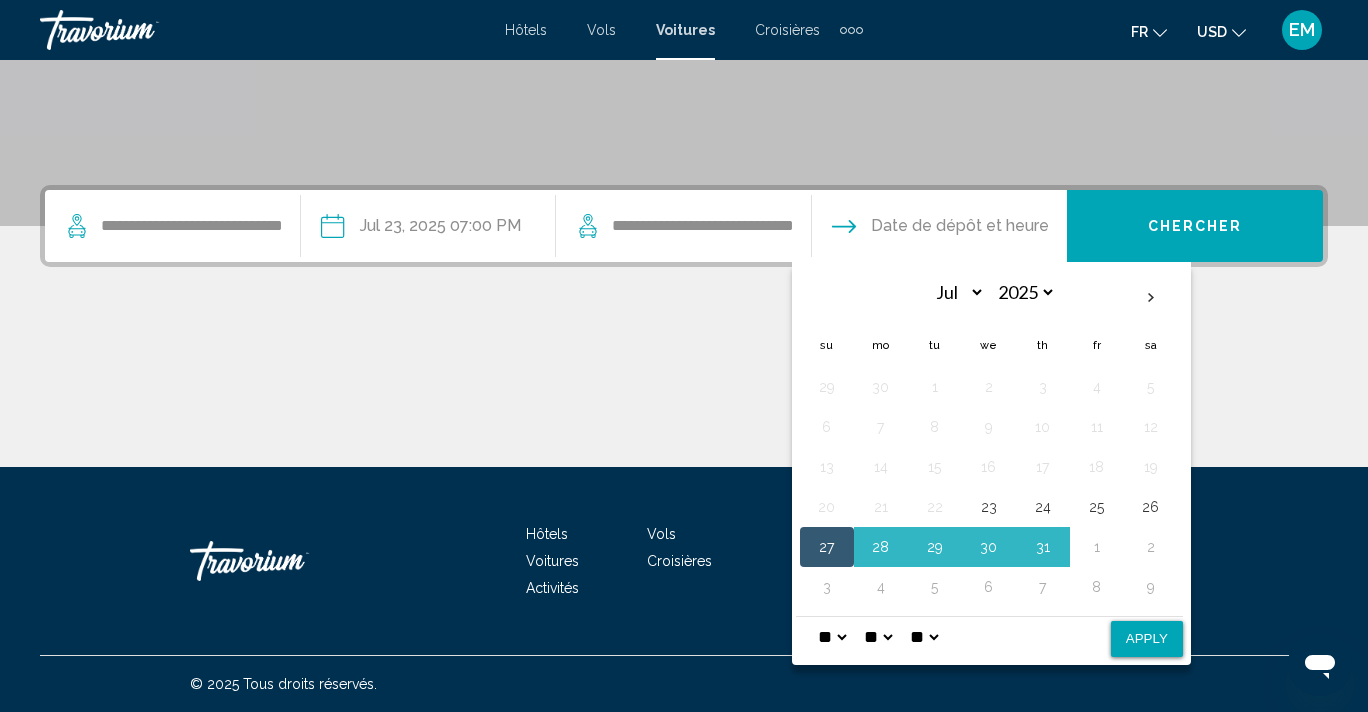 click on "Apply" at bounding box center (1147, 639) 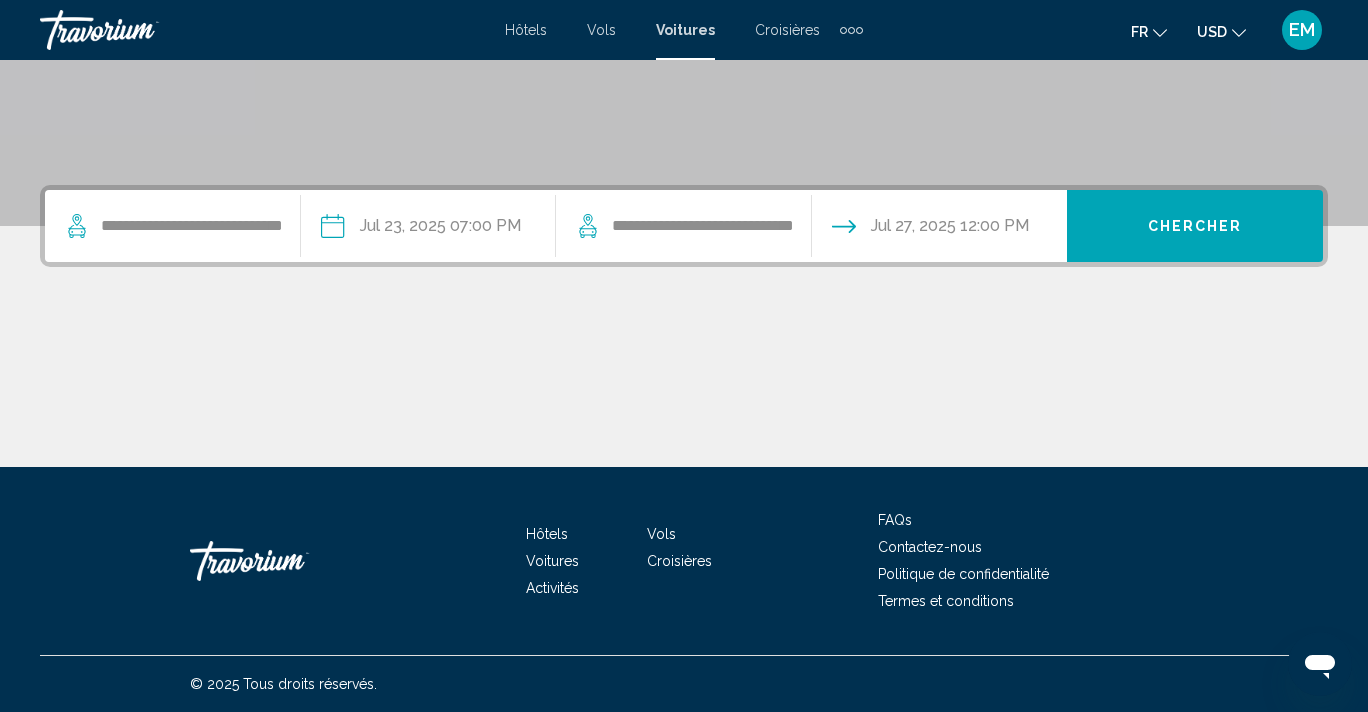 click on "Chercher" at bounding box center (1195, 227) 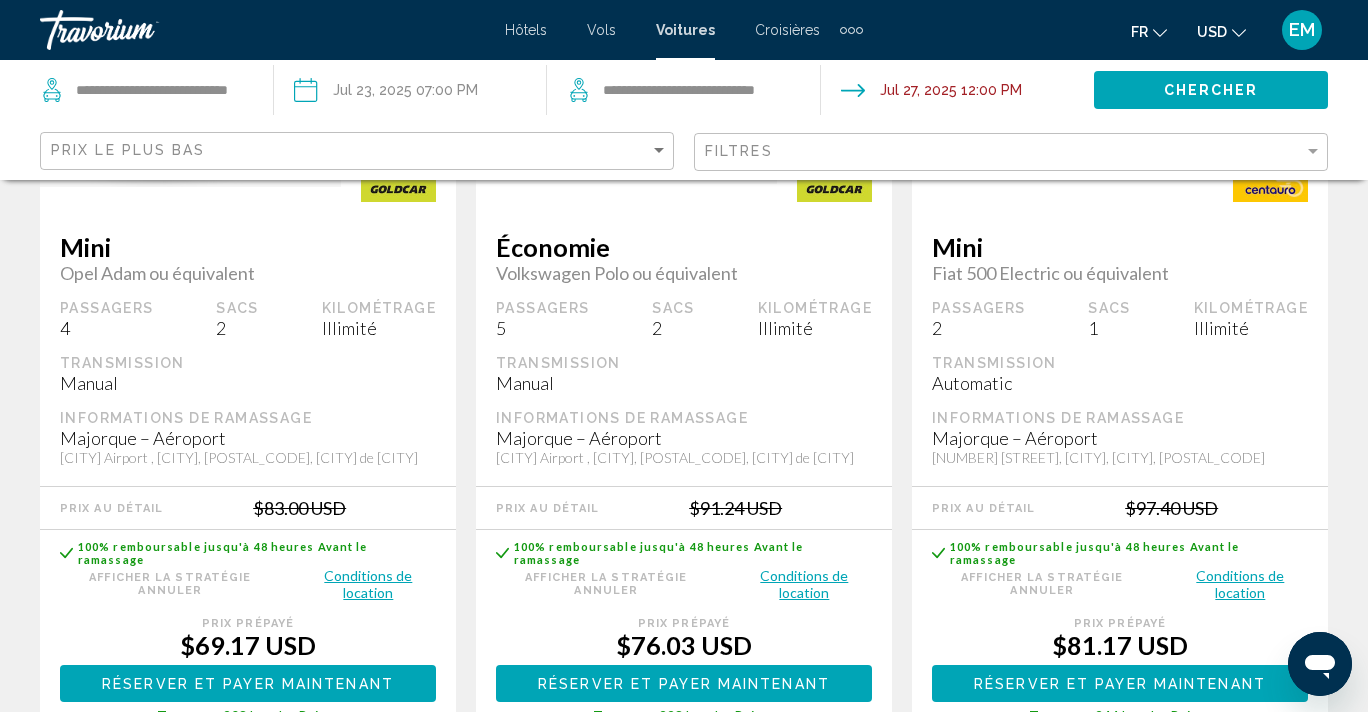 scroll, scrollTop: 482, scrollLeft: 0, axis: vertical 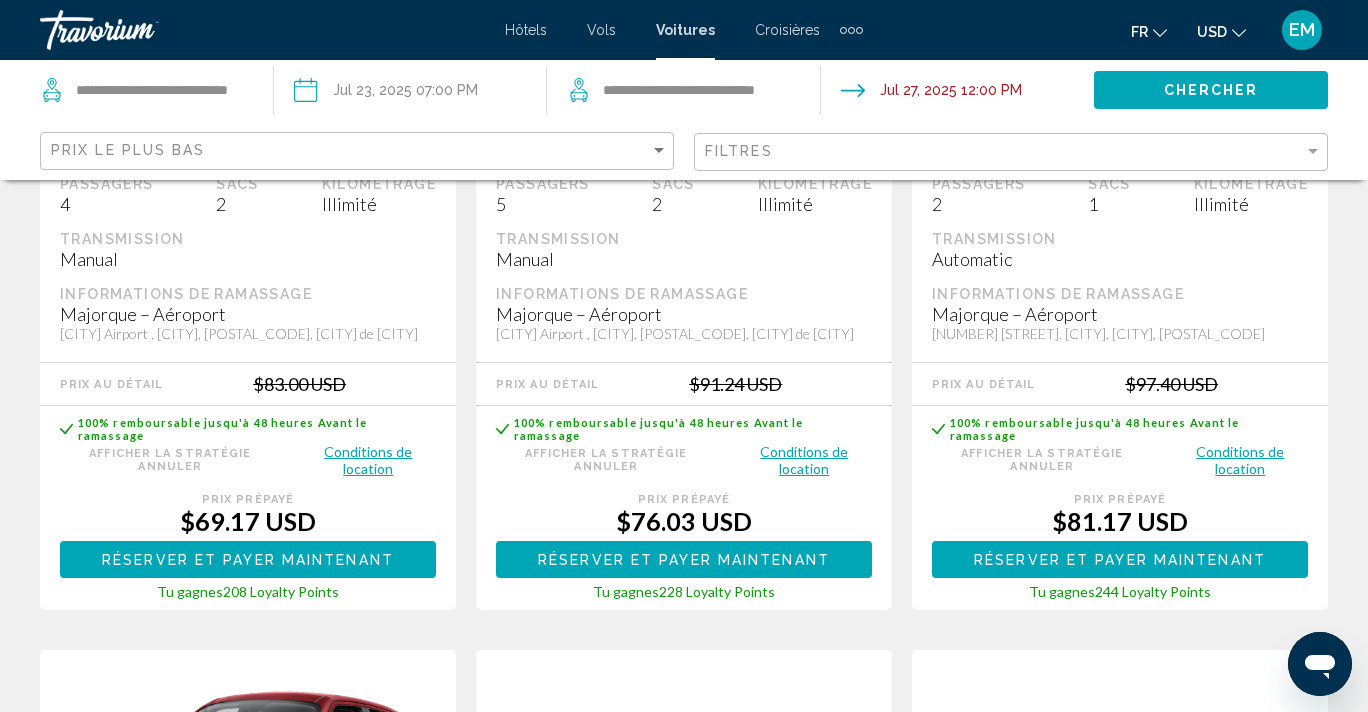 click on "USD
USD ($) MXN (Mex$) CAD (Can$) GBP (£) EUR (€) AUD (A$) NZD (NZ$) CNY (CN¥)" 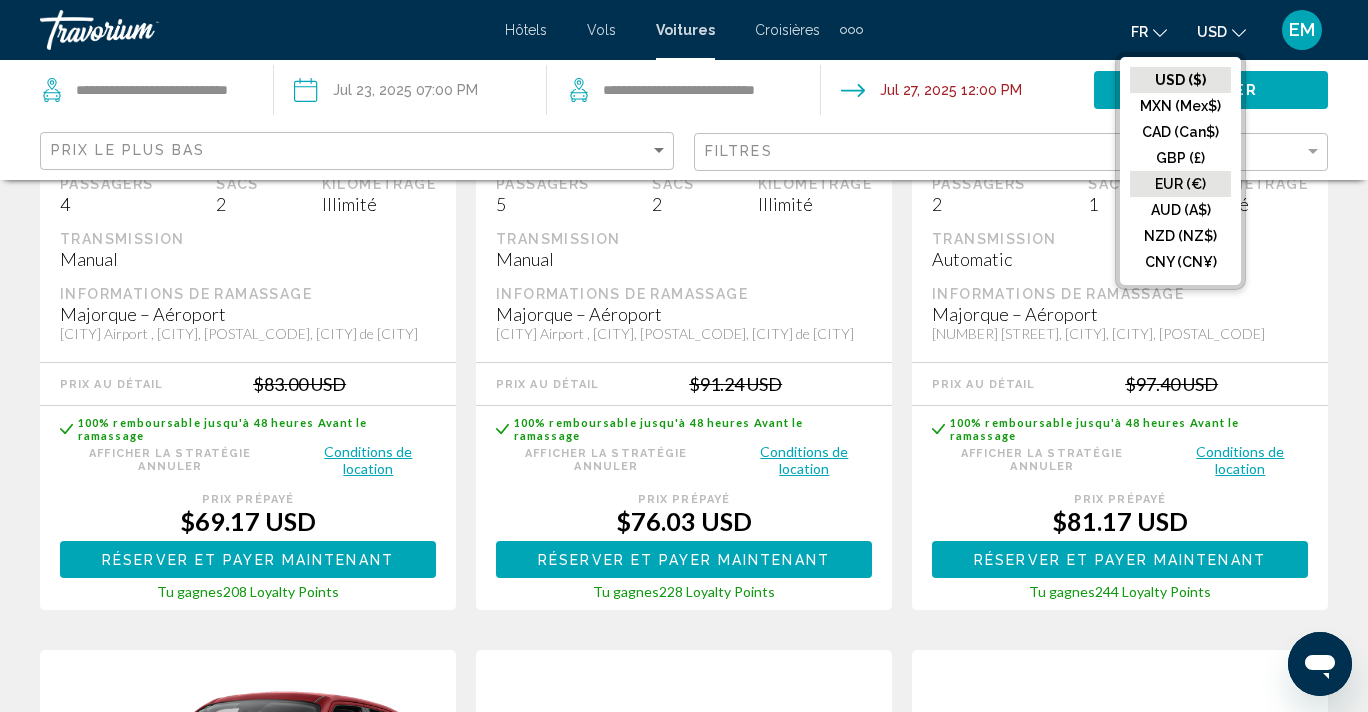 click on "EUR (€)" 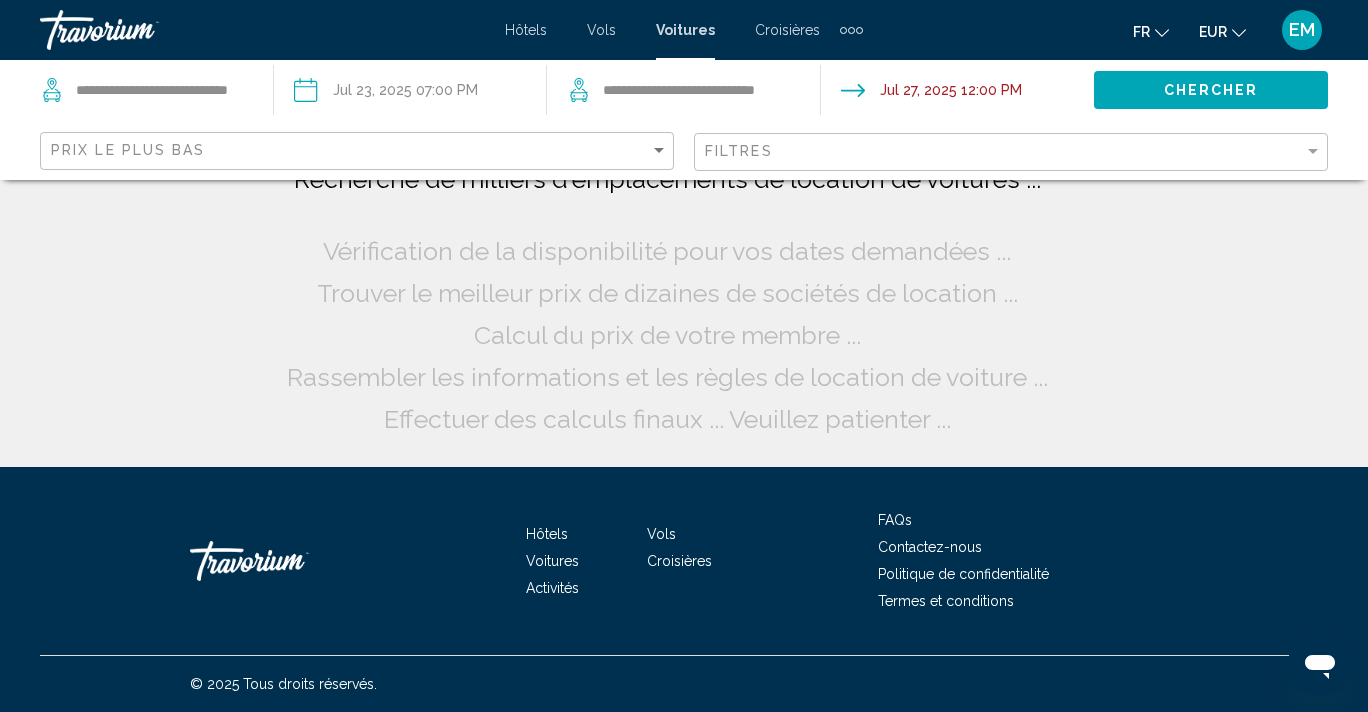 scroll, scrollTop: 0, scrollLeft: 0, axis: both 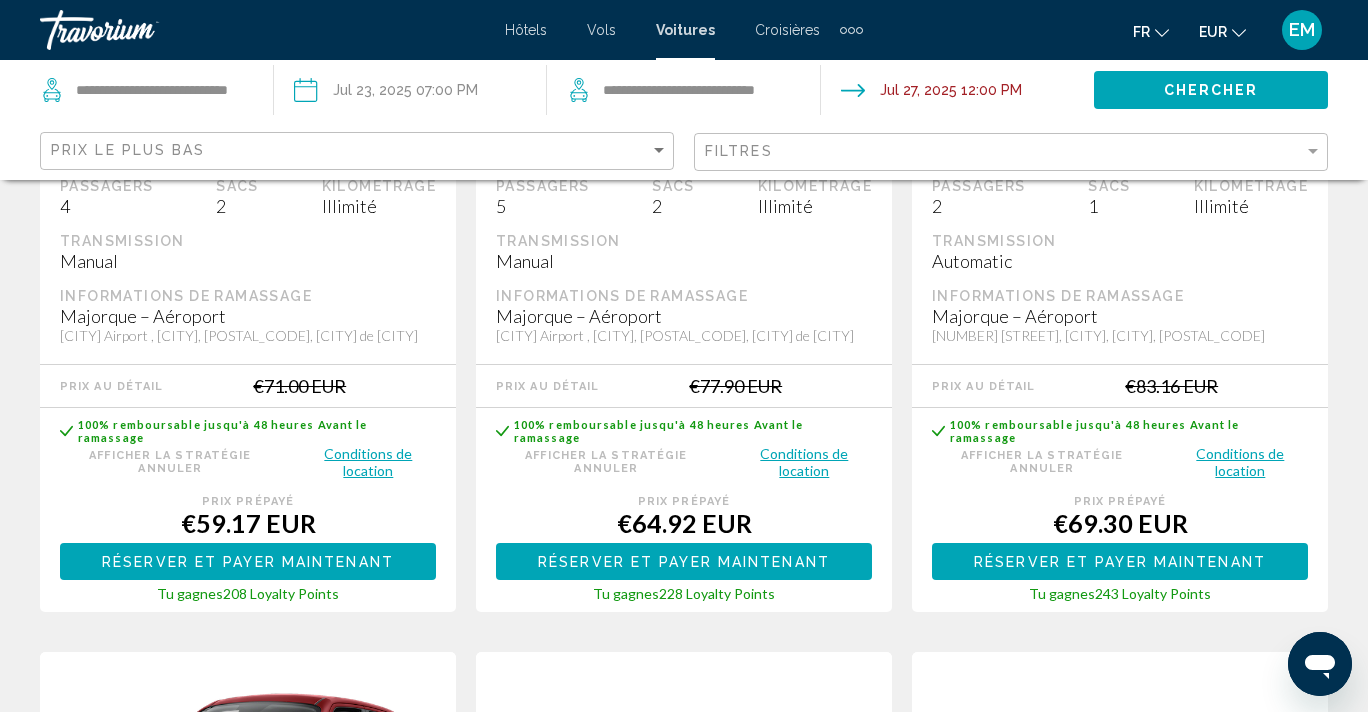click on "Réserver et payer maintenant" at bounding box center (248, 562) 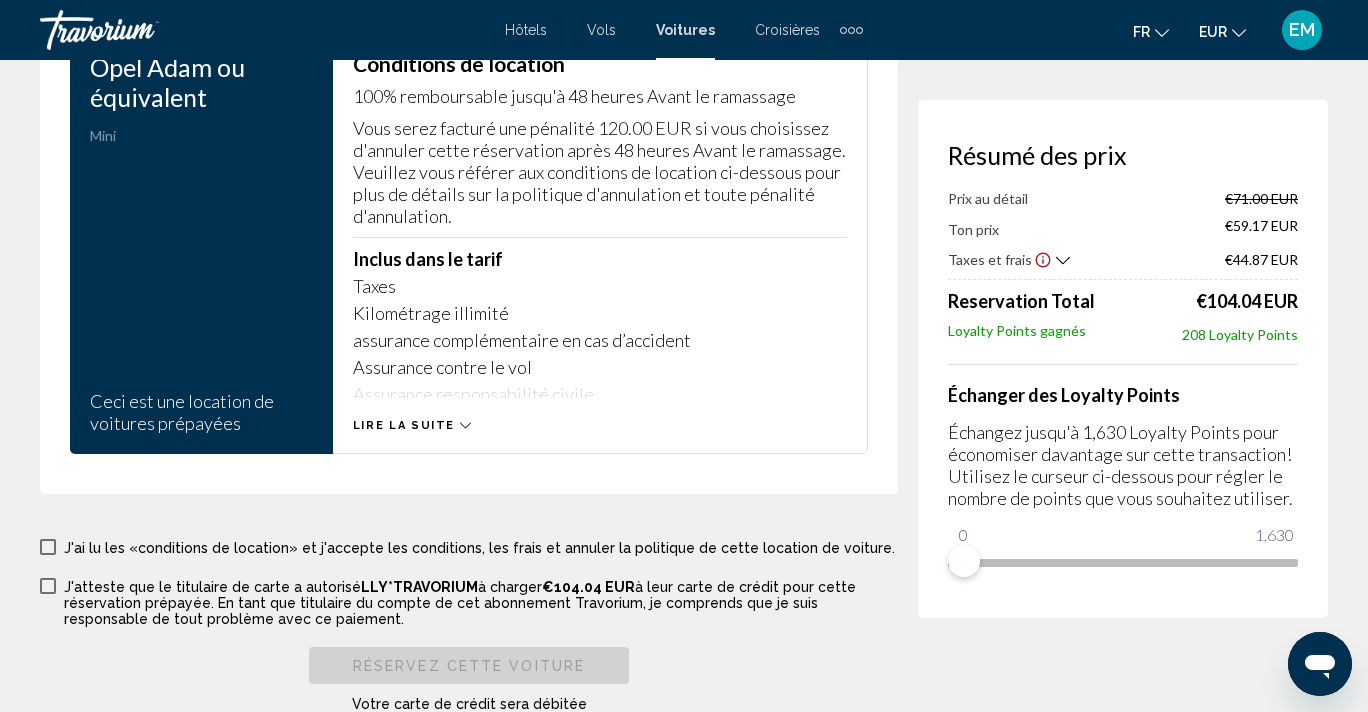 scroll, scrollTop: 3117, scrollLeft: 0, axis: vertical 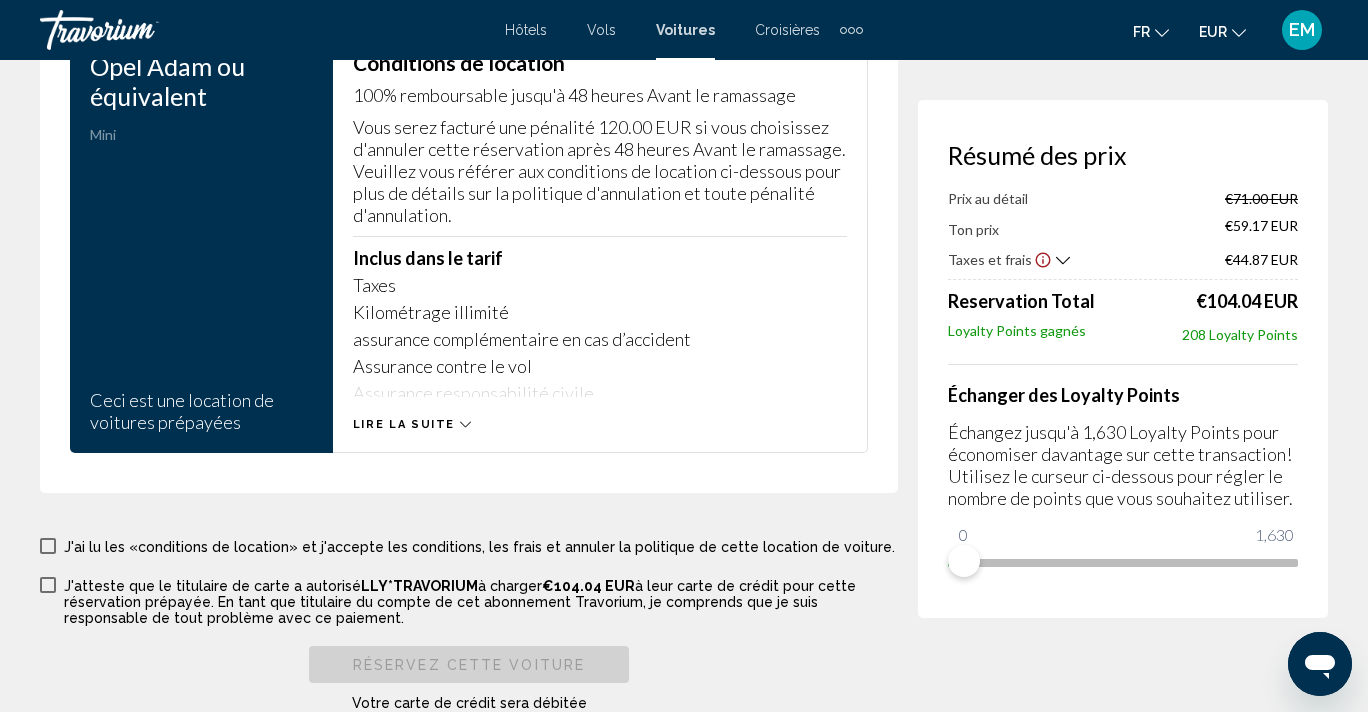 click on "Lire la suite" at bounding box center [404, 424] 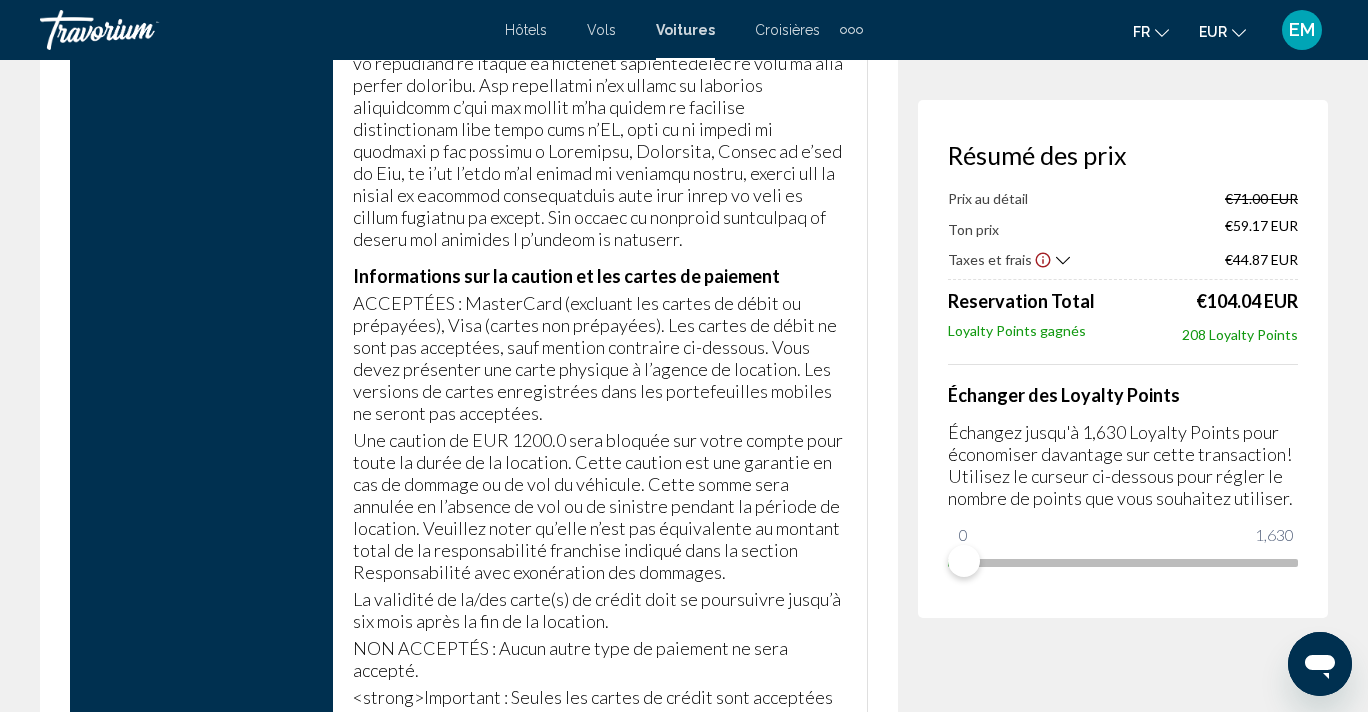 scroll, scrollTop: 4139, scrollLeft: 0, axis: vertical 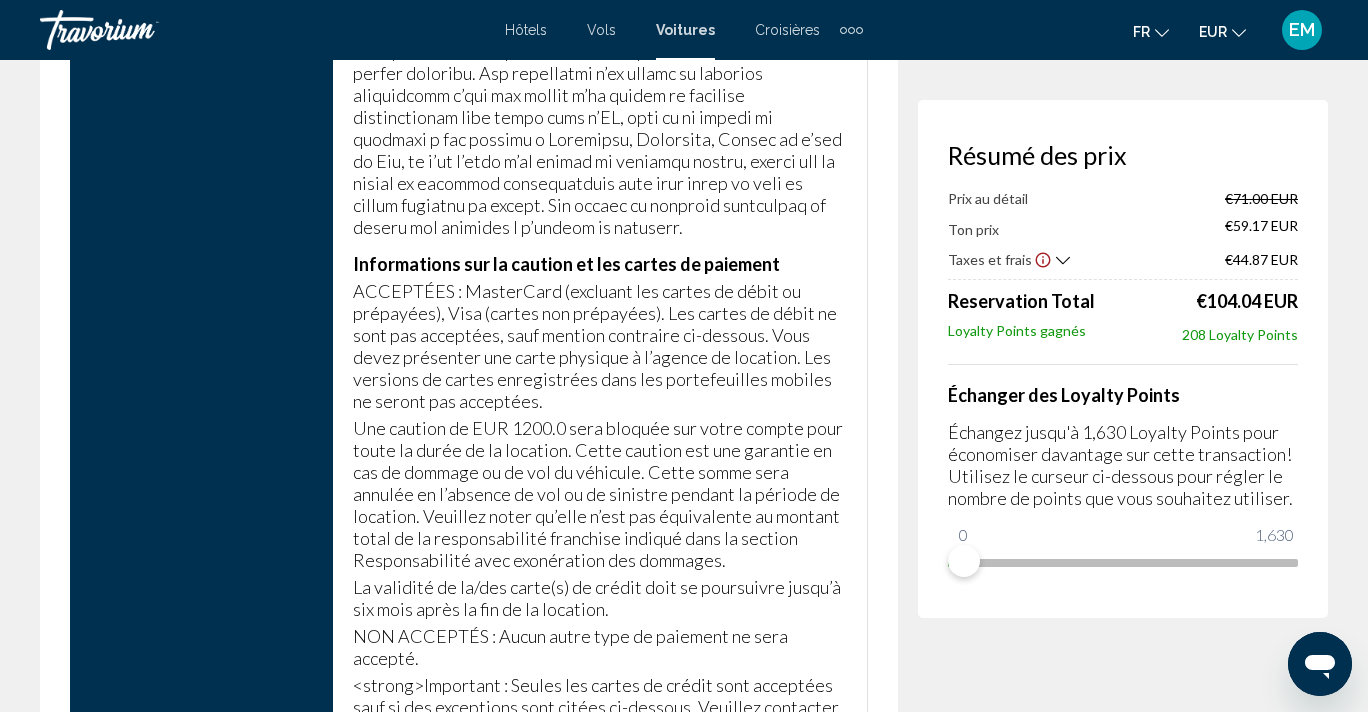 click 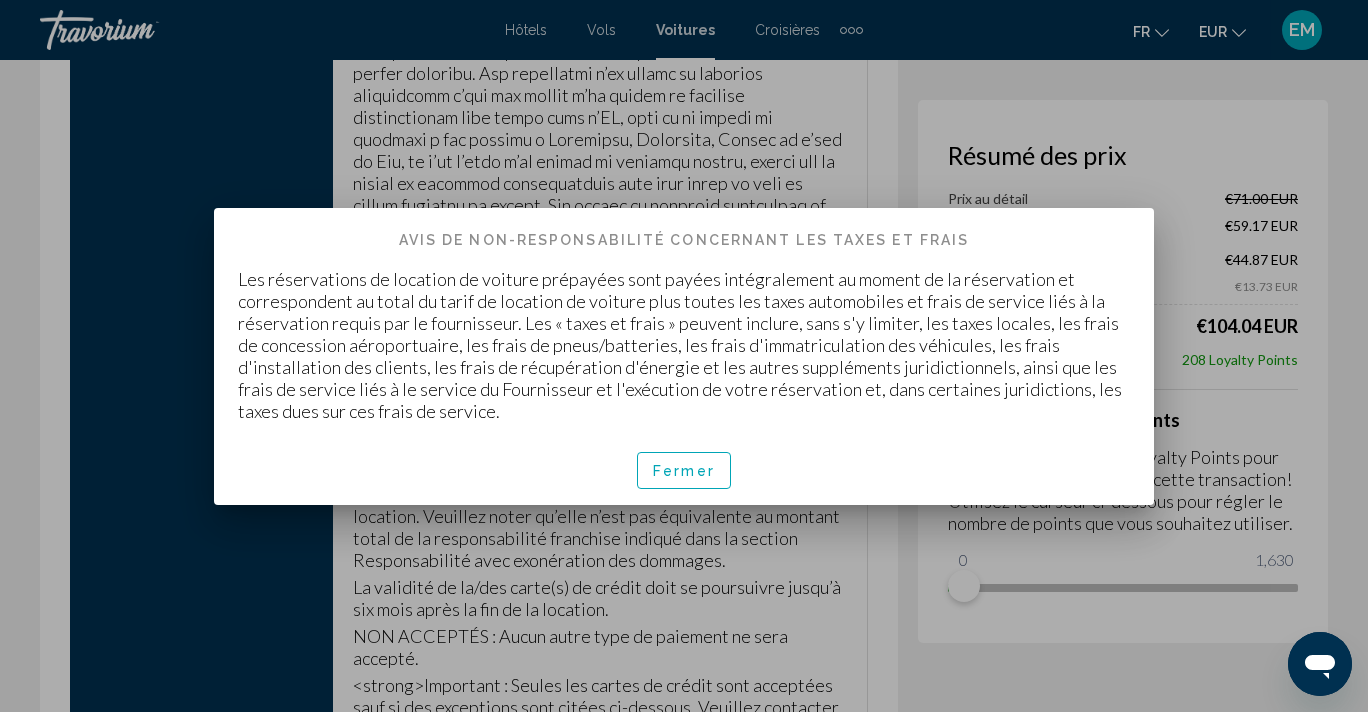 scroll, scrollTop: 0, scrollLeft: 0, axis: both 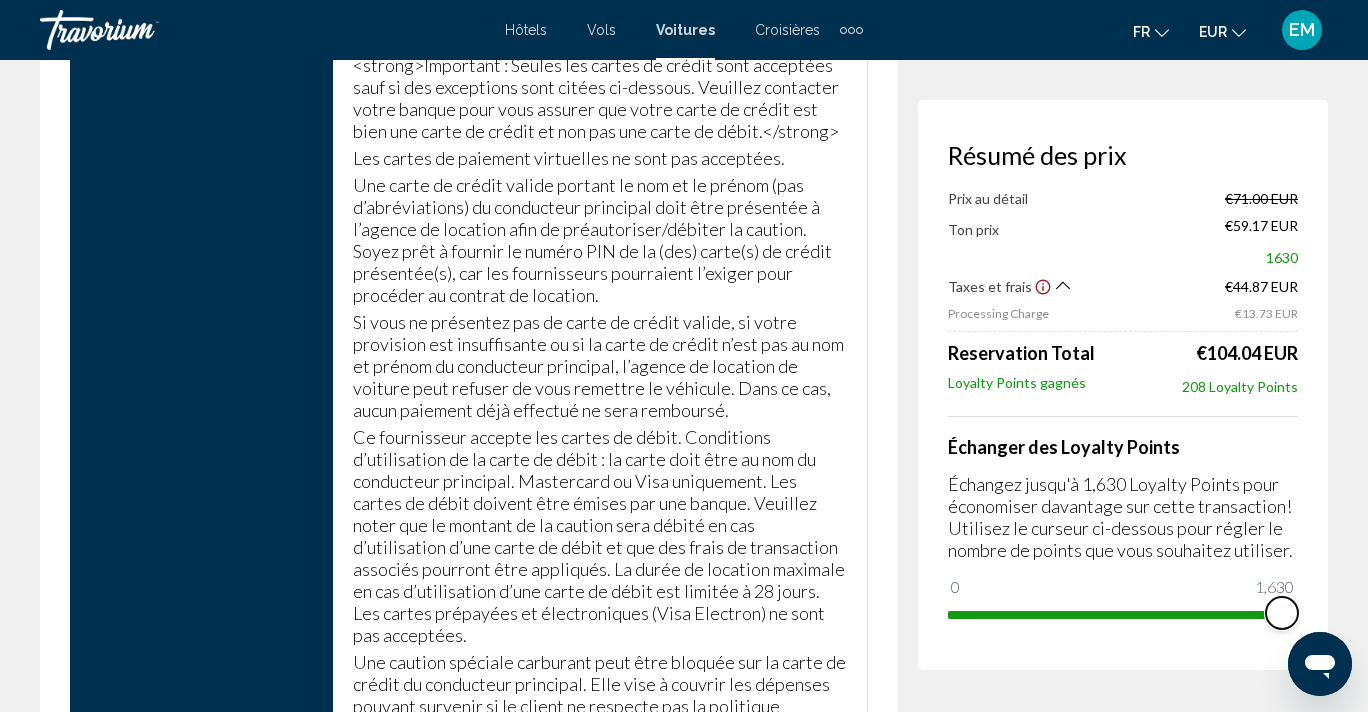 drag, startPoint x: 966, startPoint y: 589, endPoint x: 1366, endPoint y: 604, distance: 400.28116 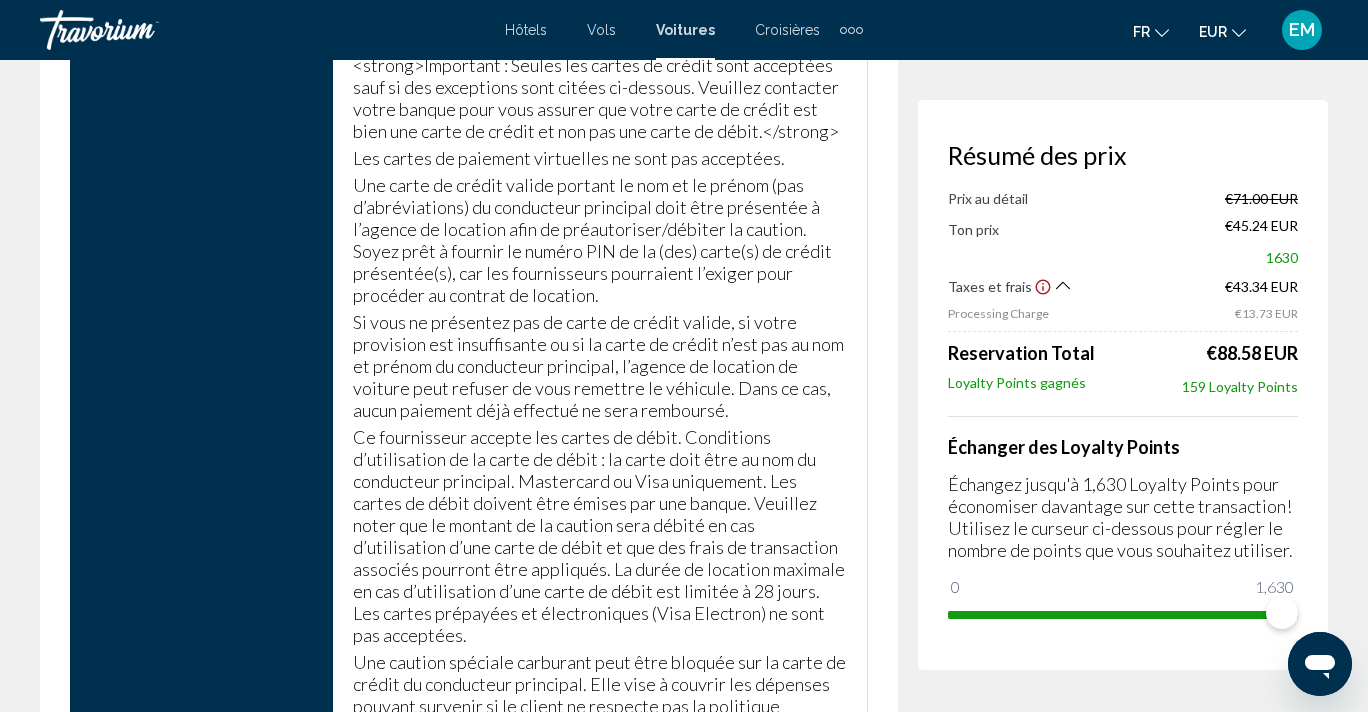 click 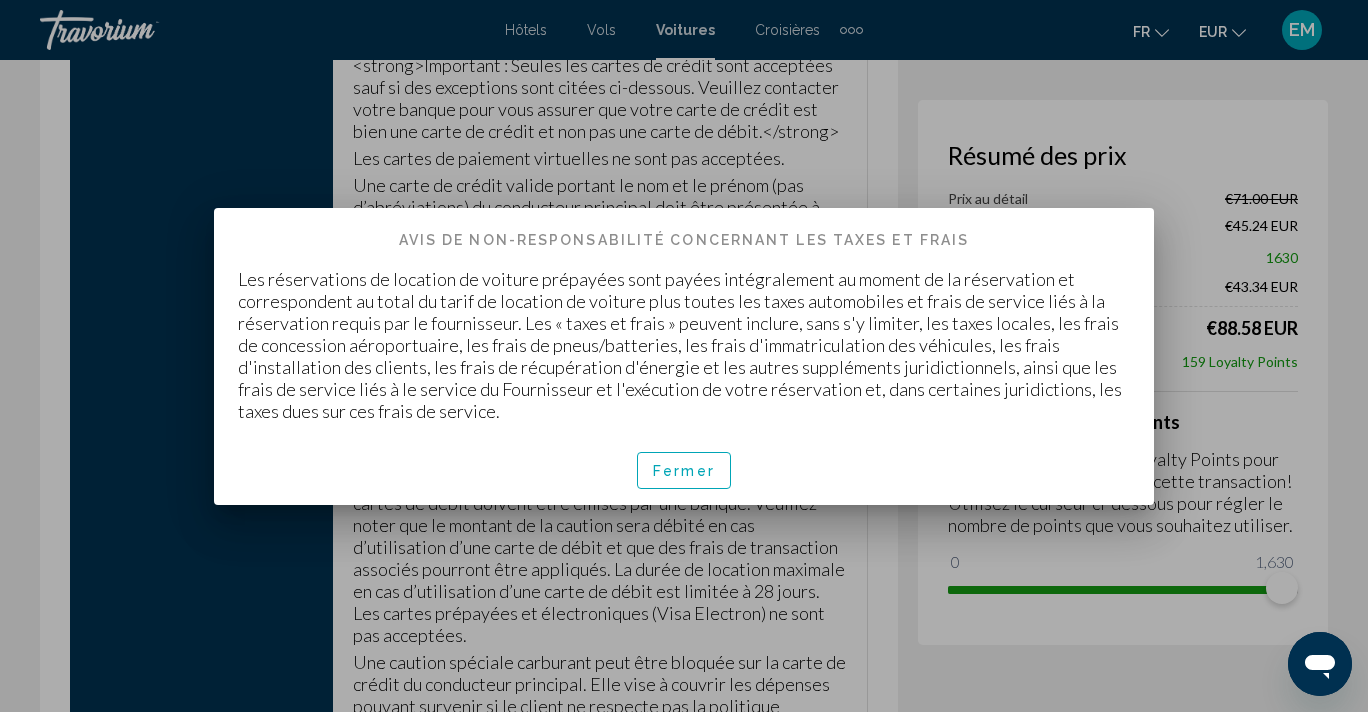 click on "Fermer" at bounding box center [684, 470] 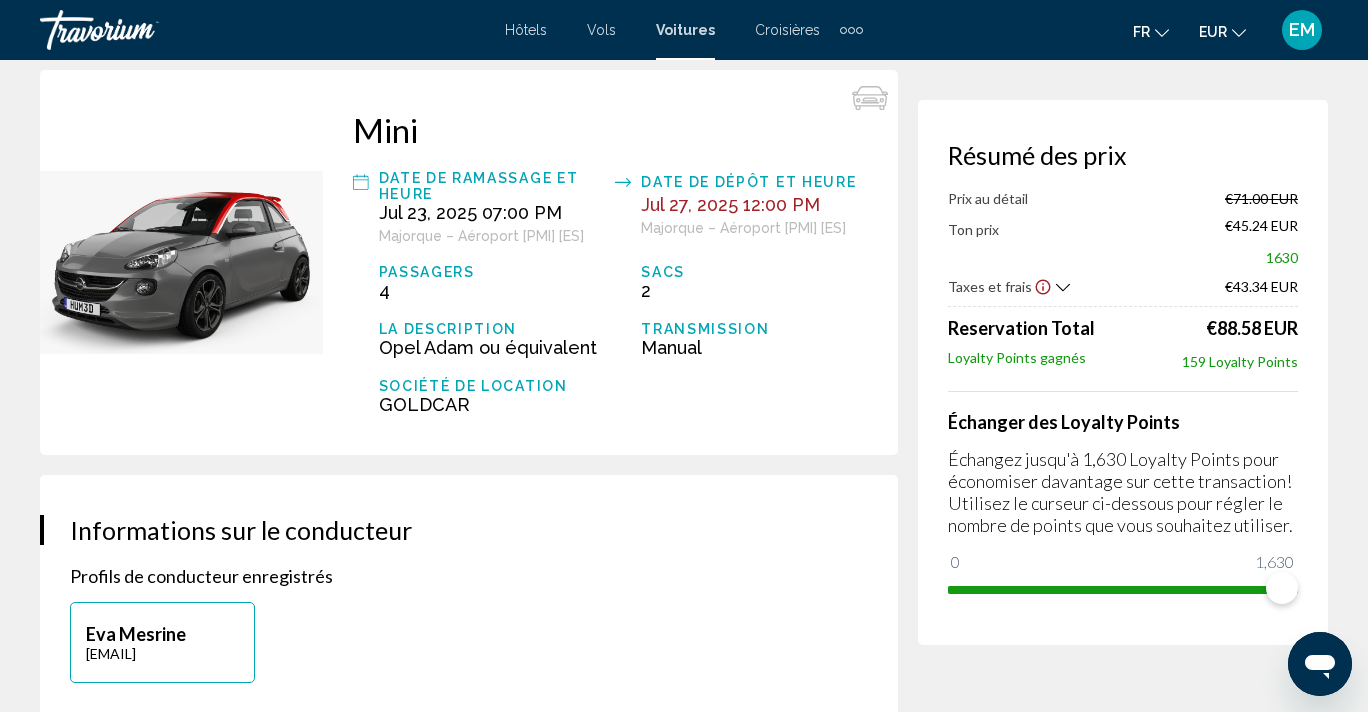 scroll, scrollTop: 79, scrollLeft: 0, axis: vertical 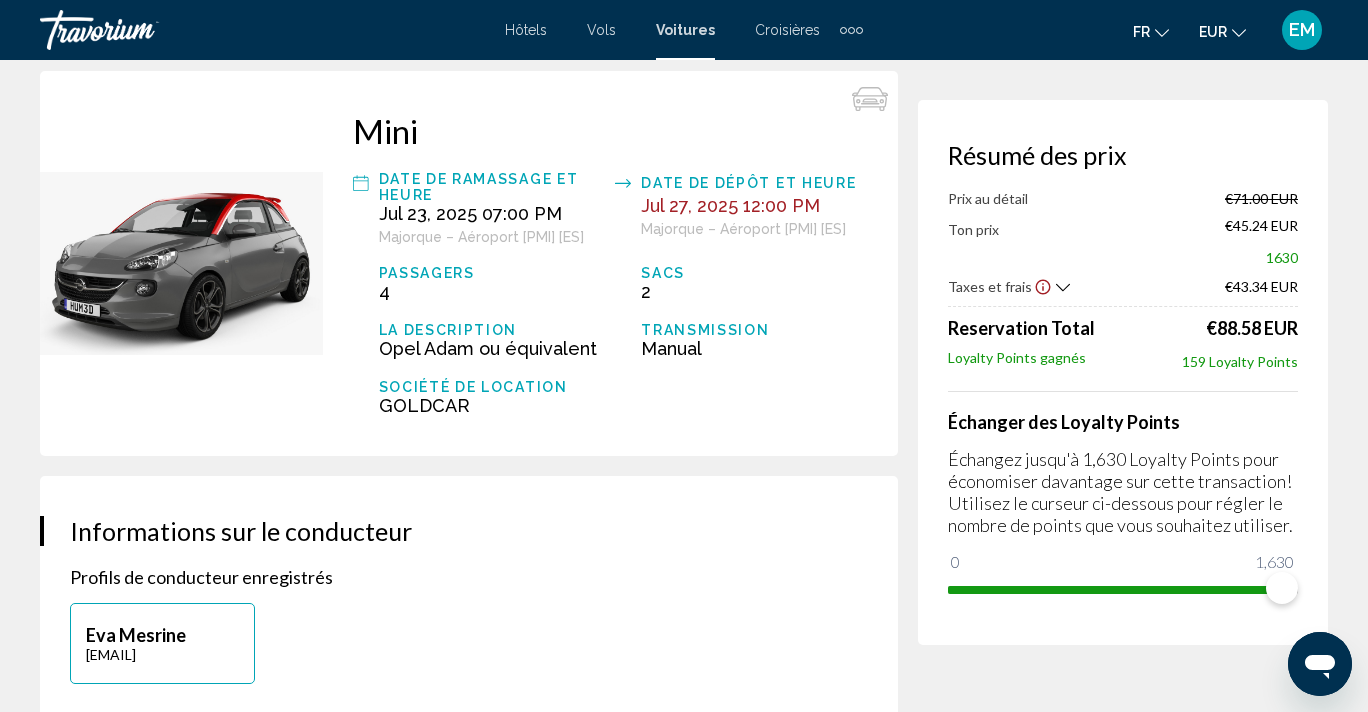 click on "Jul 27, 2025 12:00 PM" at bounding box center [754, 220] 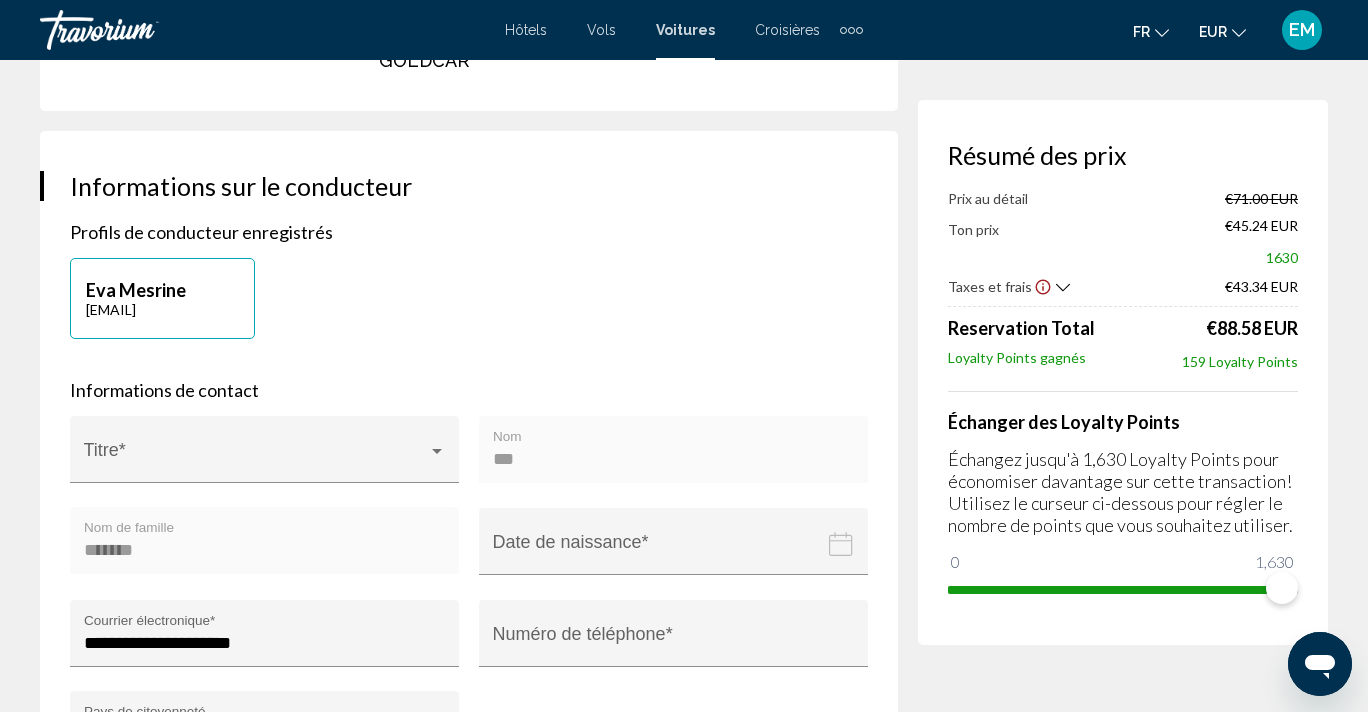 scroll, scrollTop: 431, scrollLeft: 0, axis: vertical 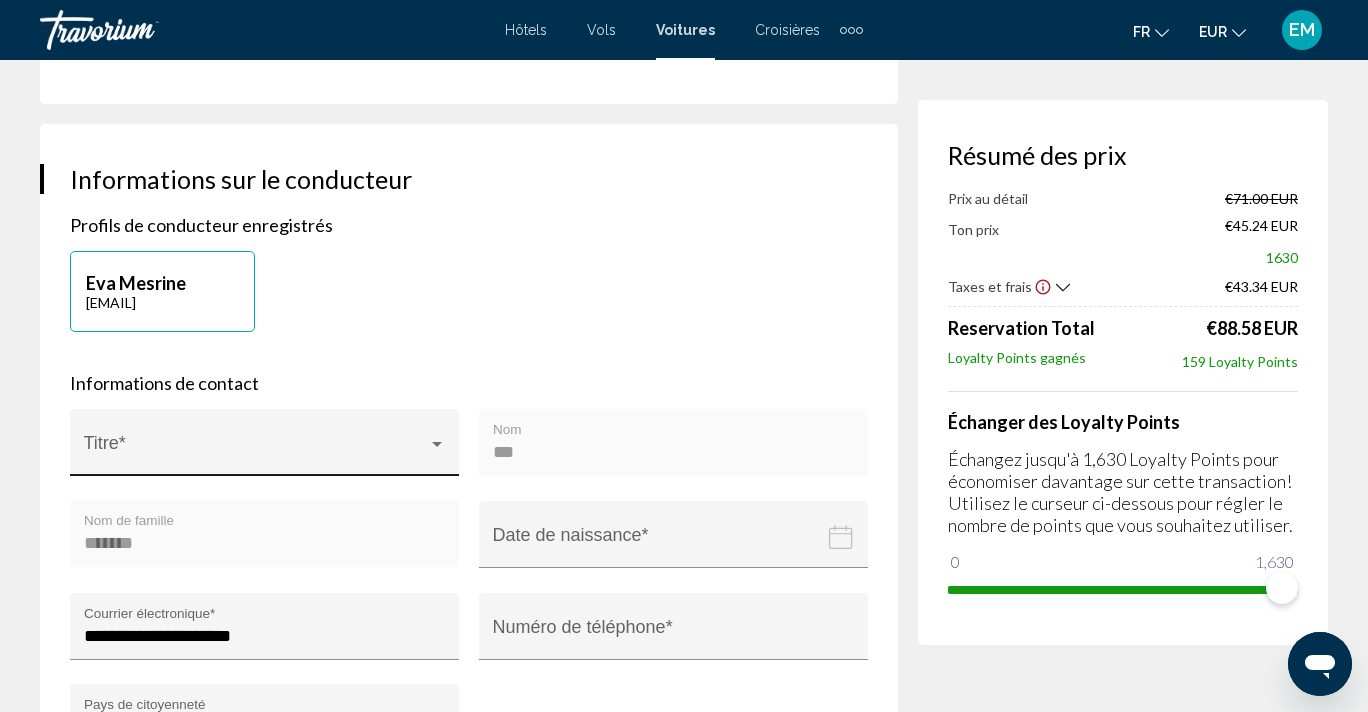 click at bounding box center [256, 452] 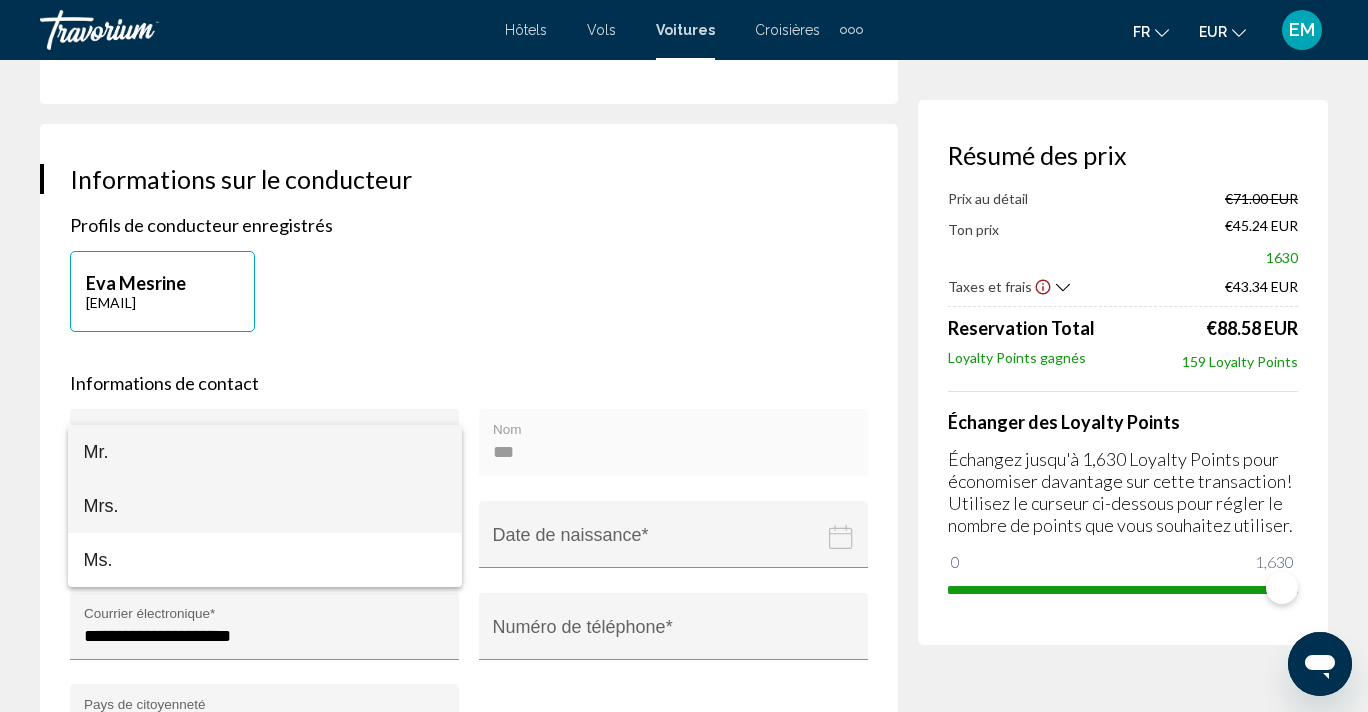 click on "Mrs." at bounding box center [265, 506] 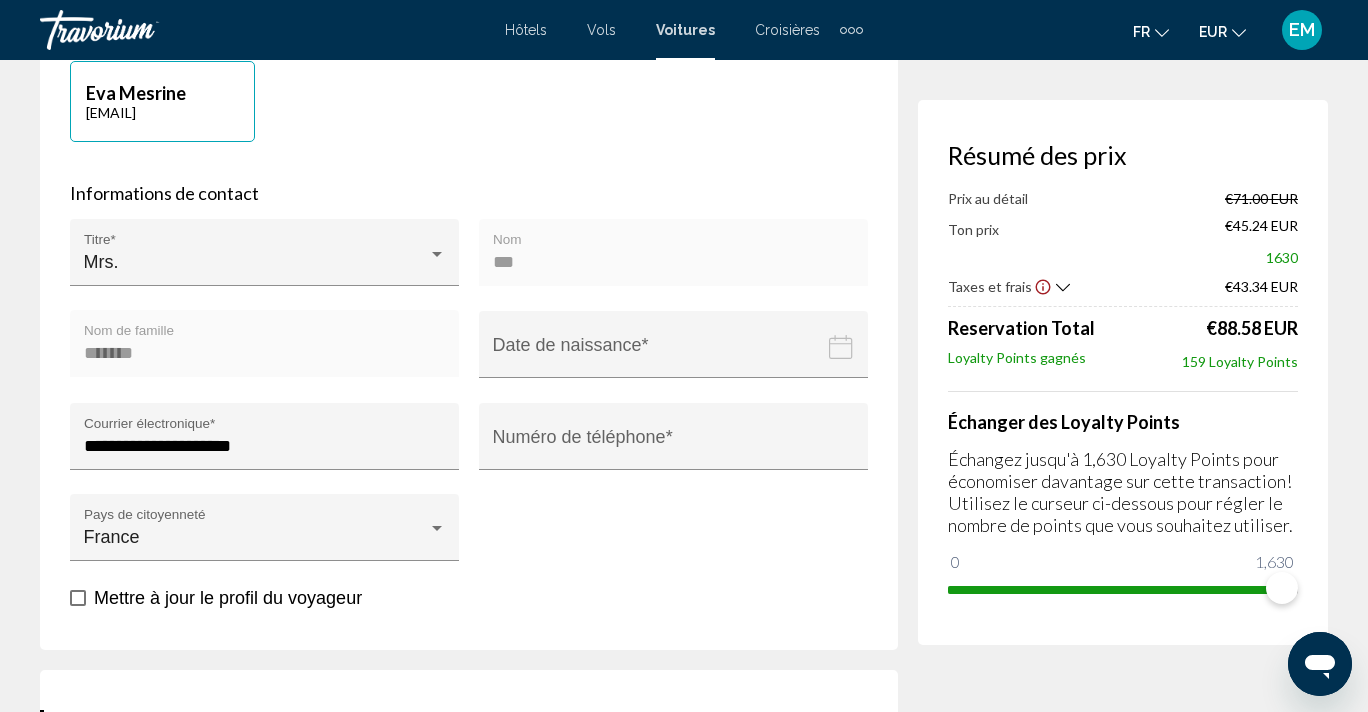 scroll, scrollTop: 624, scrollLeft: 0, axis: vertical 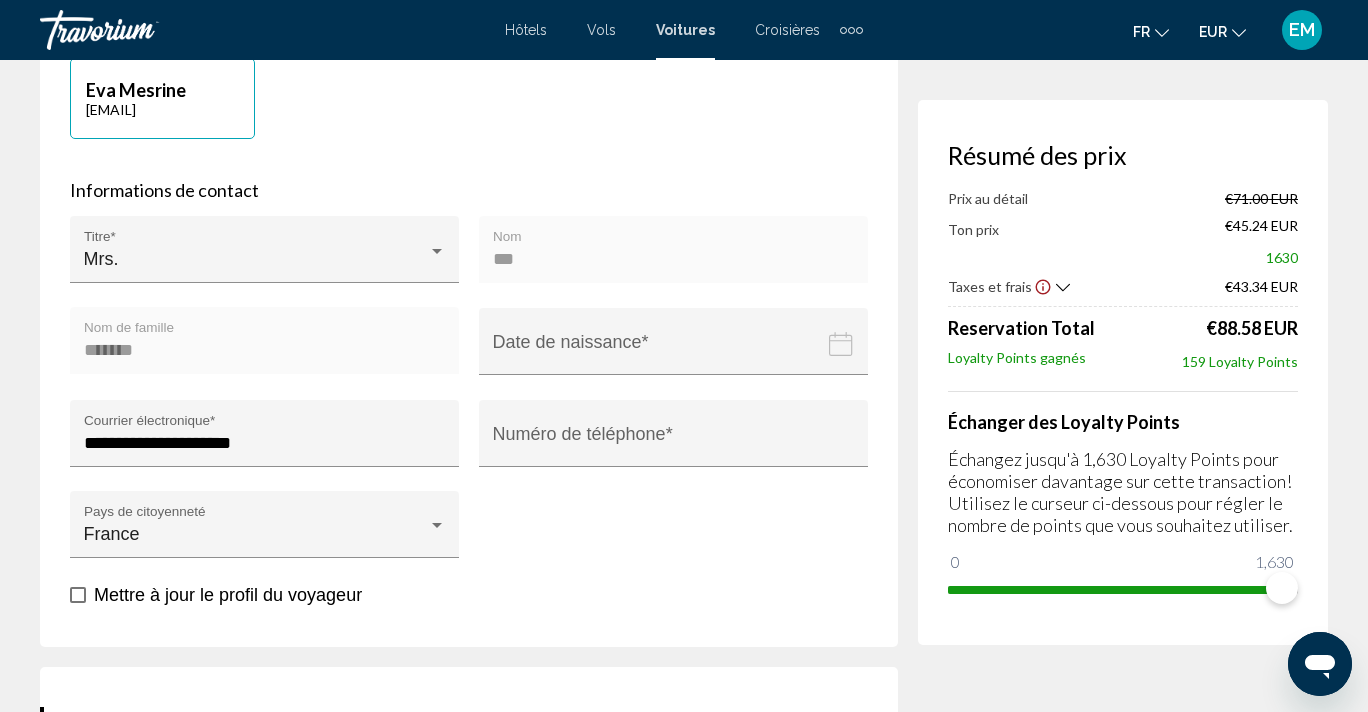 click at bounding box center [677, 356] 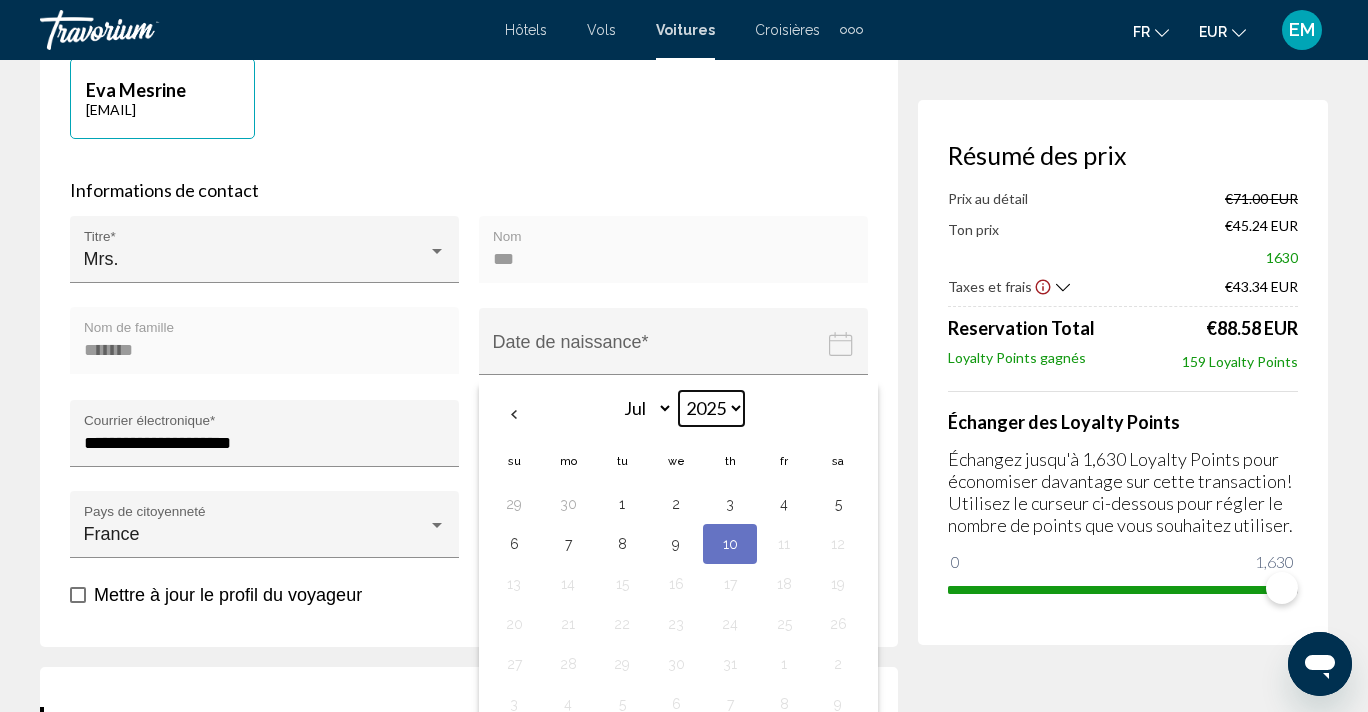 select on "****" 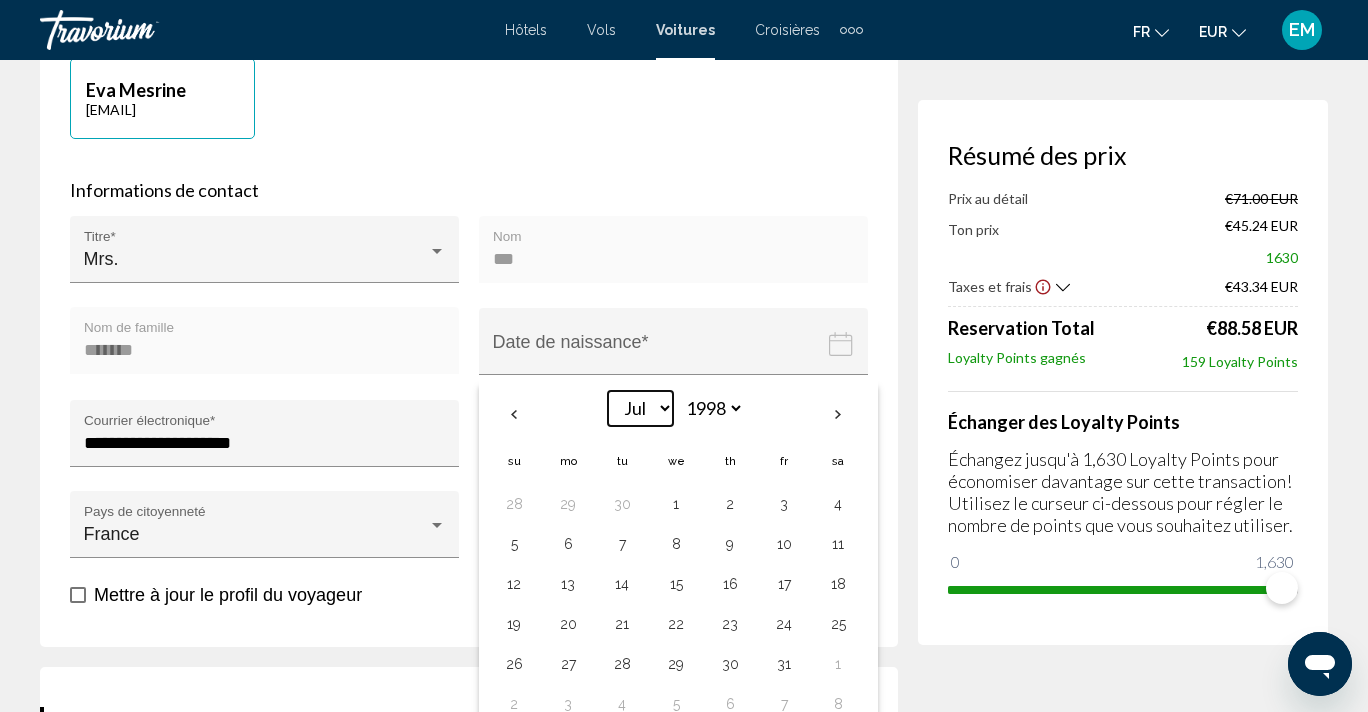 select on "*" 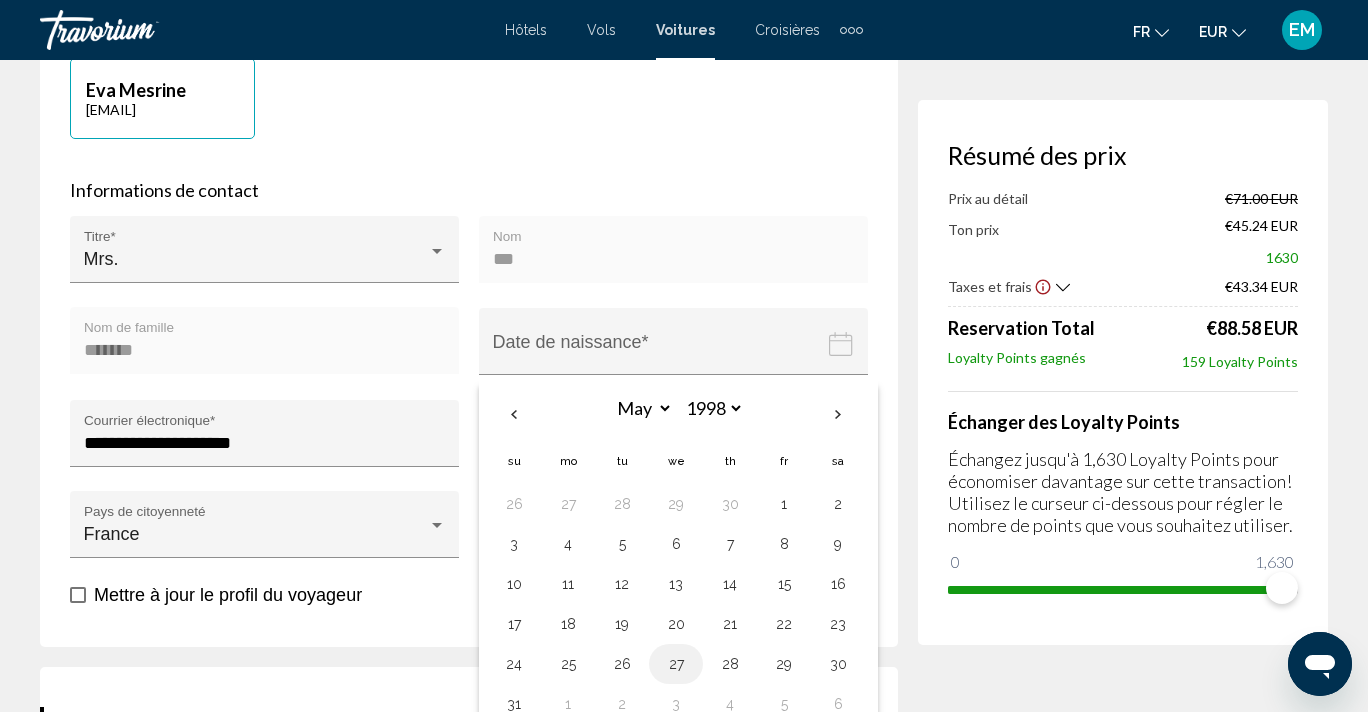 click on "27" at bounding box center (676, 664) 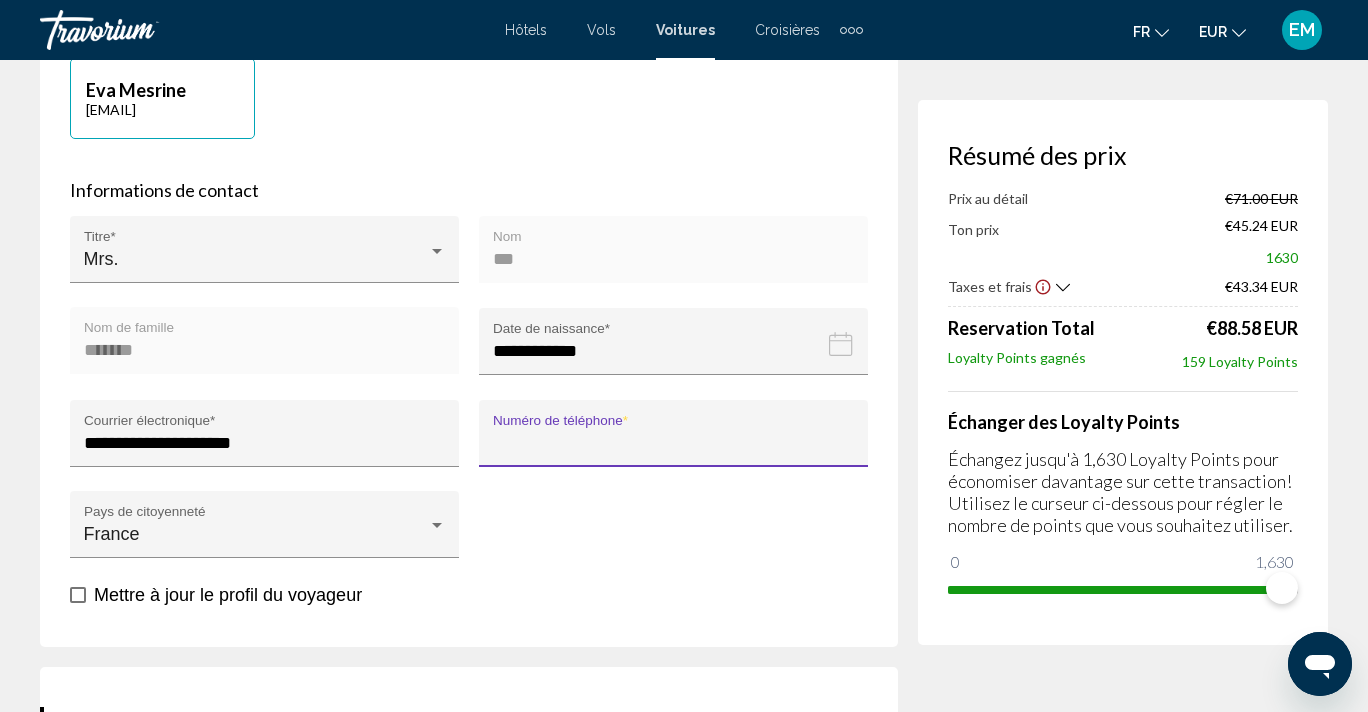 click on "Numéro de téléphone  *" at bounding box center [674, 443] 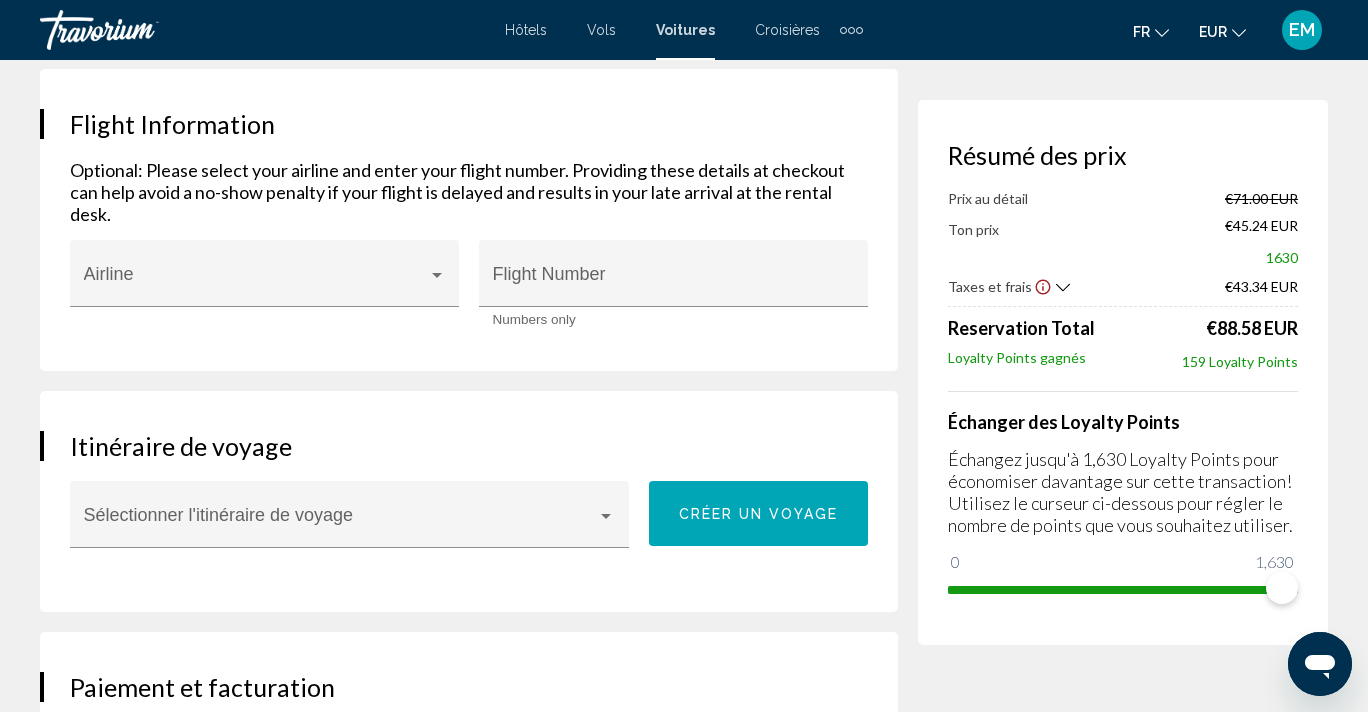 scroll, scrollTop: 1224, scrollLeft: 0, axis: vertical 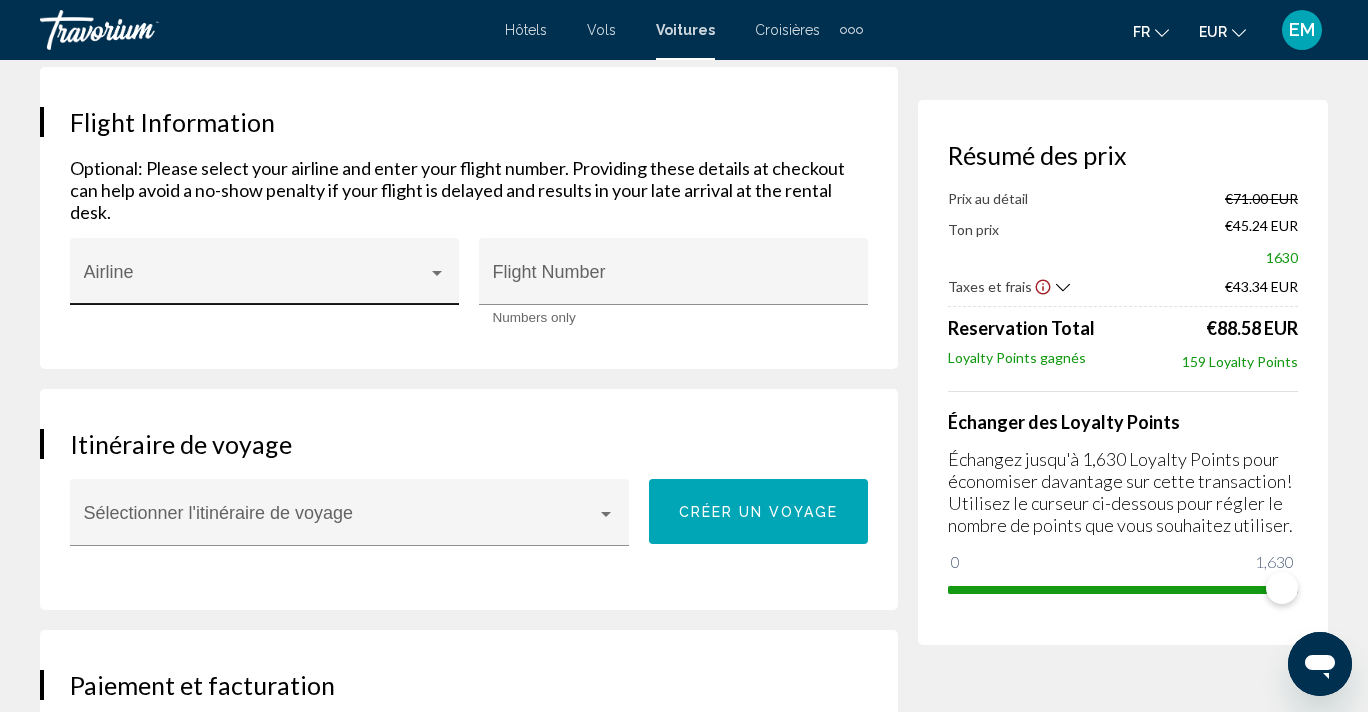 type on "**********" 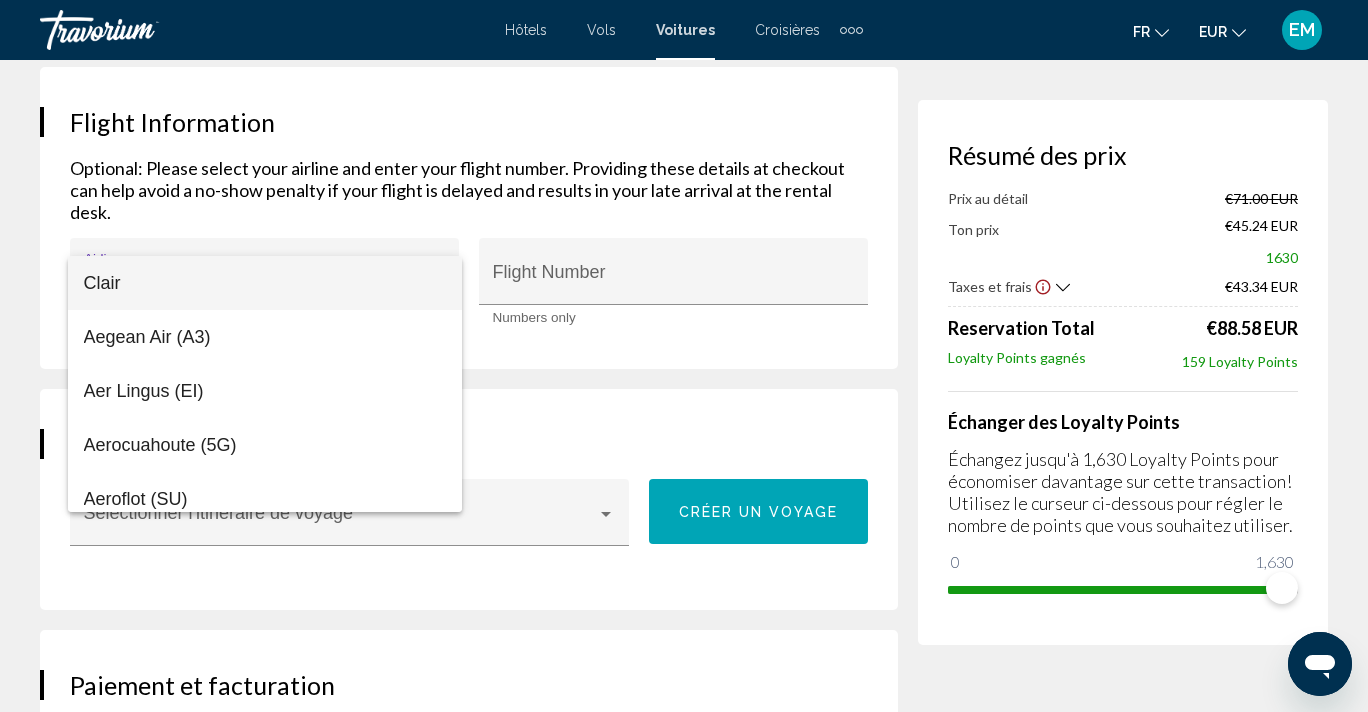click at bounding box center [684, 356] 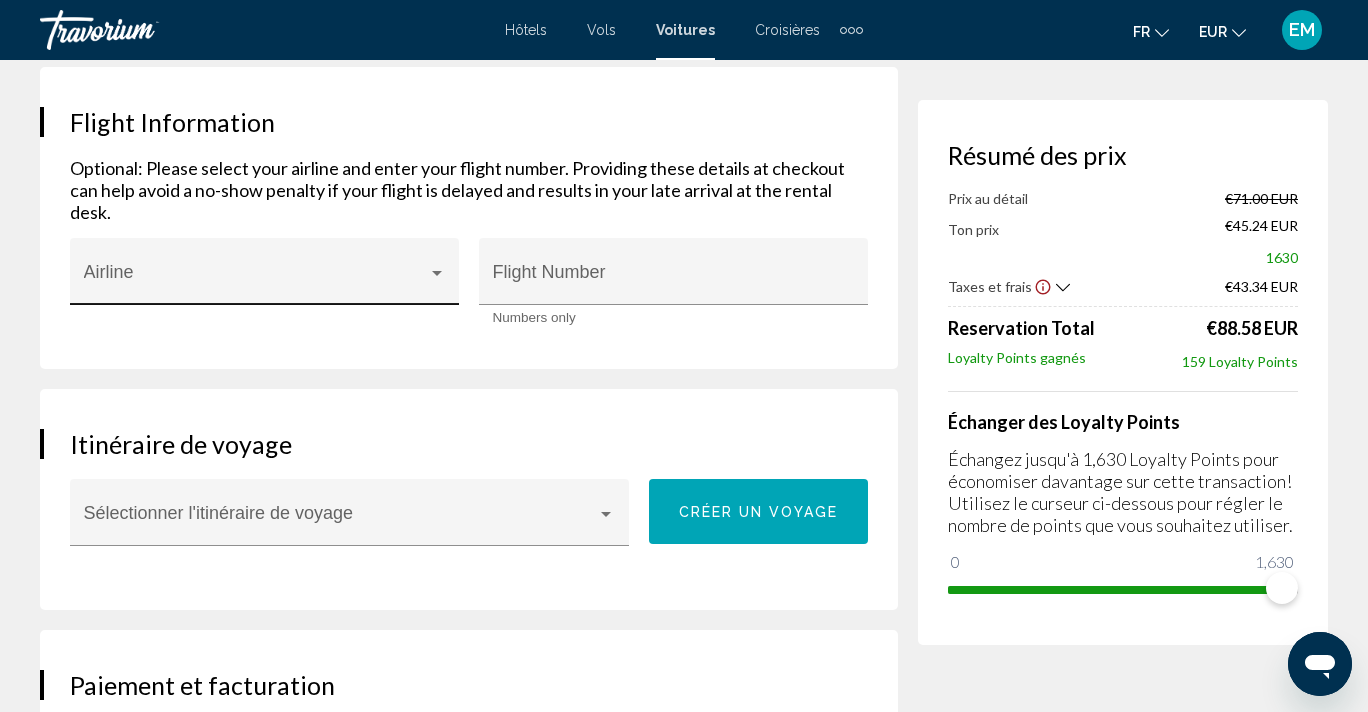 click on "Airline" at bounding box center [265, 278] 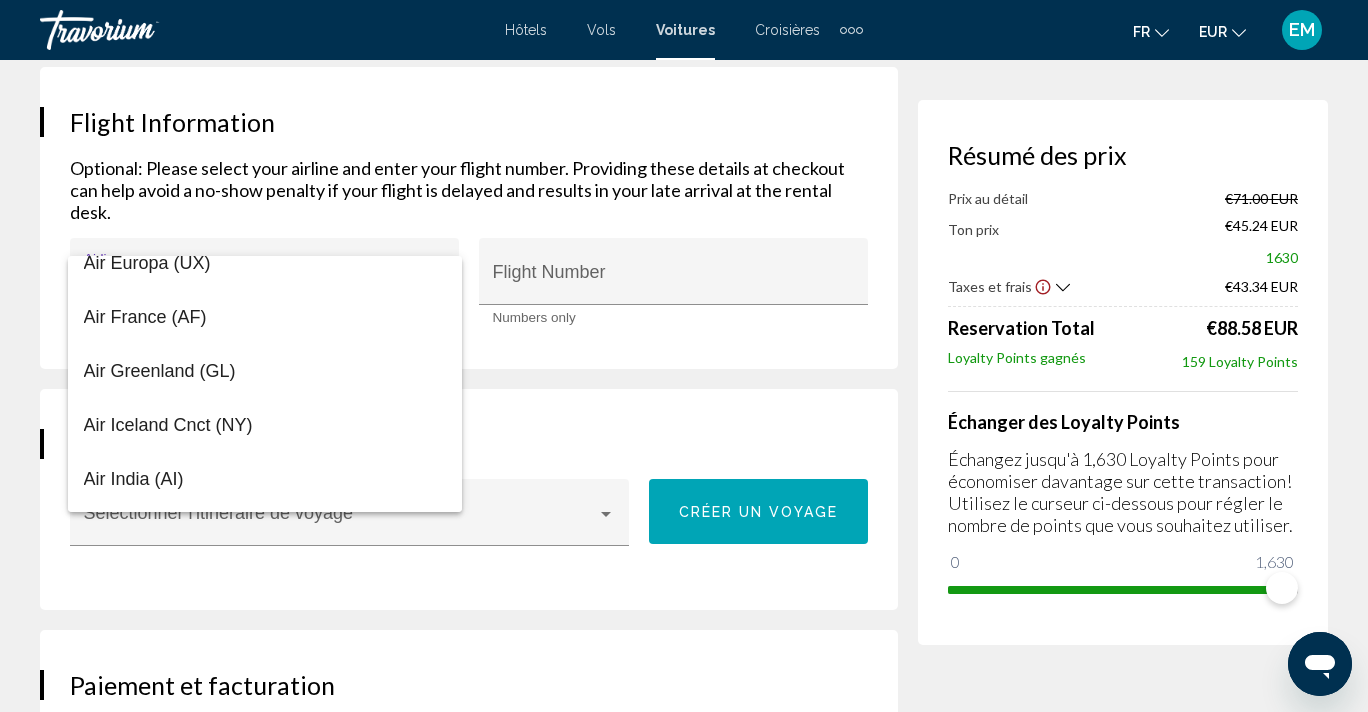 drag, startPoint x: 453, startPoint y: 269, endPoint x: 449, endPoint y: 632, distance: 363.02203 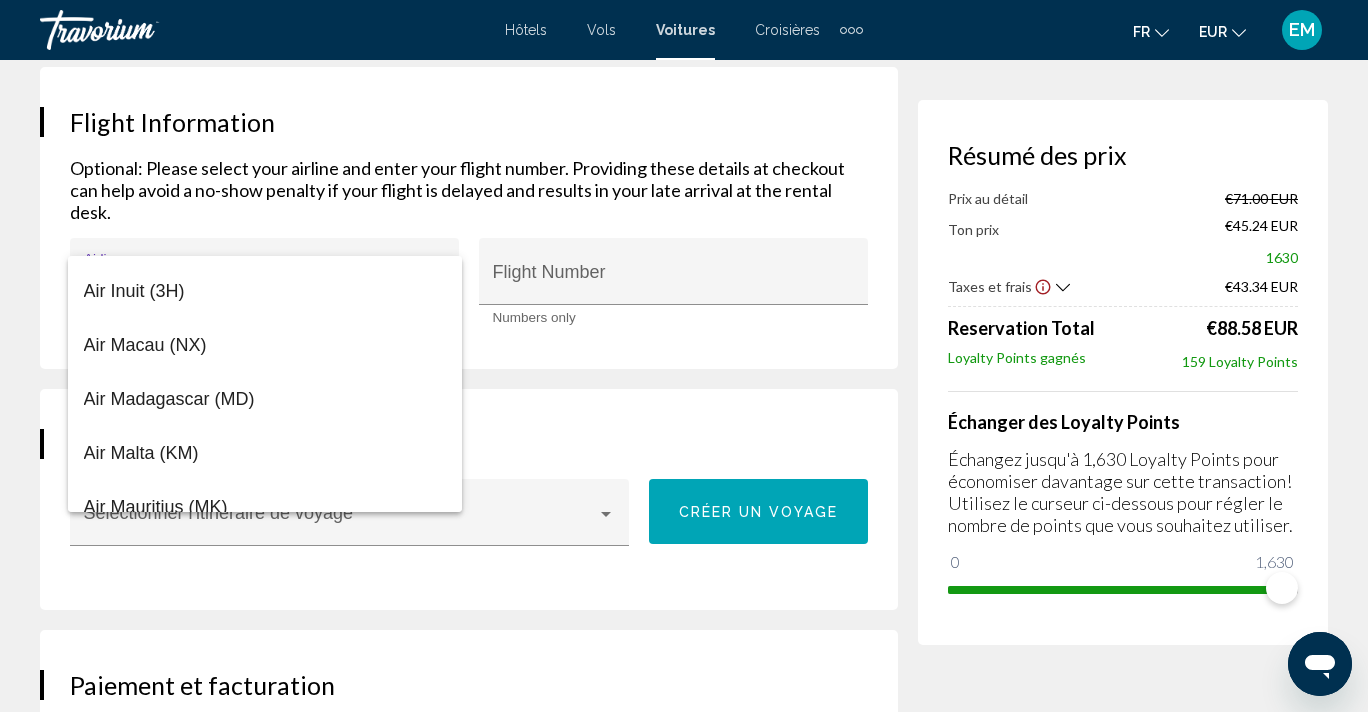 drag, startPoint x: 454, startPoint y: 293, endPoint x: 464, endPoint y: 440, distance: 147.33974 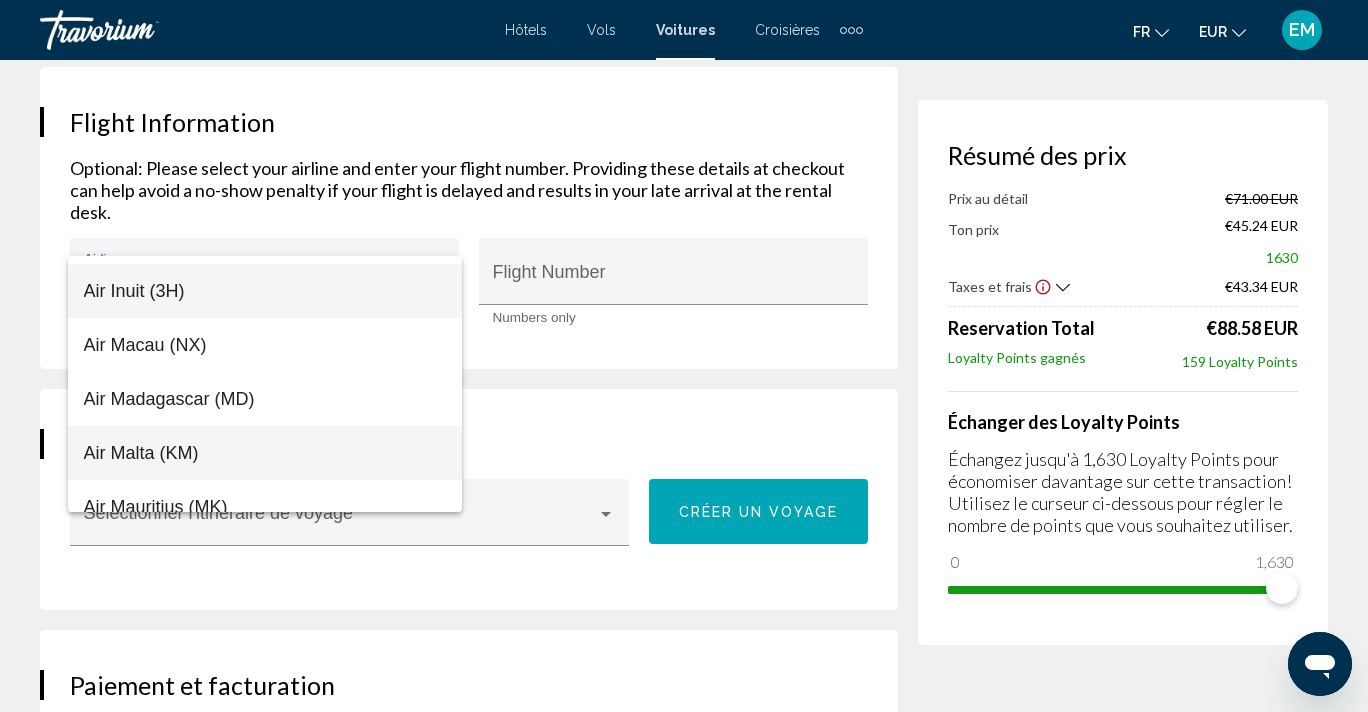 drag, startPoint x: 458, startPoint y: 289, endPoint x: 460, endPoint y: 448, distance: 159.01257 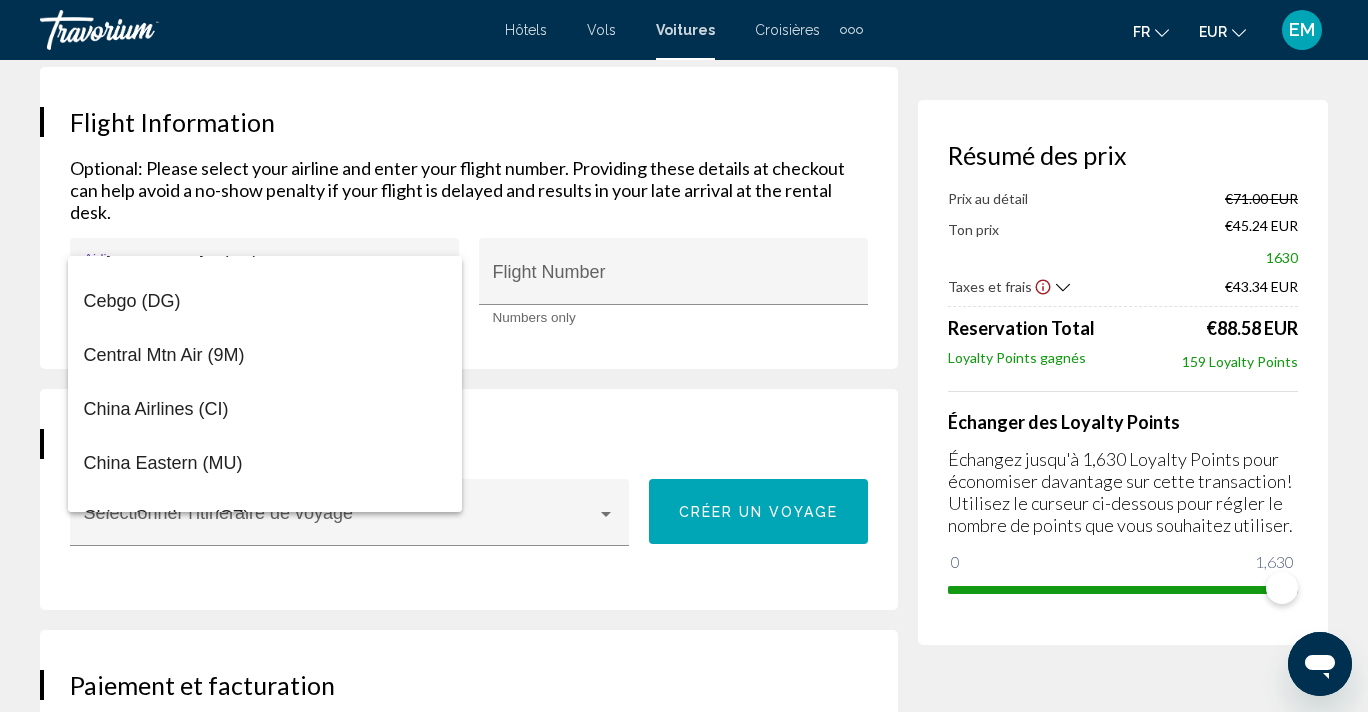 scroll, scrollTop: 5381, scrollLeft: 0, axis: vertical 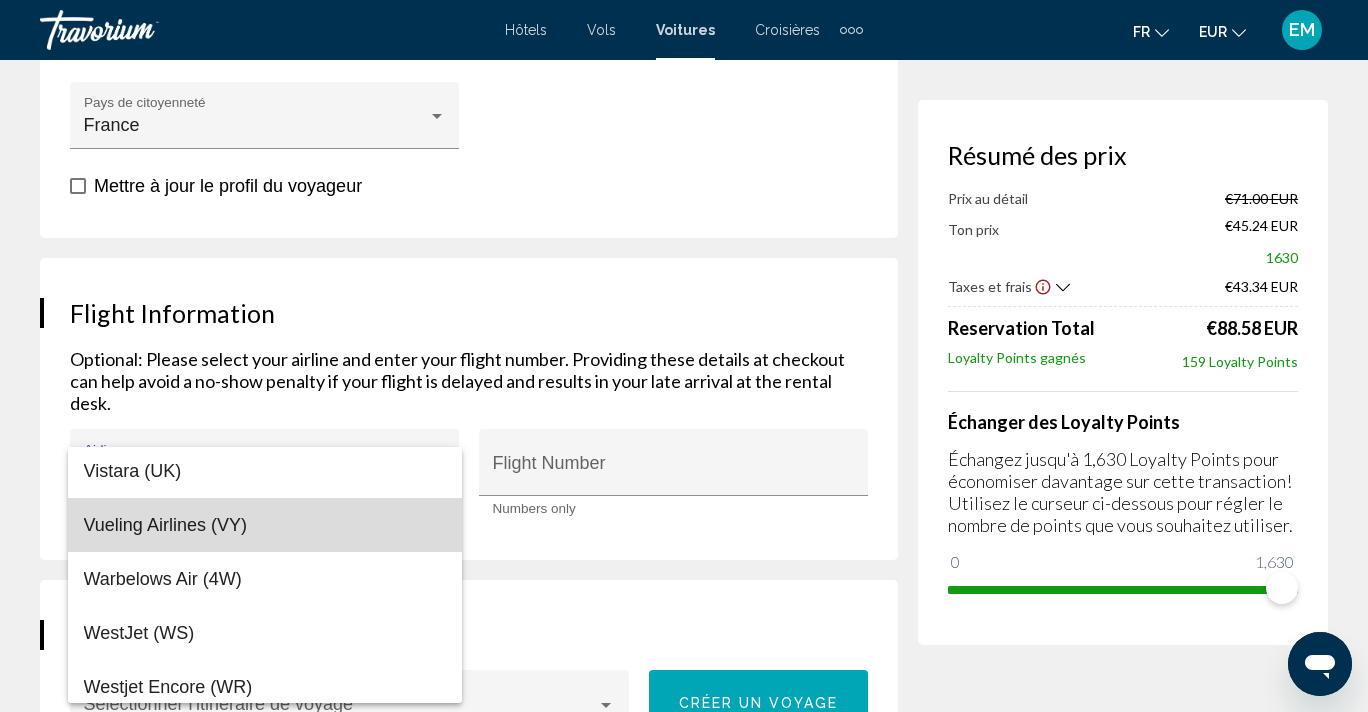 click on "Vueling Airlines (VY)" at bounding box center (265, 525) 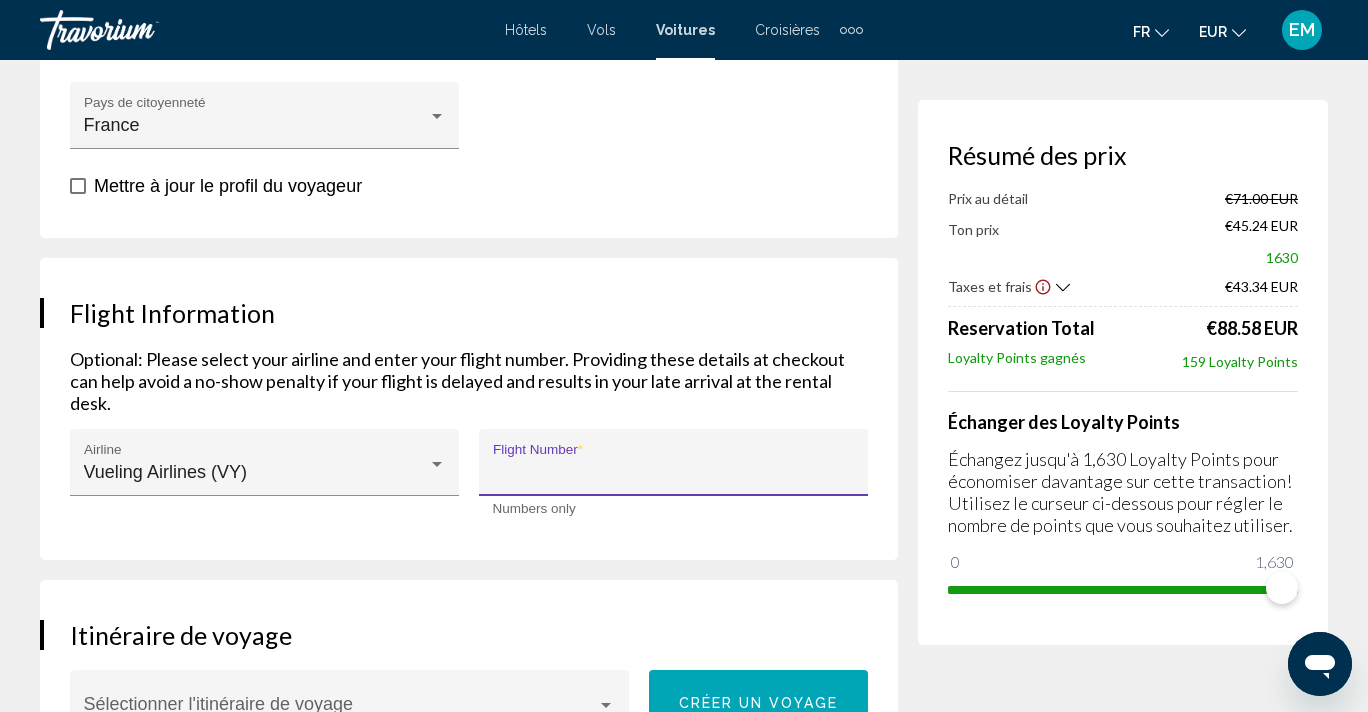 click on "Flight Number  *" at bounding box center [674, 472] 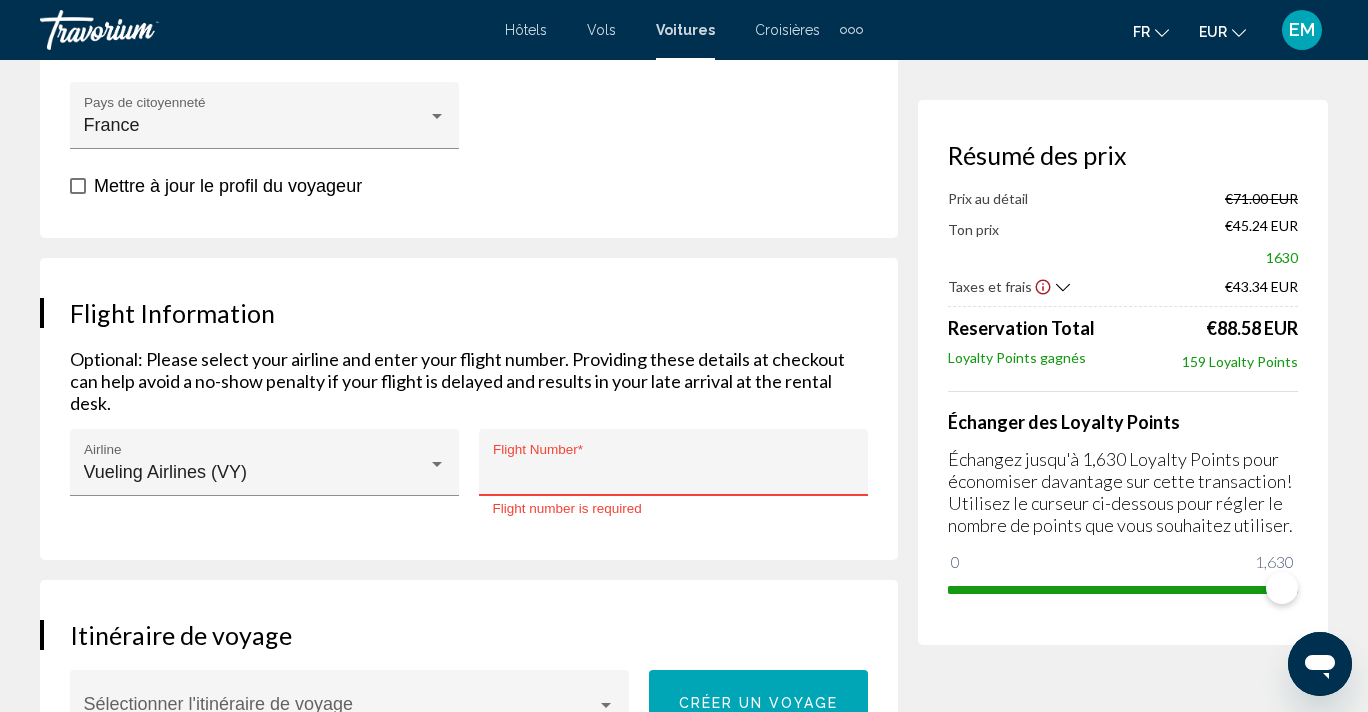 click on "Flight Information Optional: Please select your airline and enter your flight number. Providing these details at checkout can help avoid a no-show penalty if your flight is delayed and results in your late arrival at the rental desk. Vueling Airlines (VY) Airline Flight Number  *  Flight number is required" at bounding box center [469, 409] 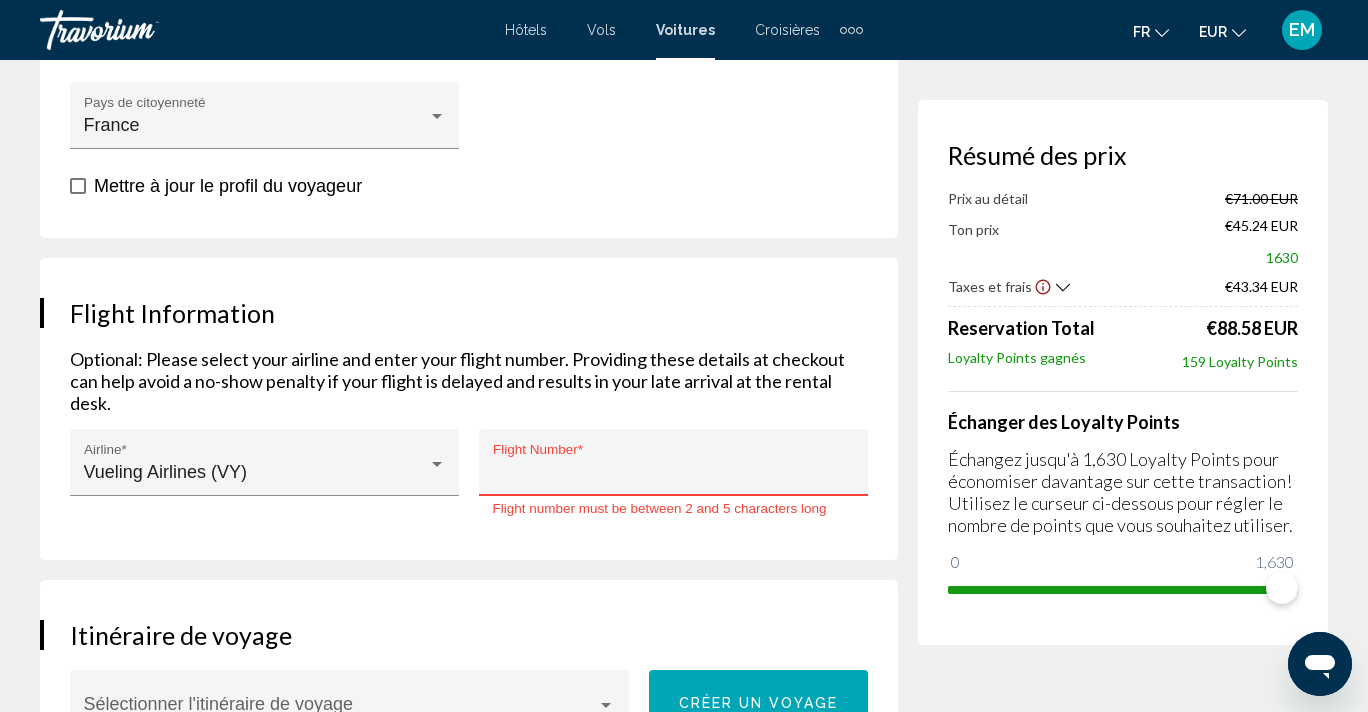 click on "*" at bounding box center (674, 472) 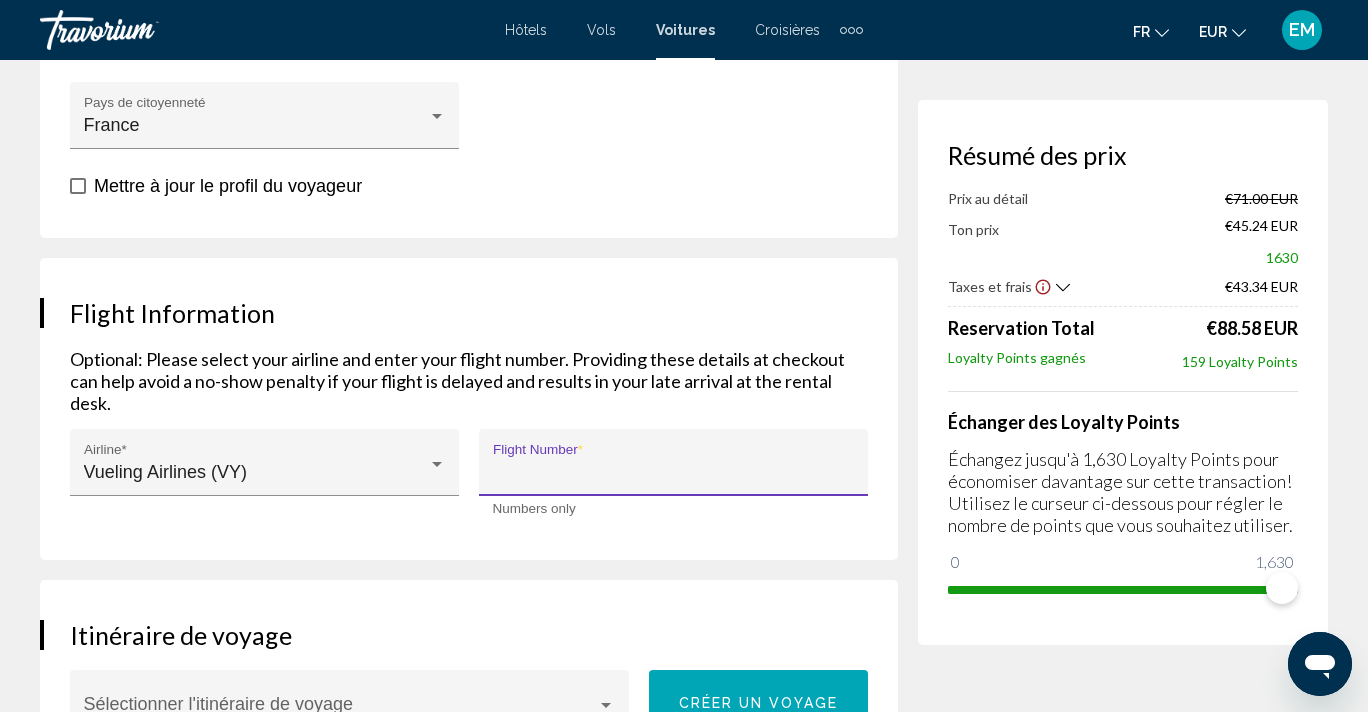 type on "****" 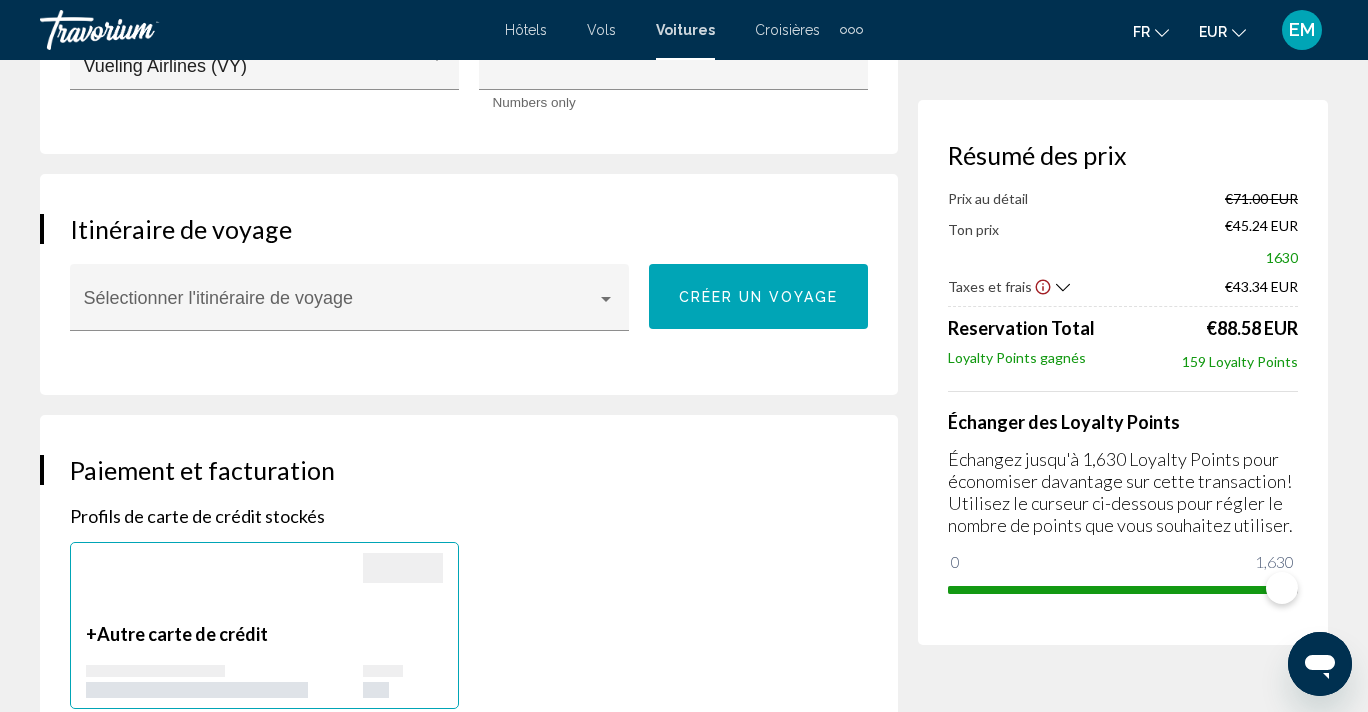 scroll, scrollTop: 1448, scrollLeft: 0, axis: vertical 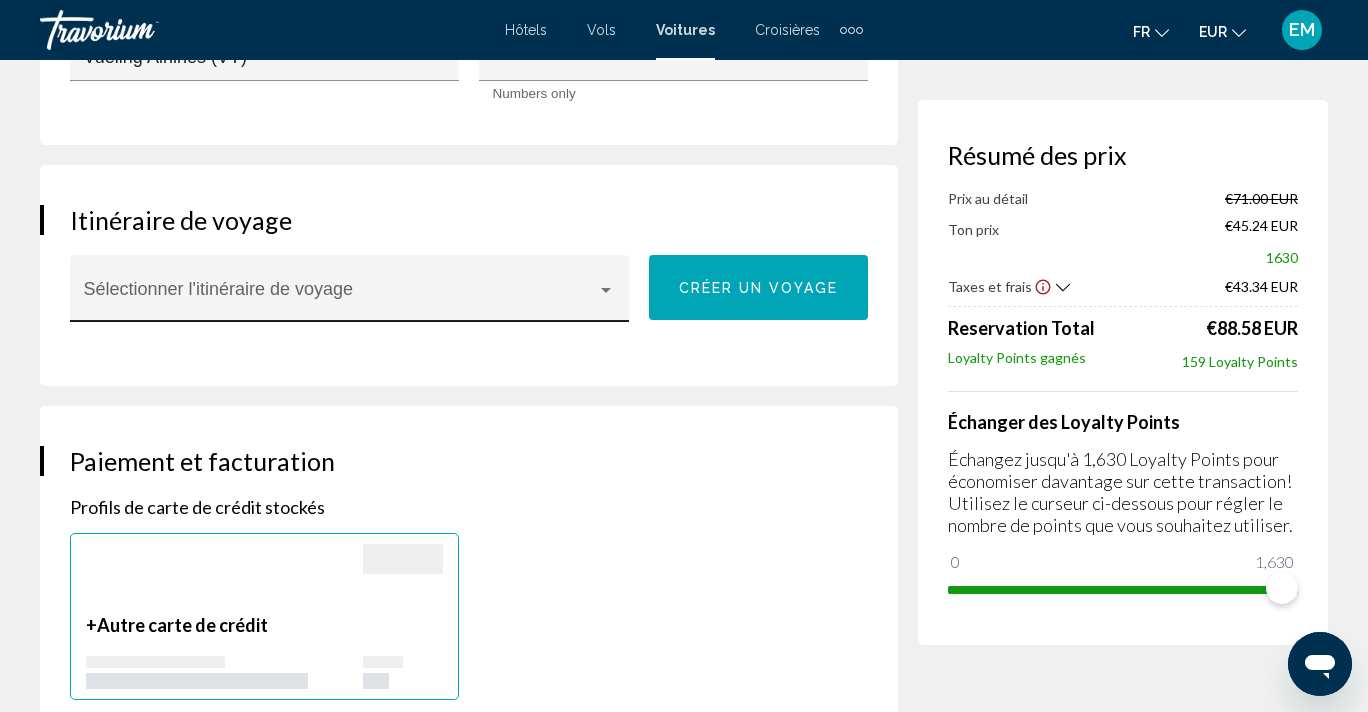 click at bounding box center [350, 298] 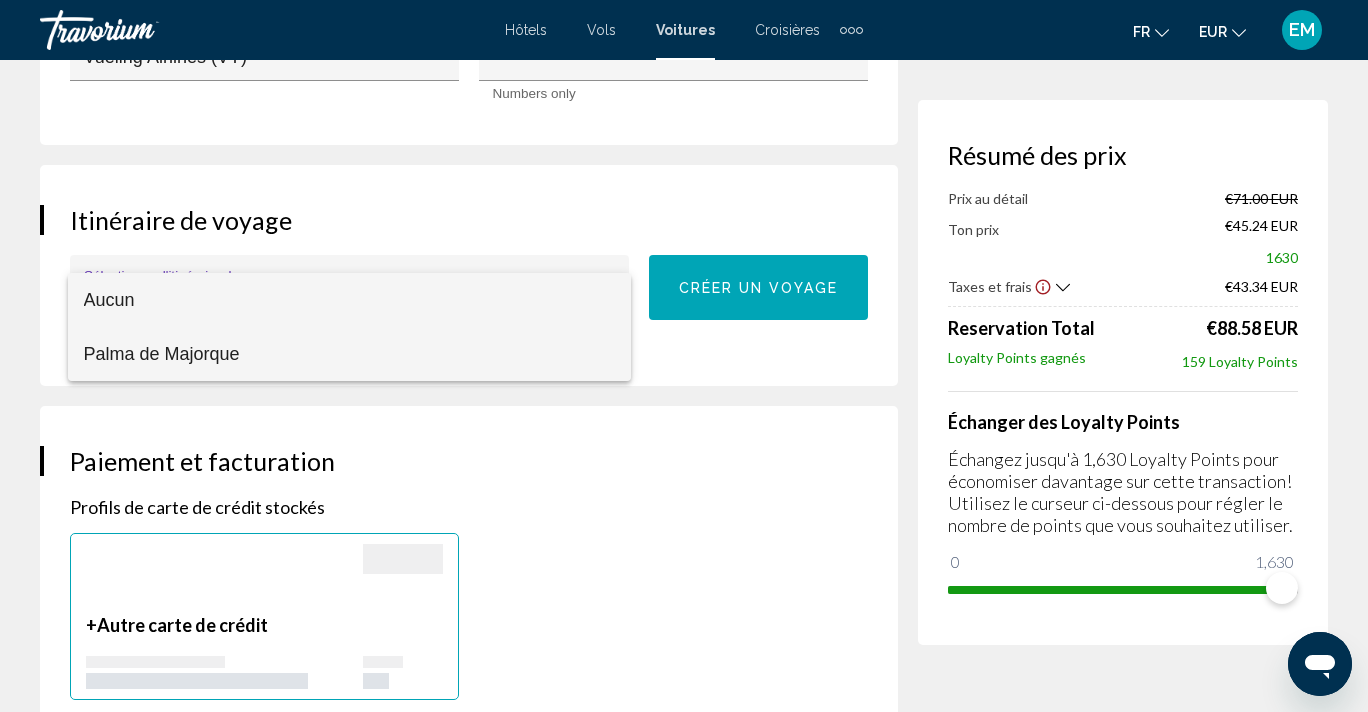 click on "Palma de Majorque" at bounding box center (350, 354) 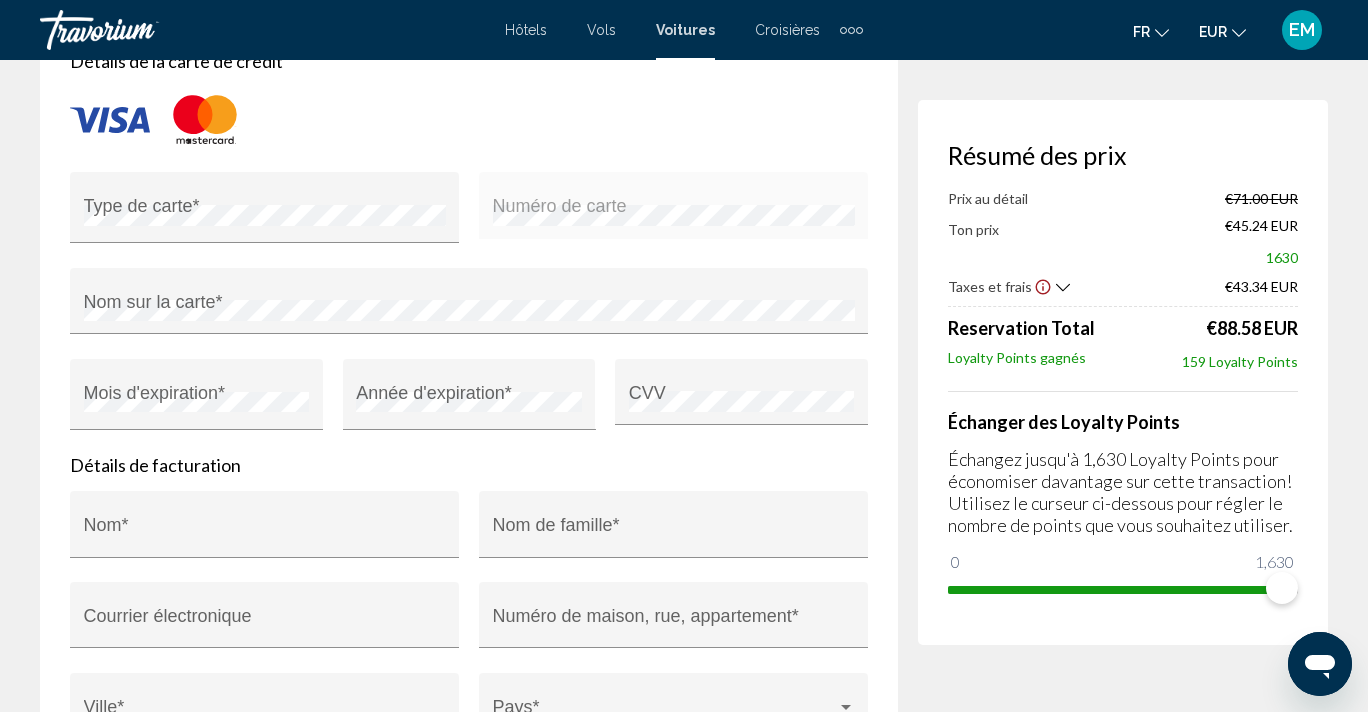 scroll, scrollTop: 2162, scrollLeft: 0, axis: vertical 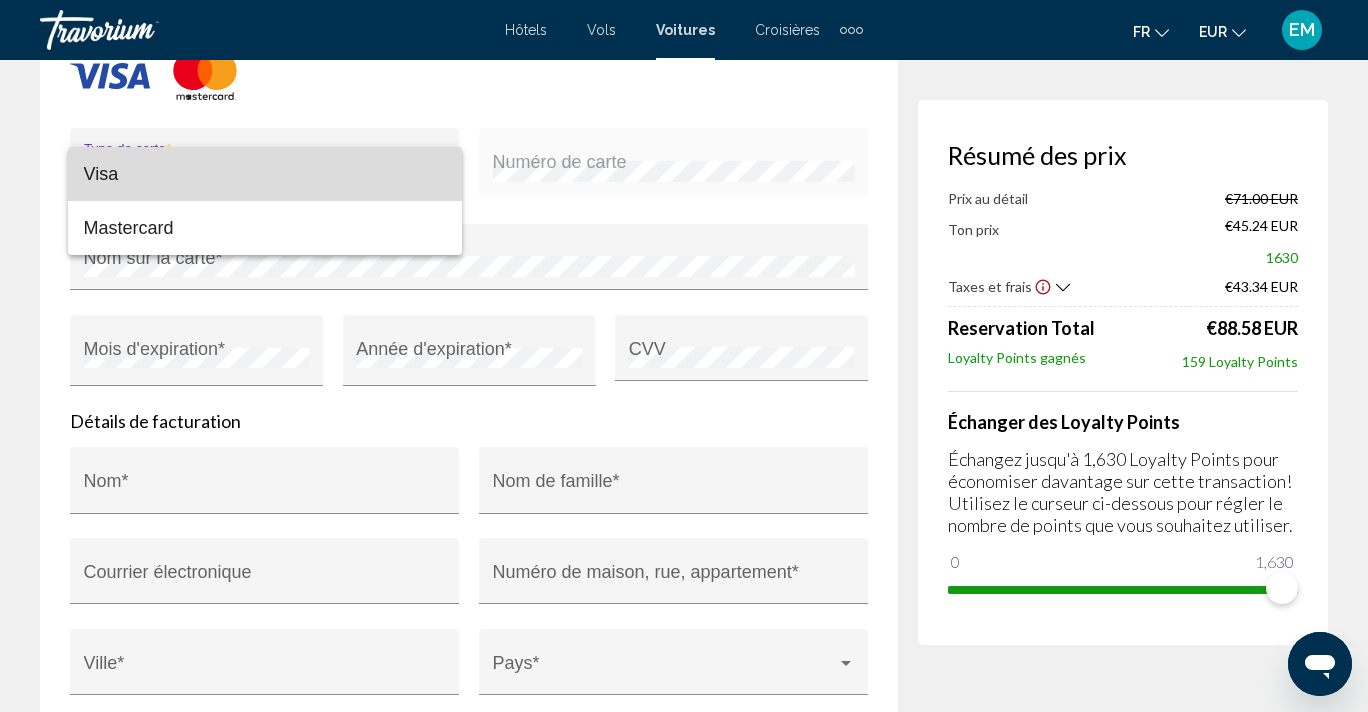 click on "Visa" at bounding box center (265, 174) 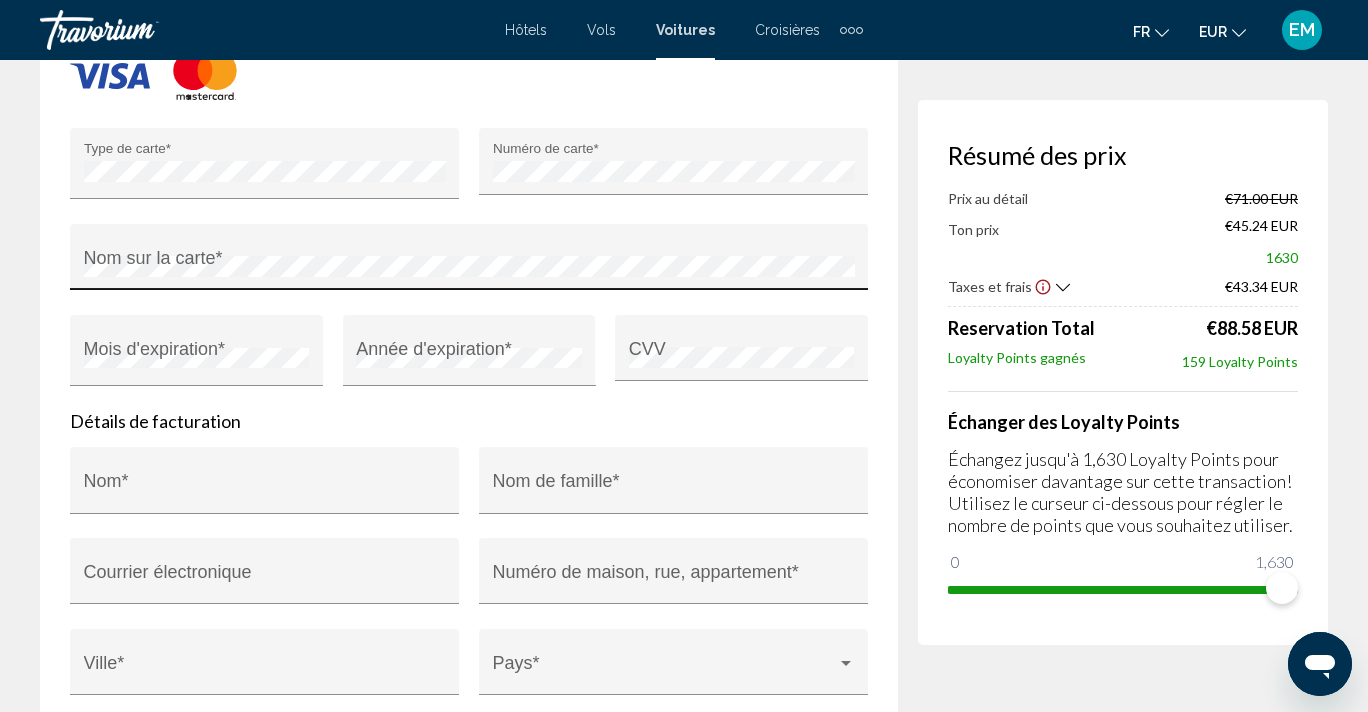 click on "Nom sur la carte  *" at bounding box center [469, 257] 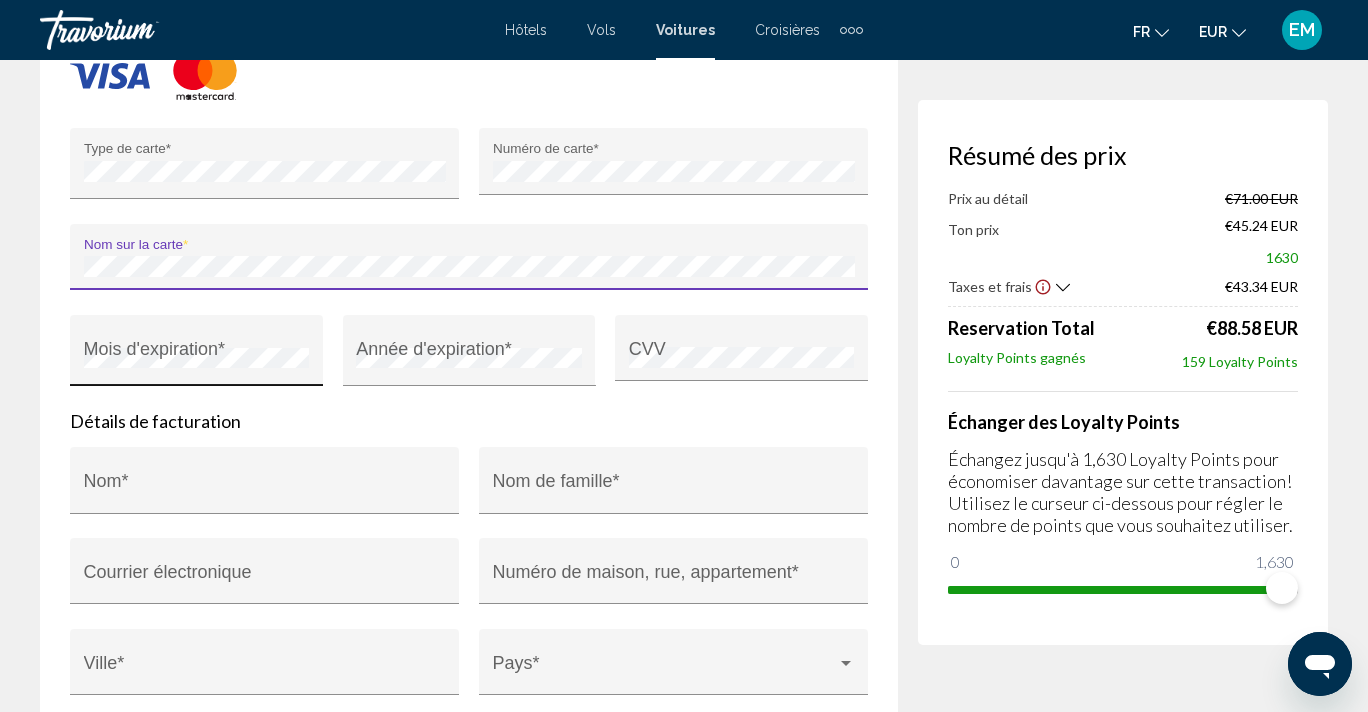 click on "Mois d'expiration  *" at bounding box center (197, 357) 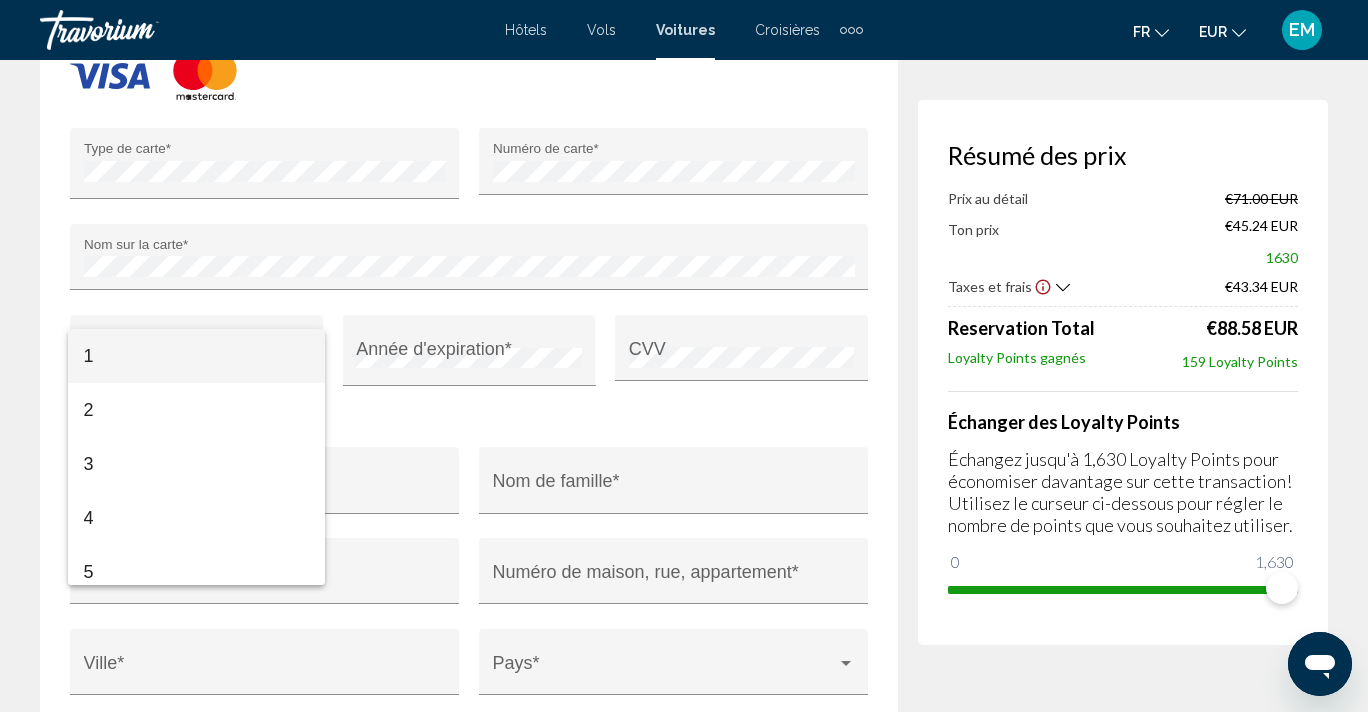 click at bounding box center [684, 356] 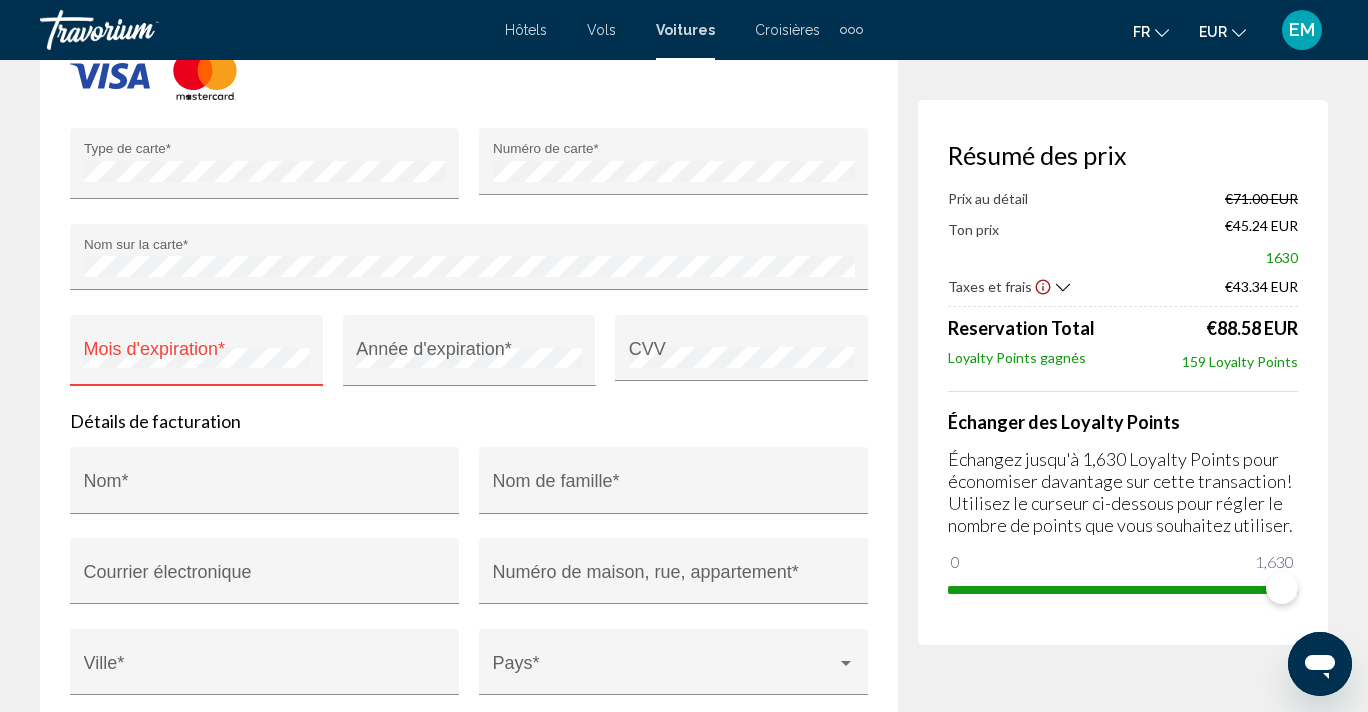 click on "Mois d'expiration  *" at bounding box center [197, 357] 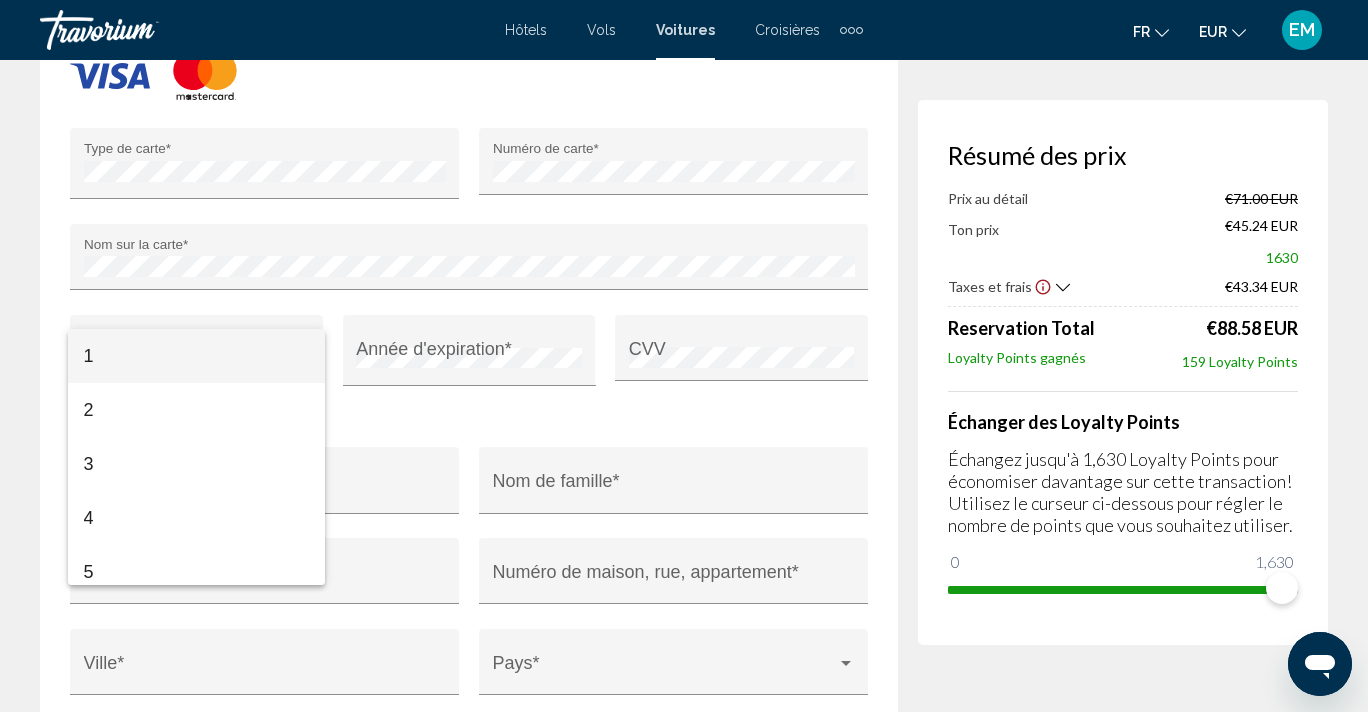 scroll, scrollTop: 68, scrollLeft: 0, axis: vertical 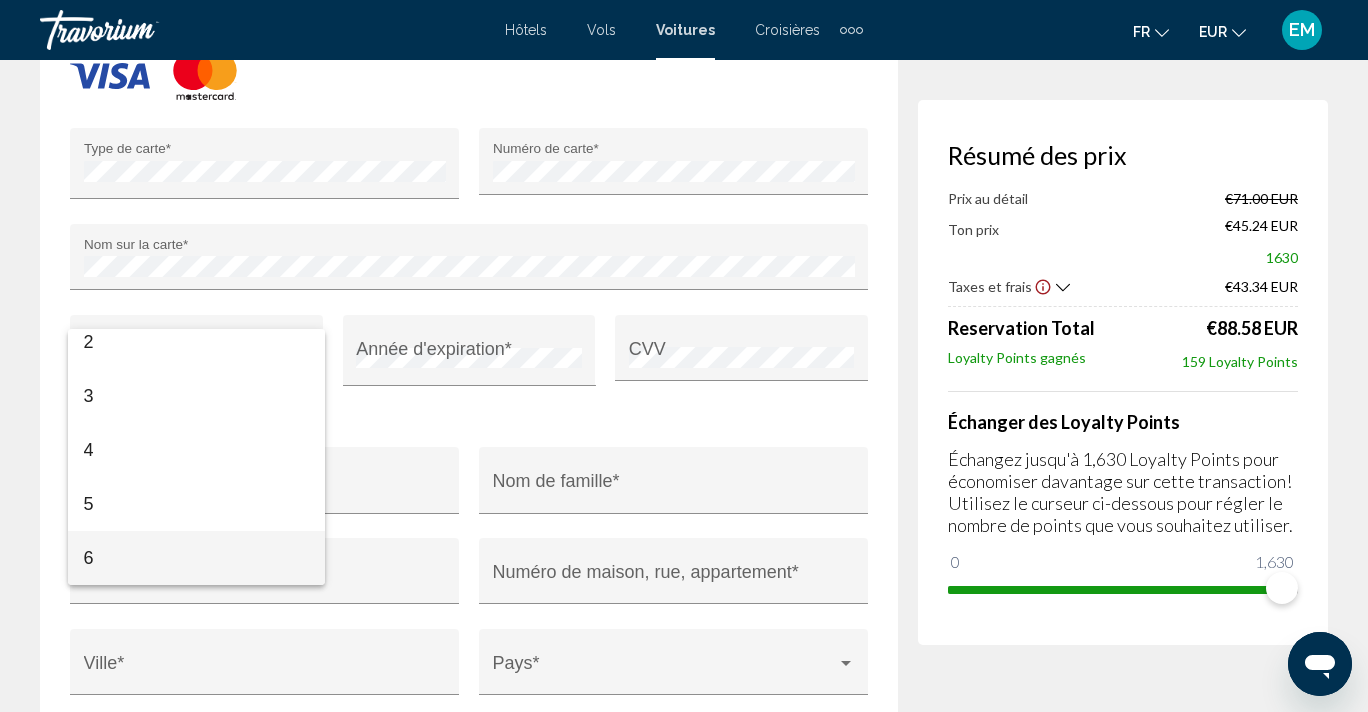 click on "6" at bounding box center (197, 558) 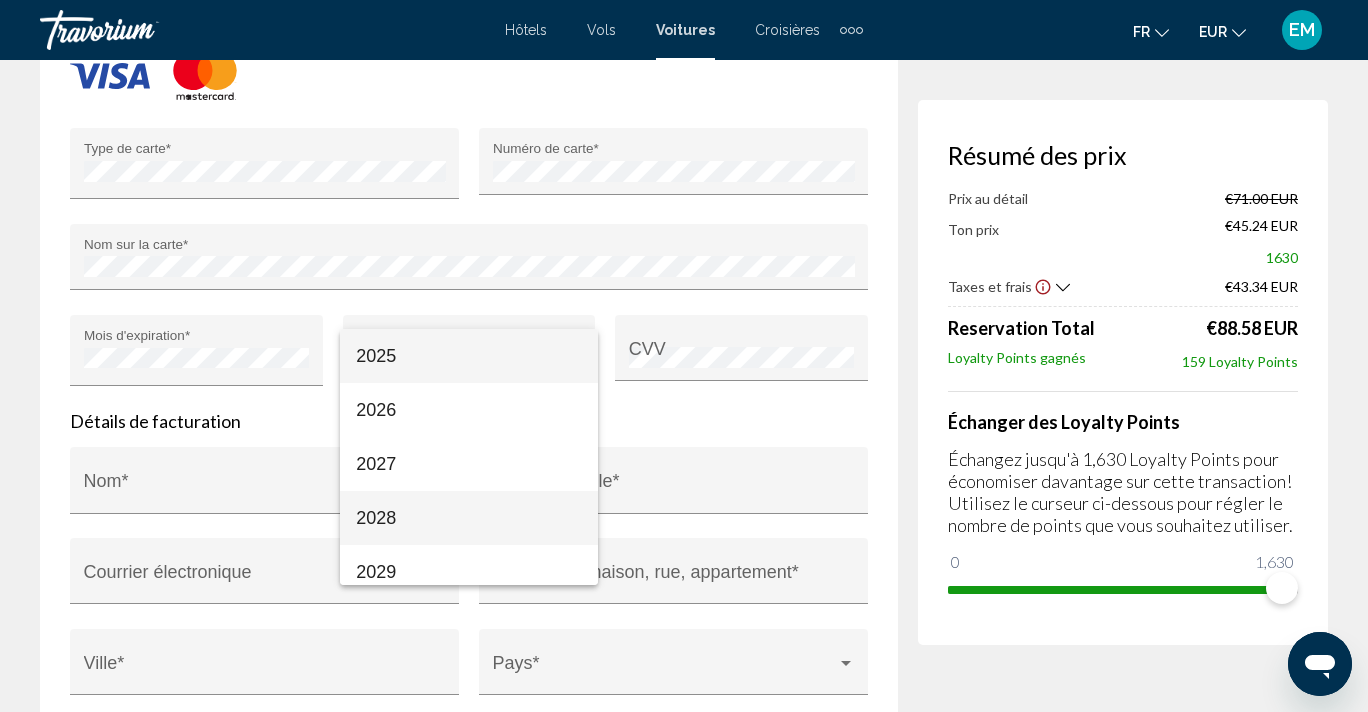 click on "2028" at bounding box center [469, 518] 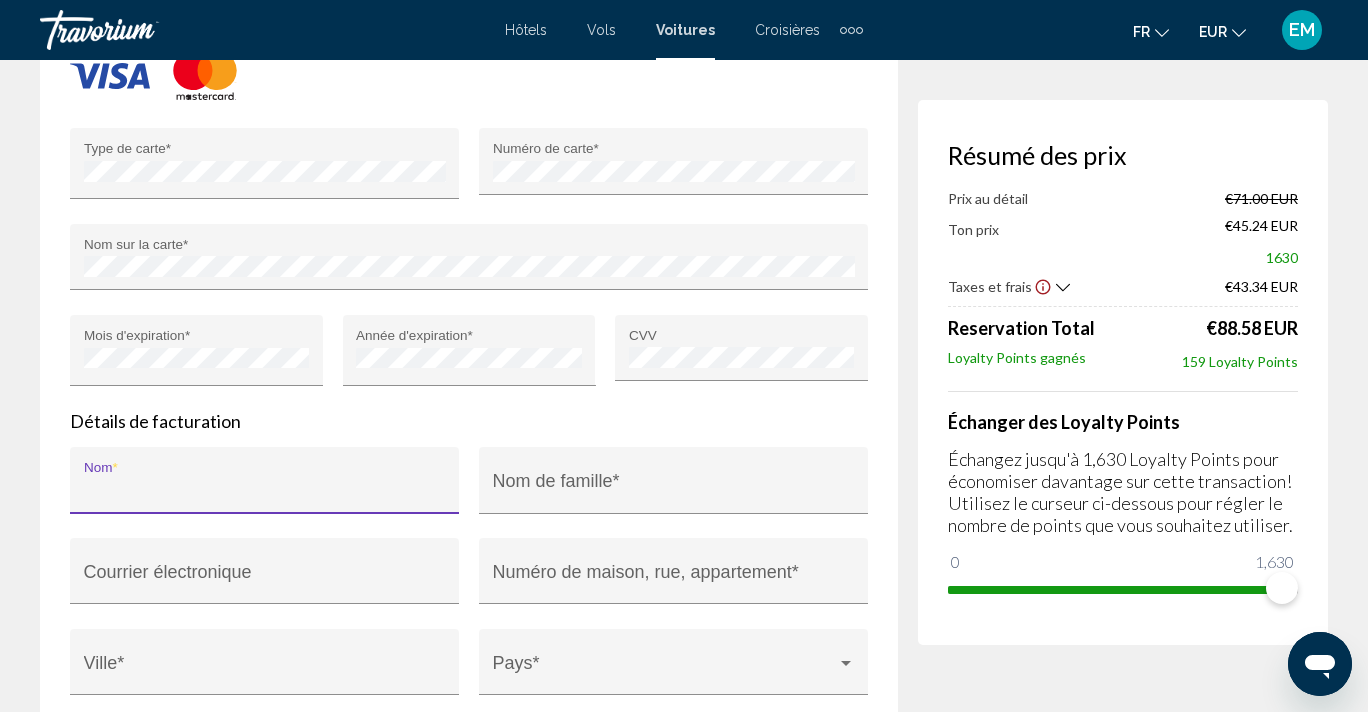 click on "Nom  *" at bounding box center (265, 490) 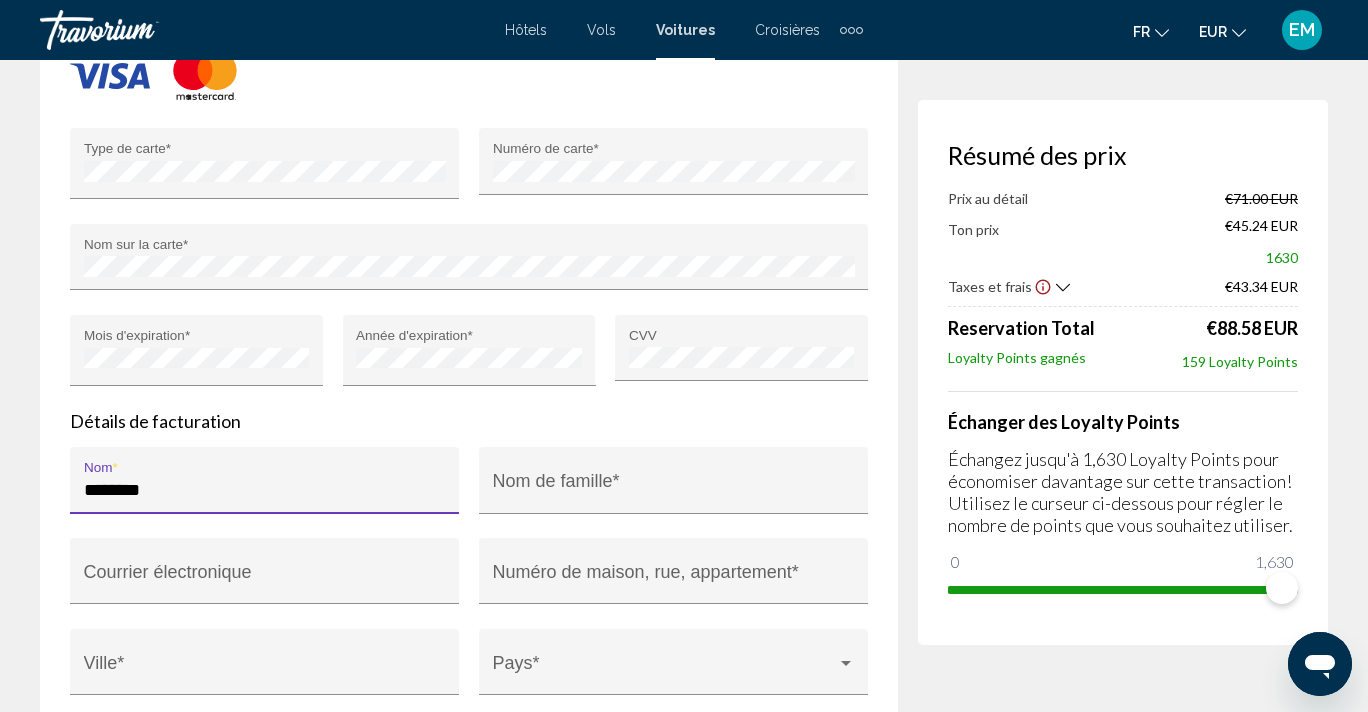 type on "*******" 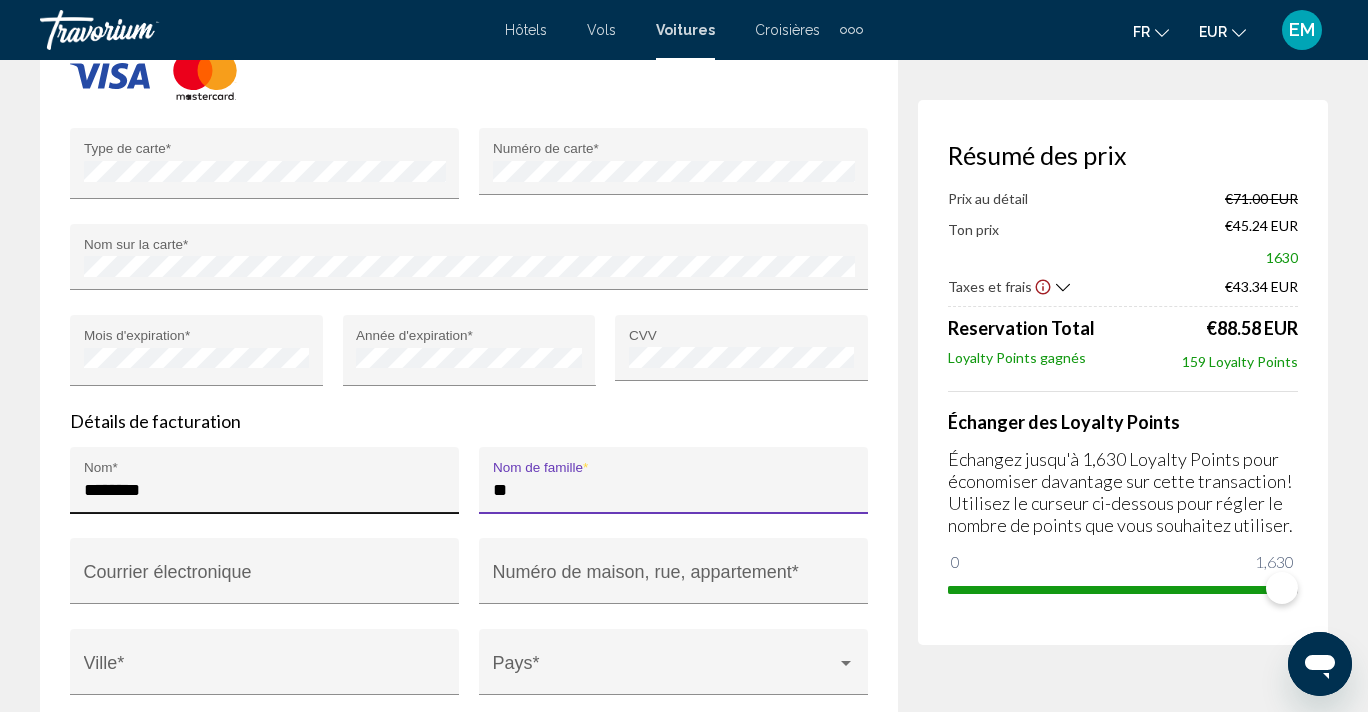 type on "*" 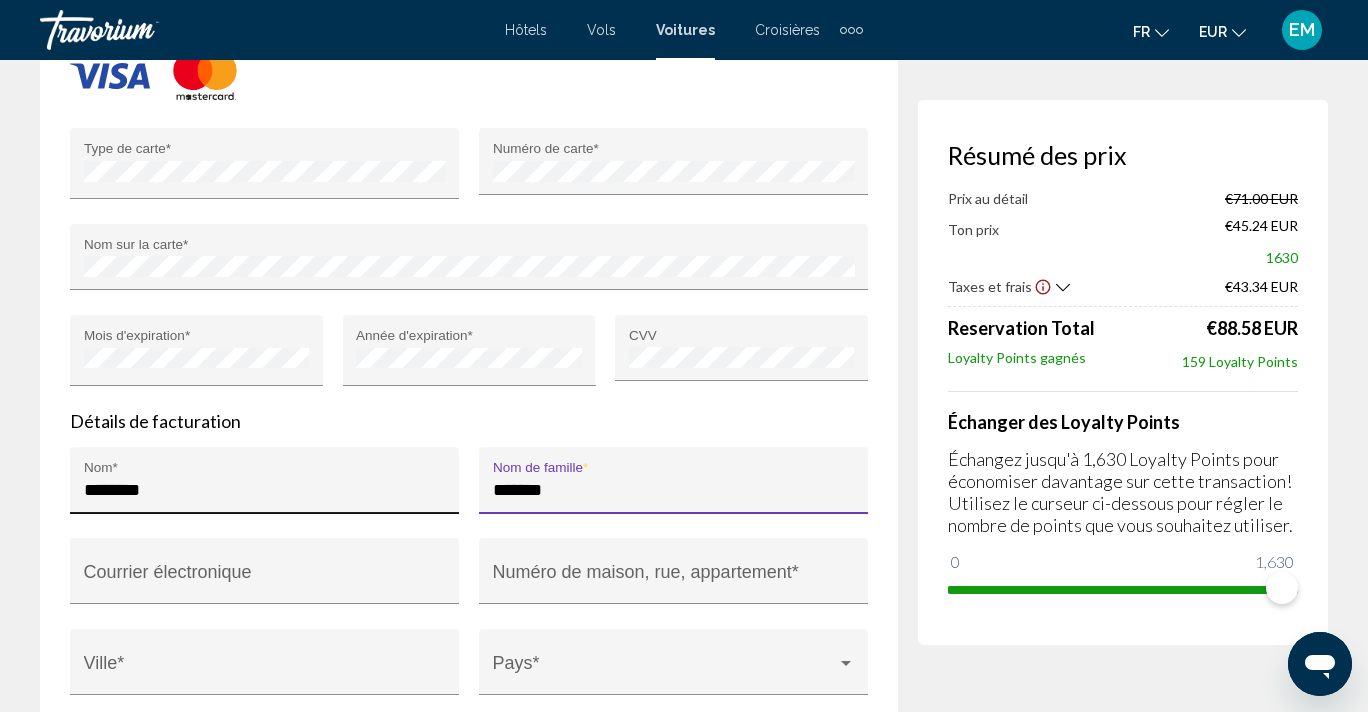 type on "*******" 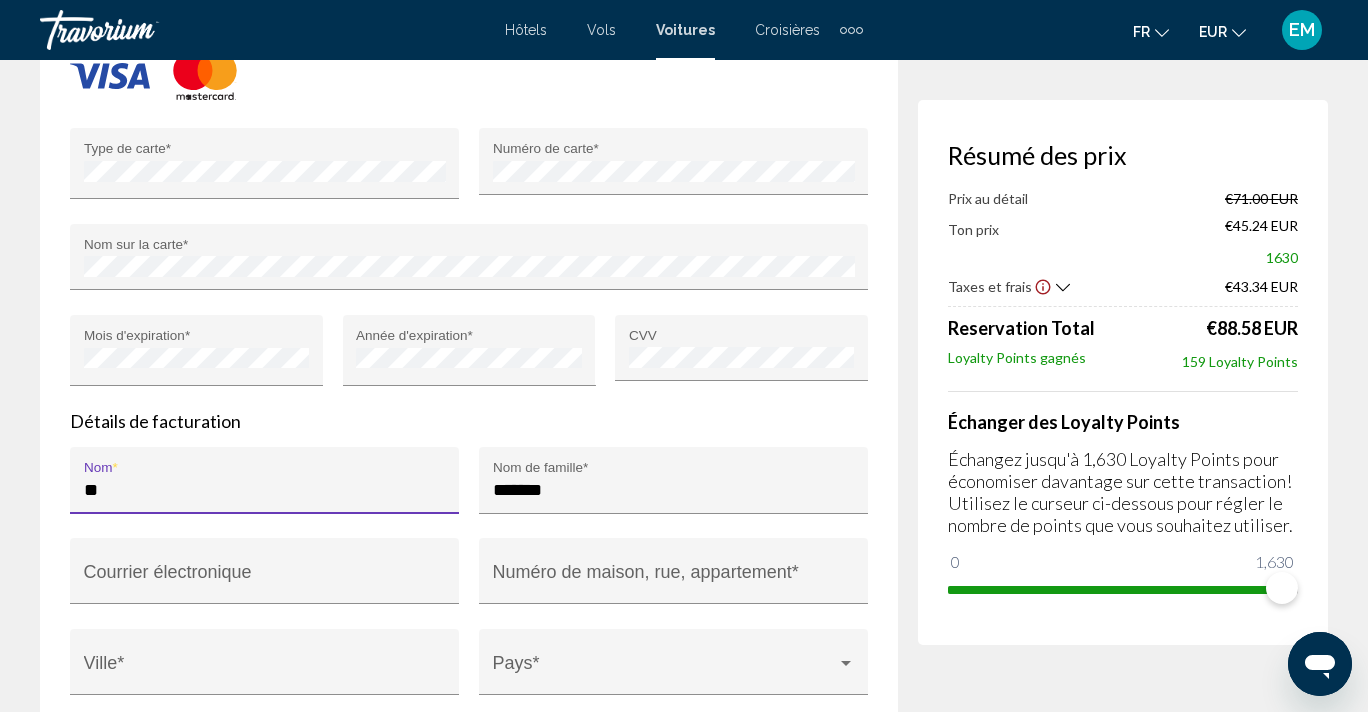 type on "*" 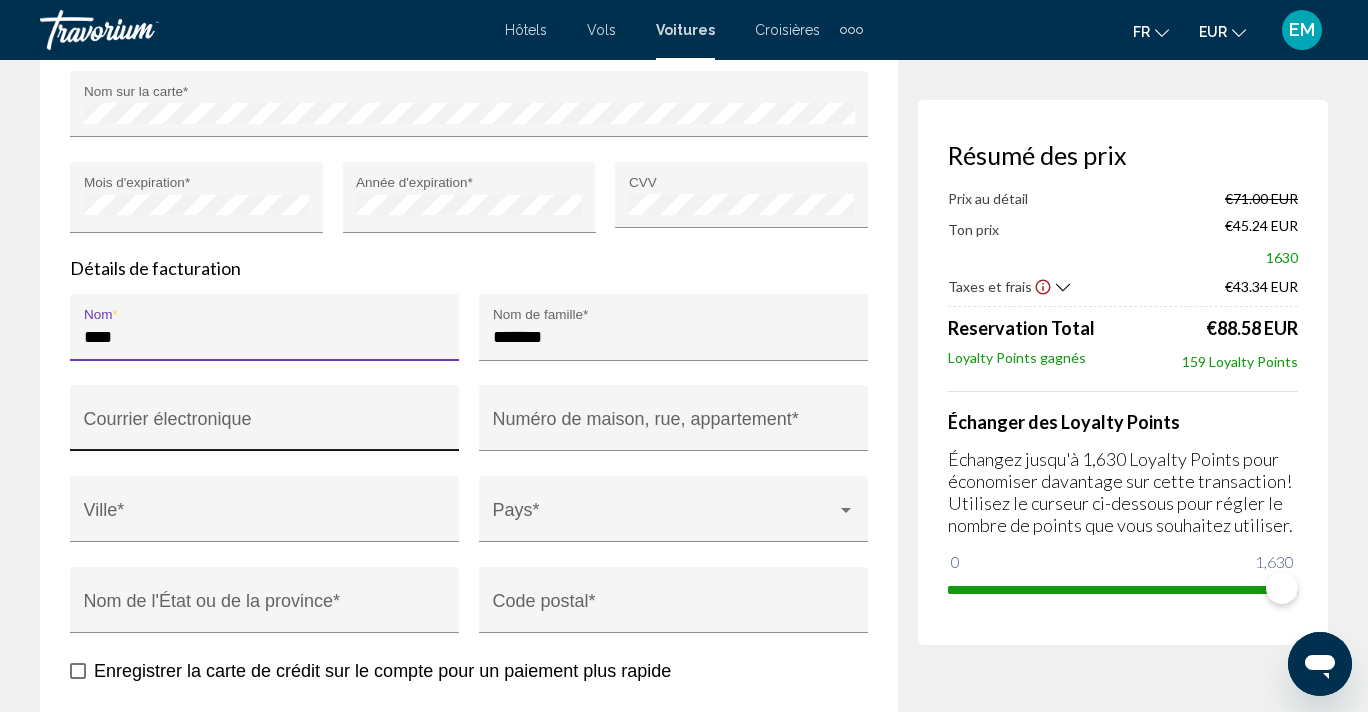 scroll, scrollTop: 2318, scrollLeft: 0, axis: vertical 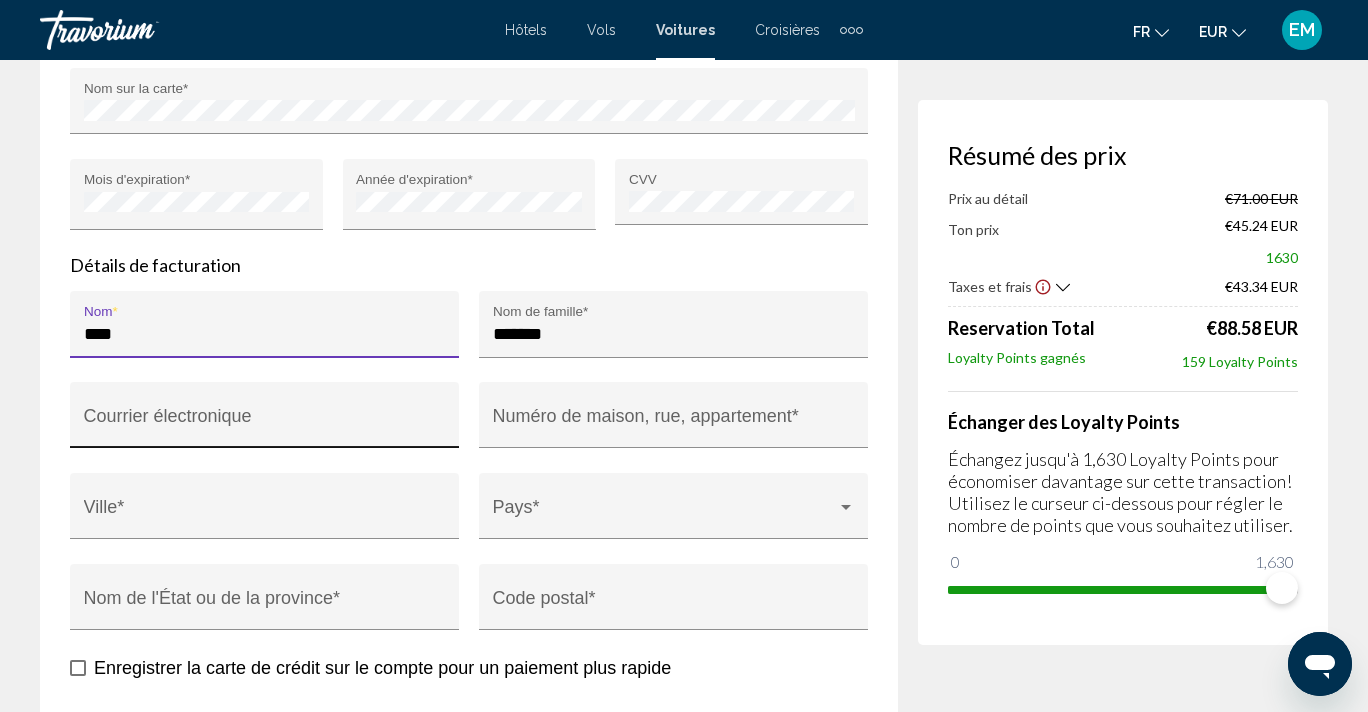 type on "***" 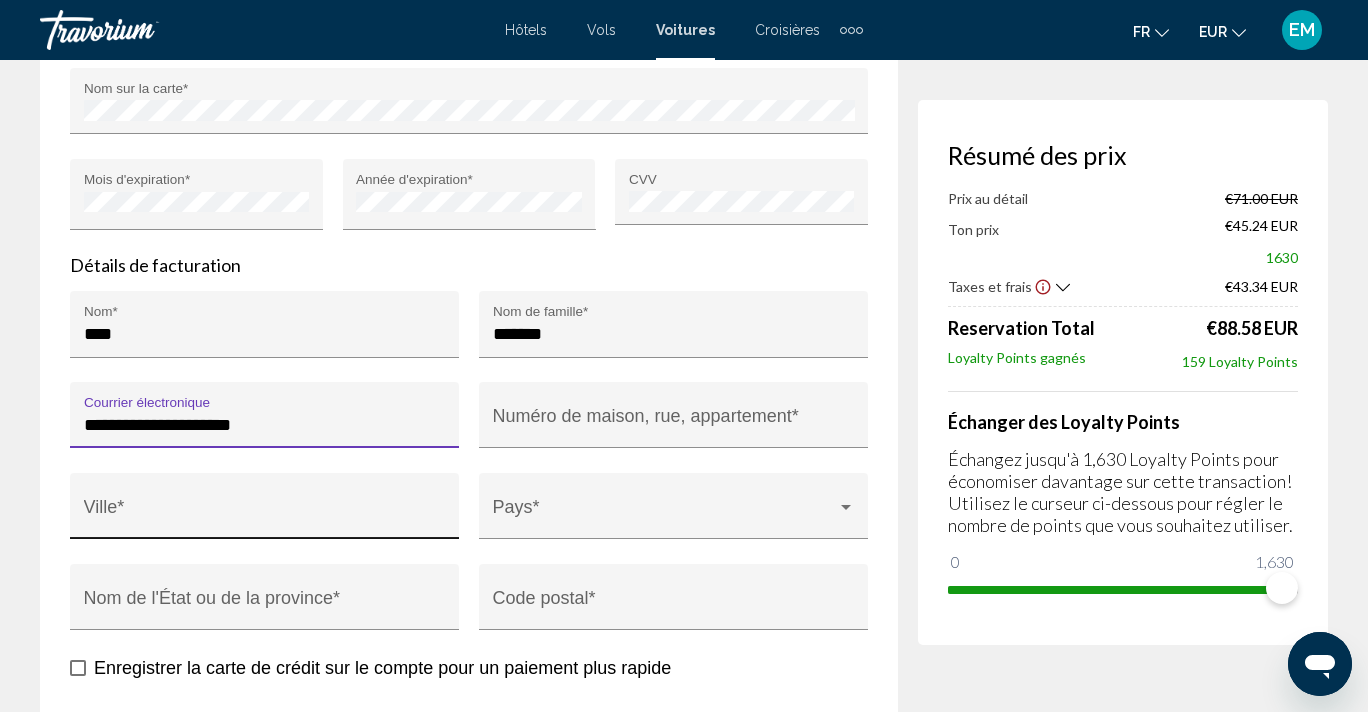 type on "**********" 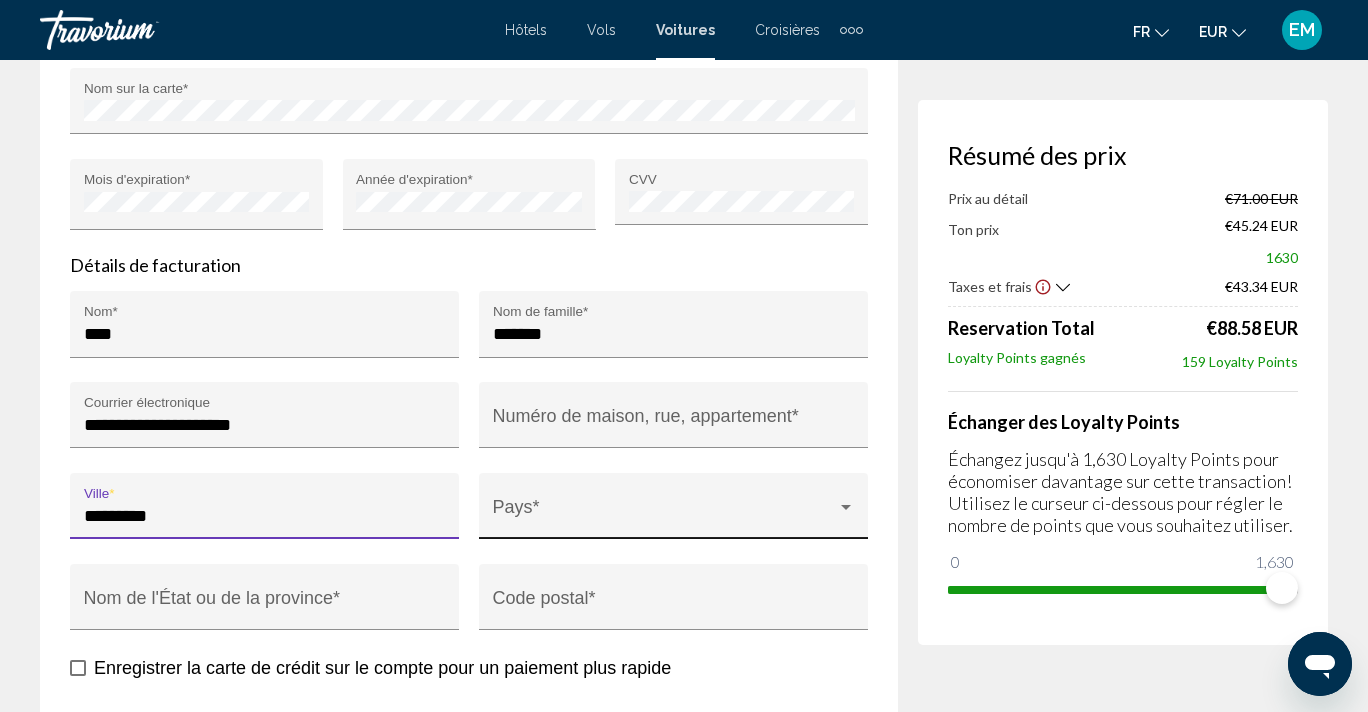 type on "*********" 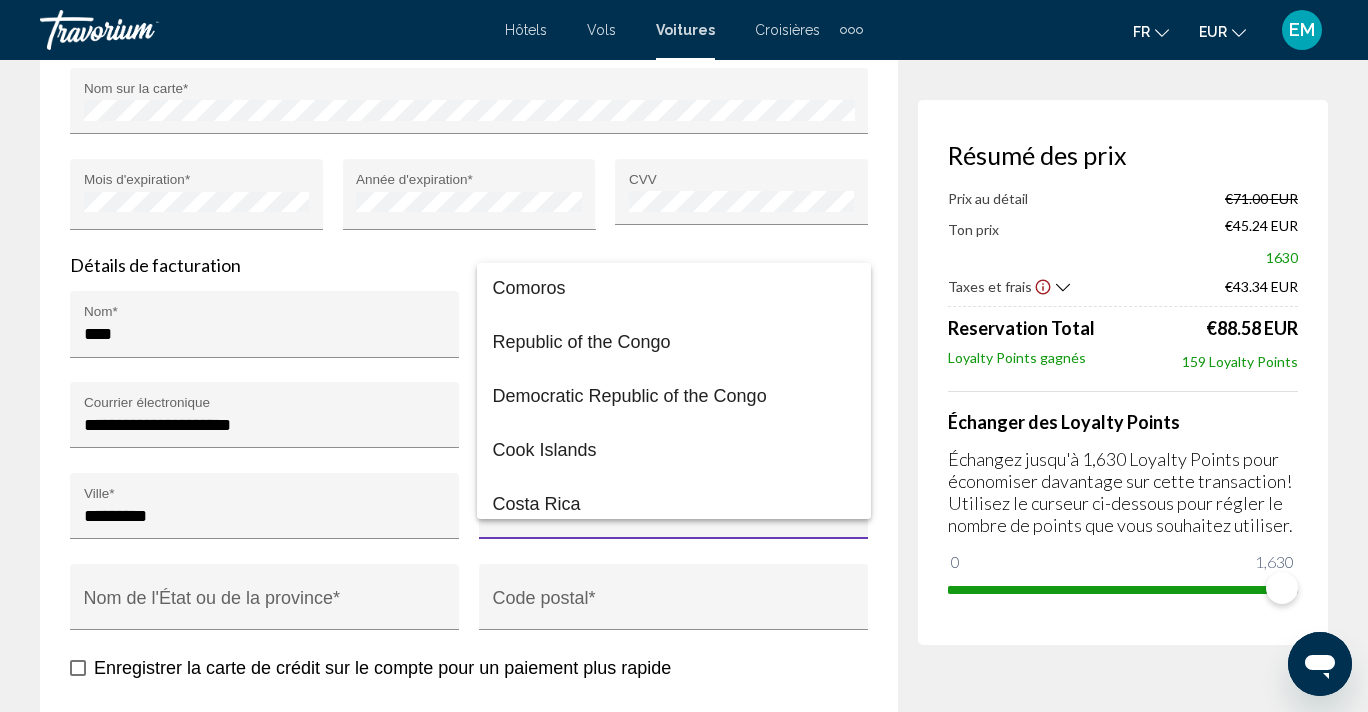 scroll, scrollTop: 2773, scrollLeft: 0, axis: vertical 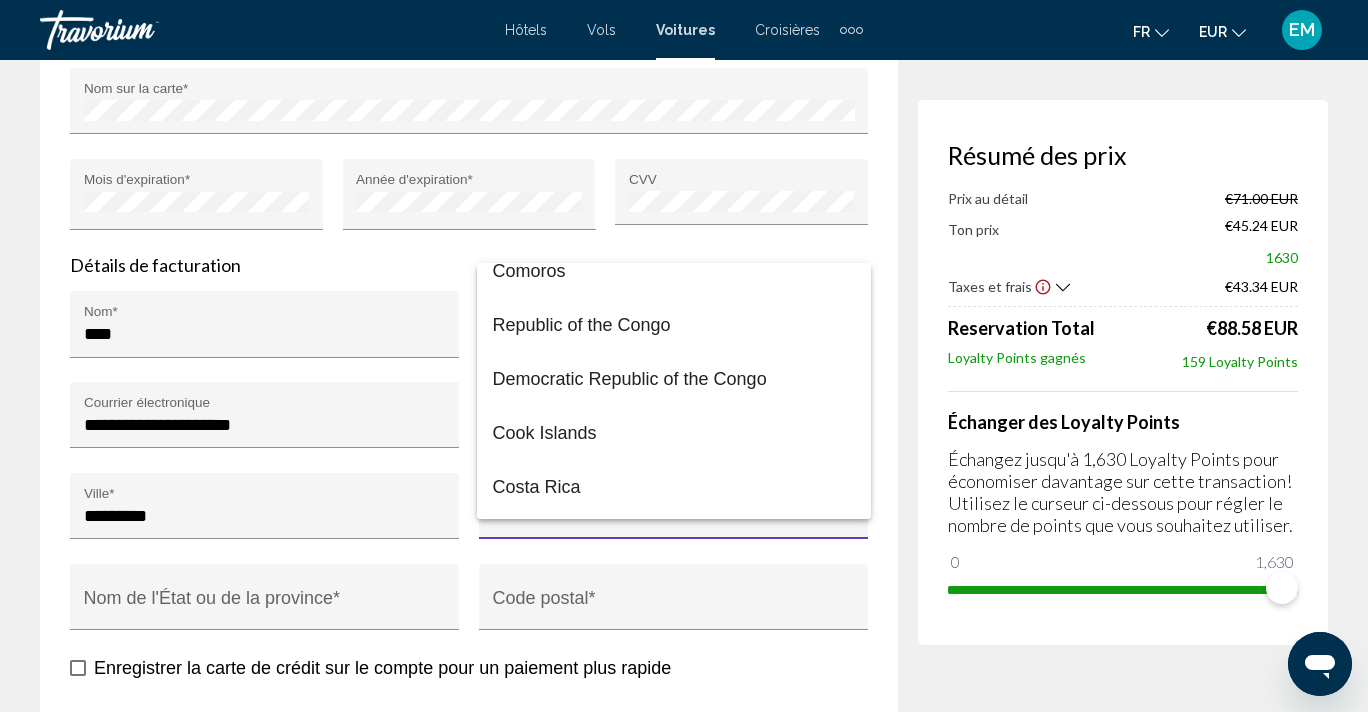 click at bounding box center (684, 356) 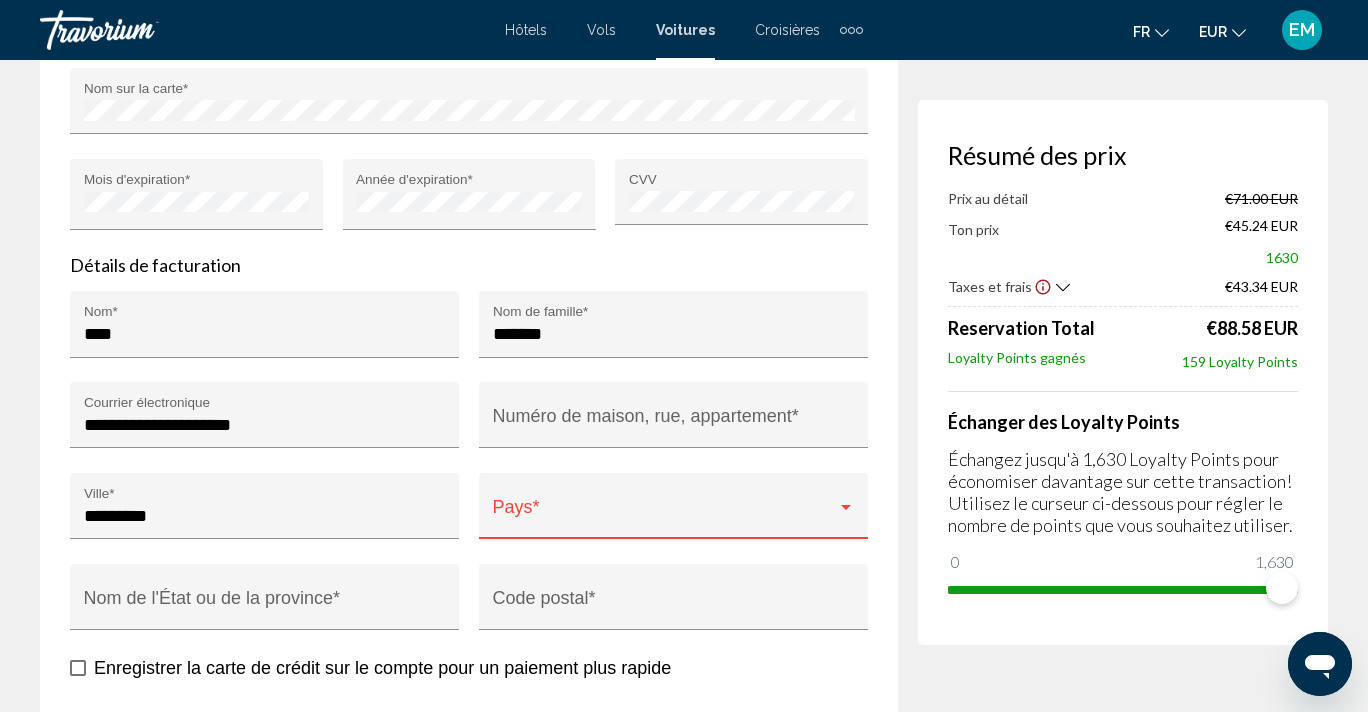click at bounding box center (665, 516) 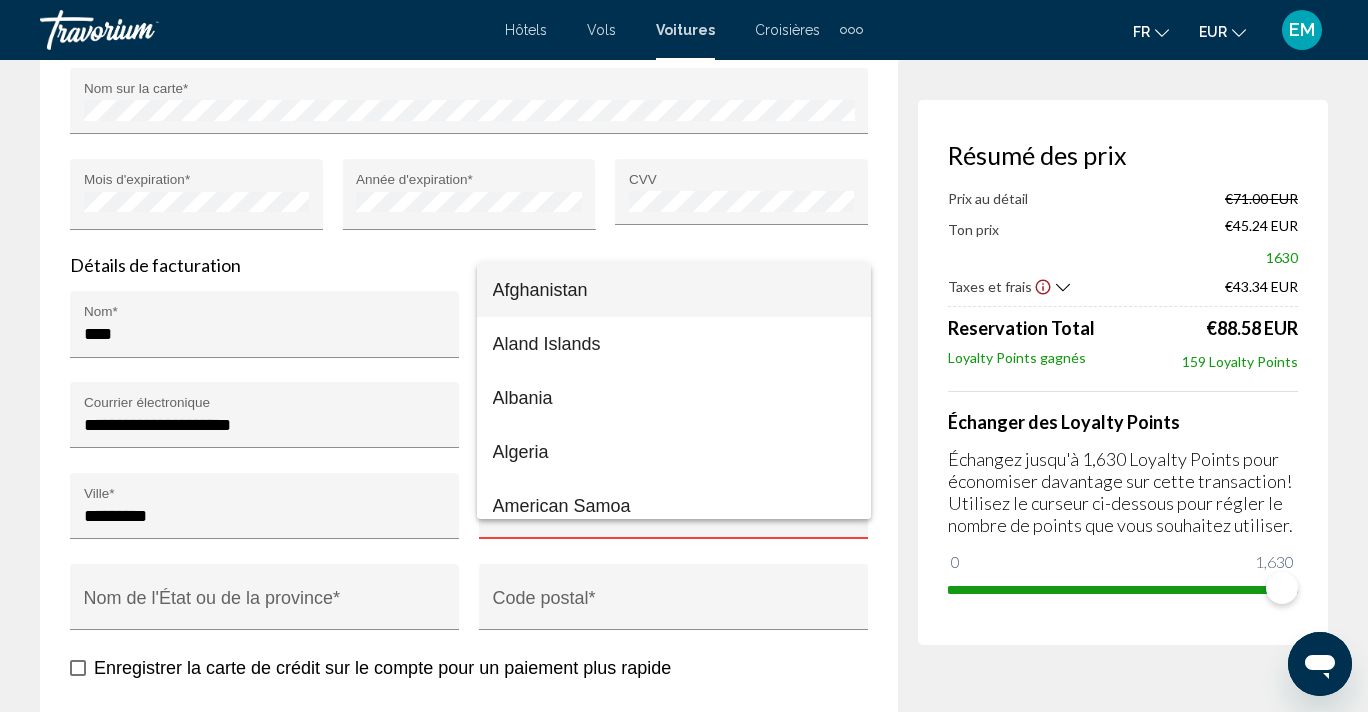 scroll, scrollTop: 3956, scrollLeft: 0, axis: vertical 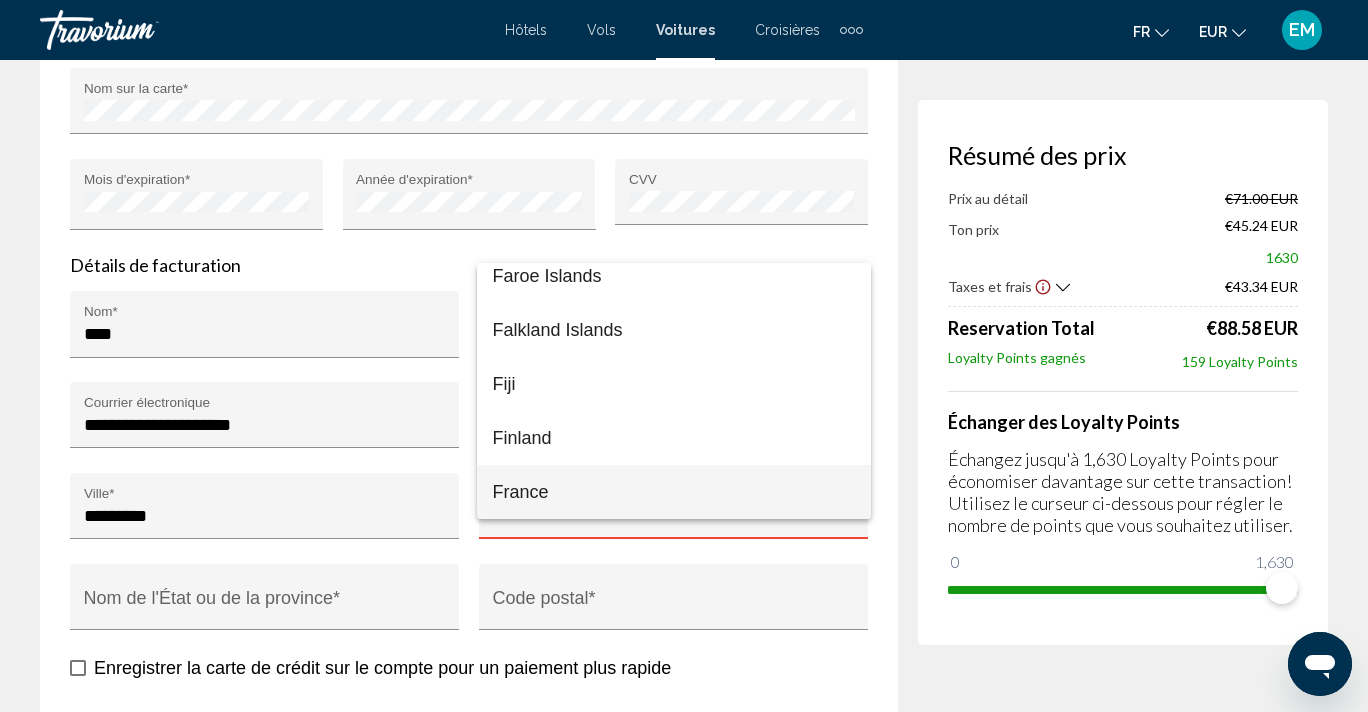 click on "France" at bounding box center (674, 492) 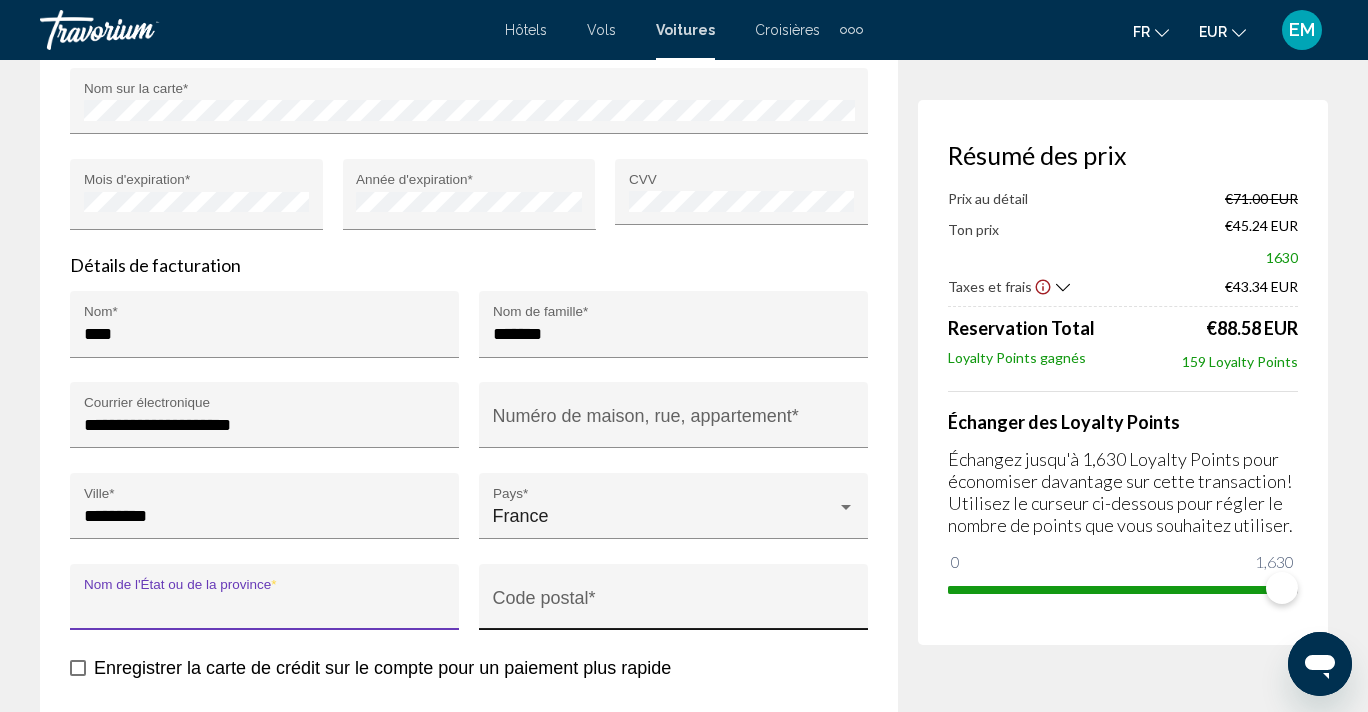 click on "Code postal  *" at bounding box center (674, 603) 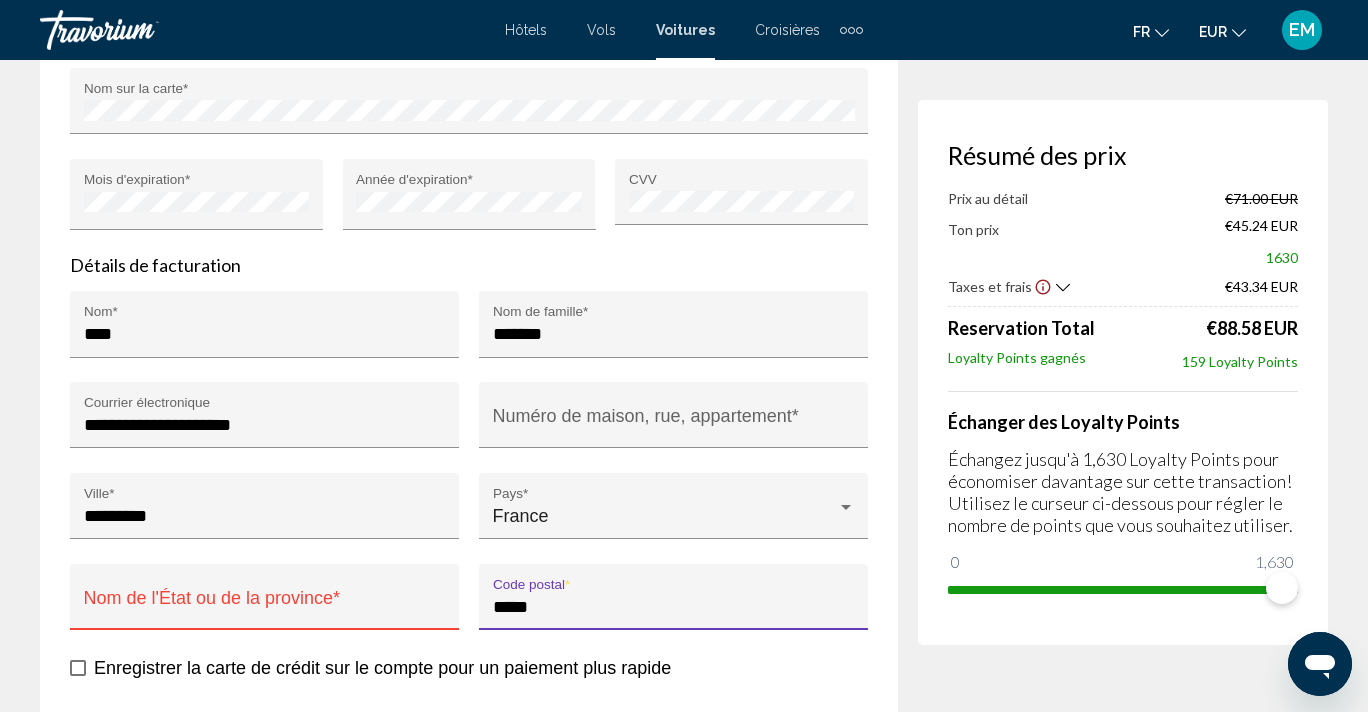 type on "*****" 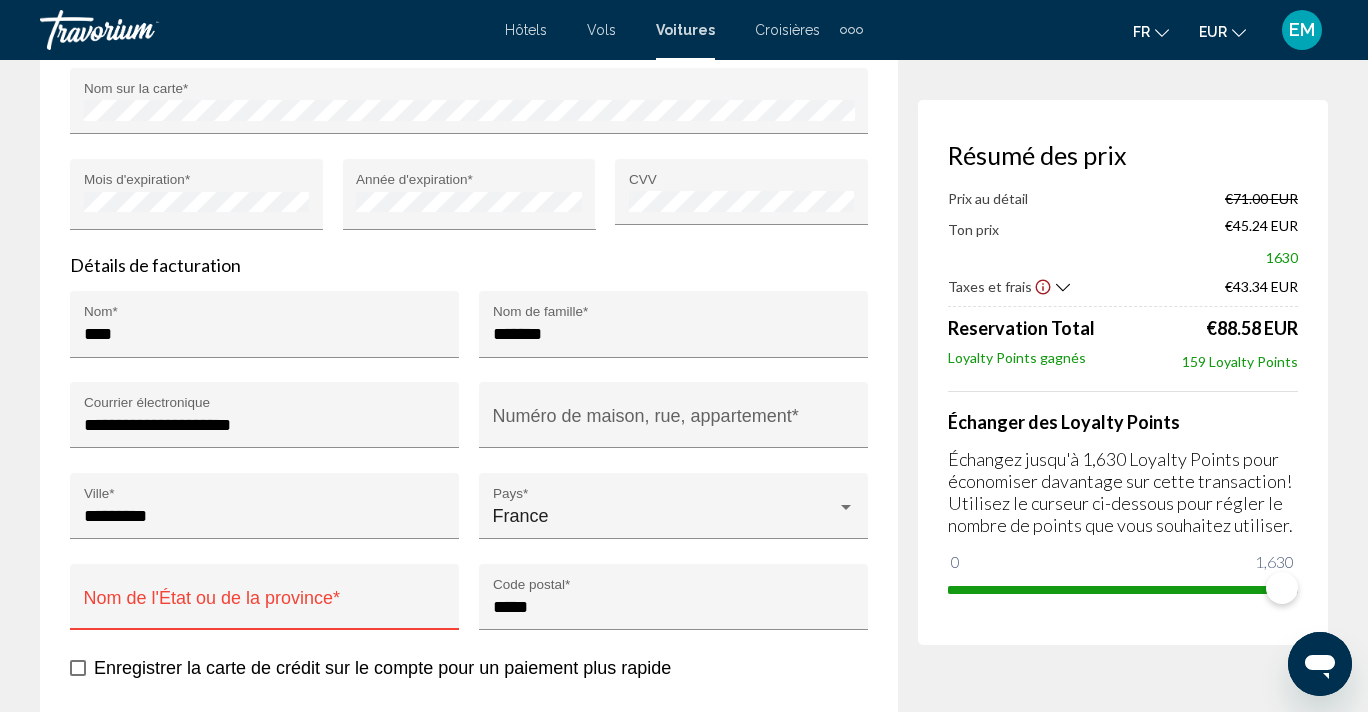 click on "Nom de l'État ou de la province  *" at bounding box center (265, 607) 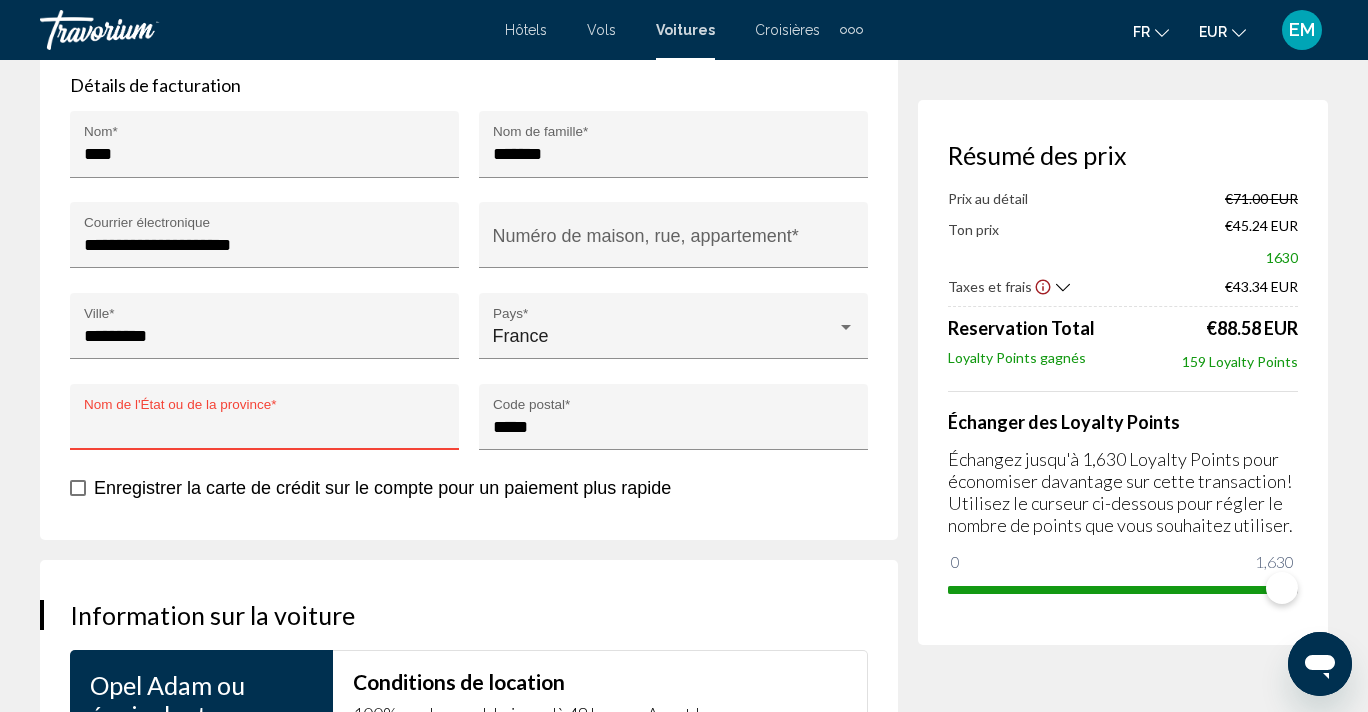 scroll, scrollTop: 2499, scrollLeft: 0, axis: vertical 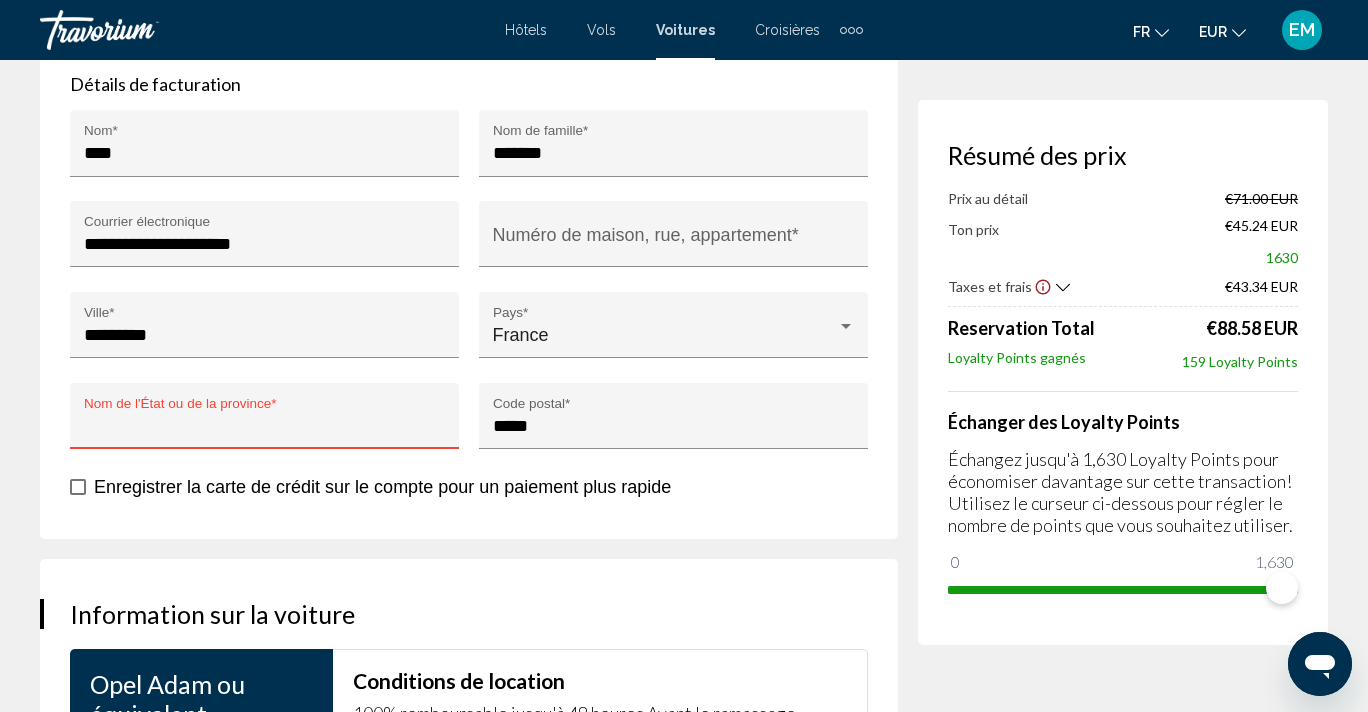 type on "*" 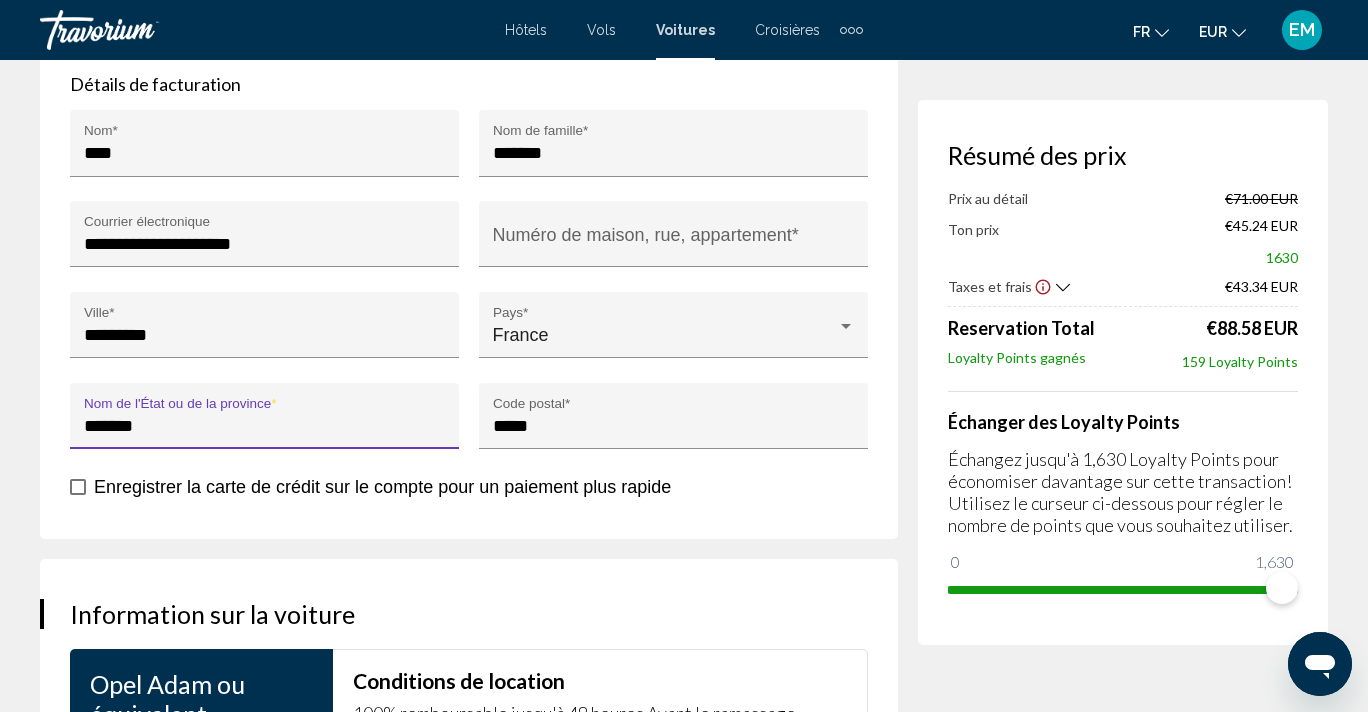 type on "******" 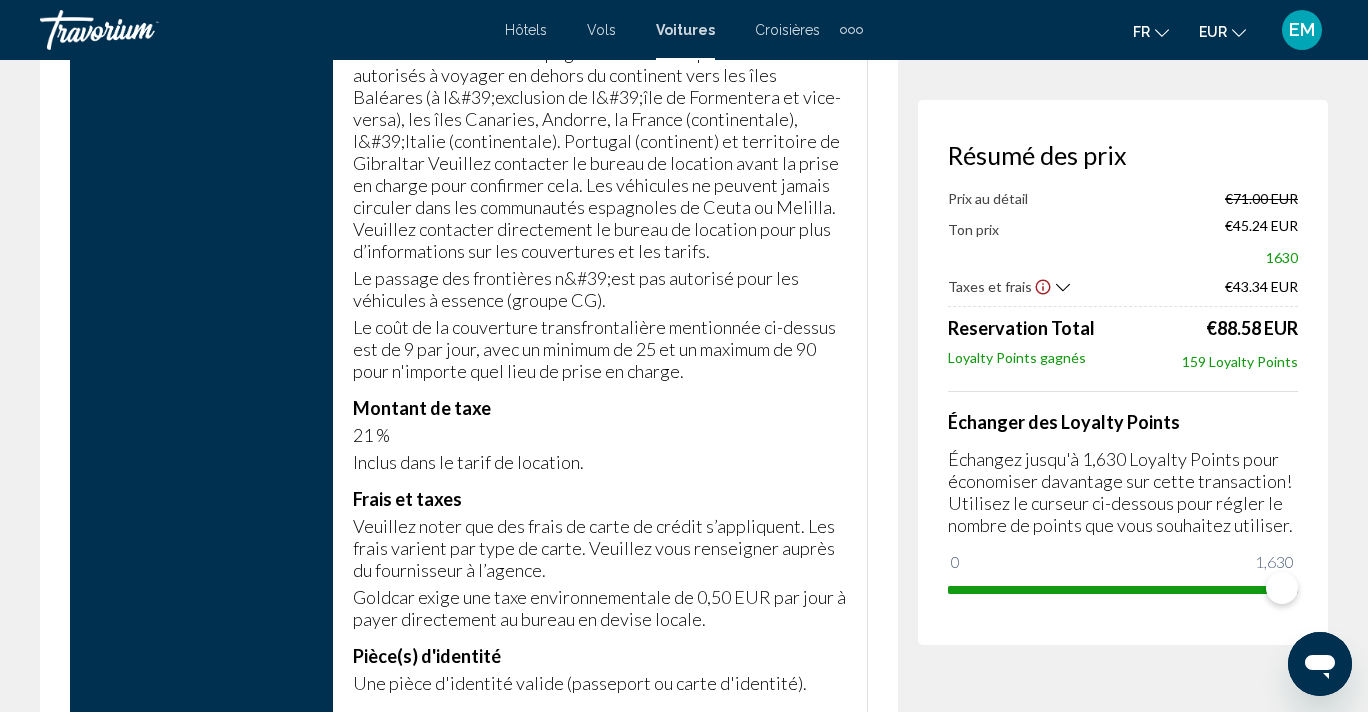 scroll, scrollTop: 9185, scrollLeft: 0, axis: vertical 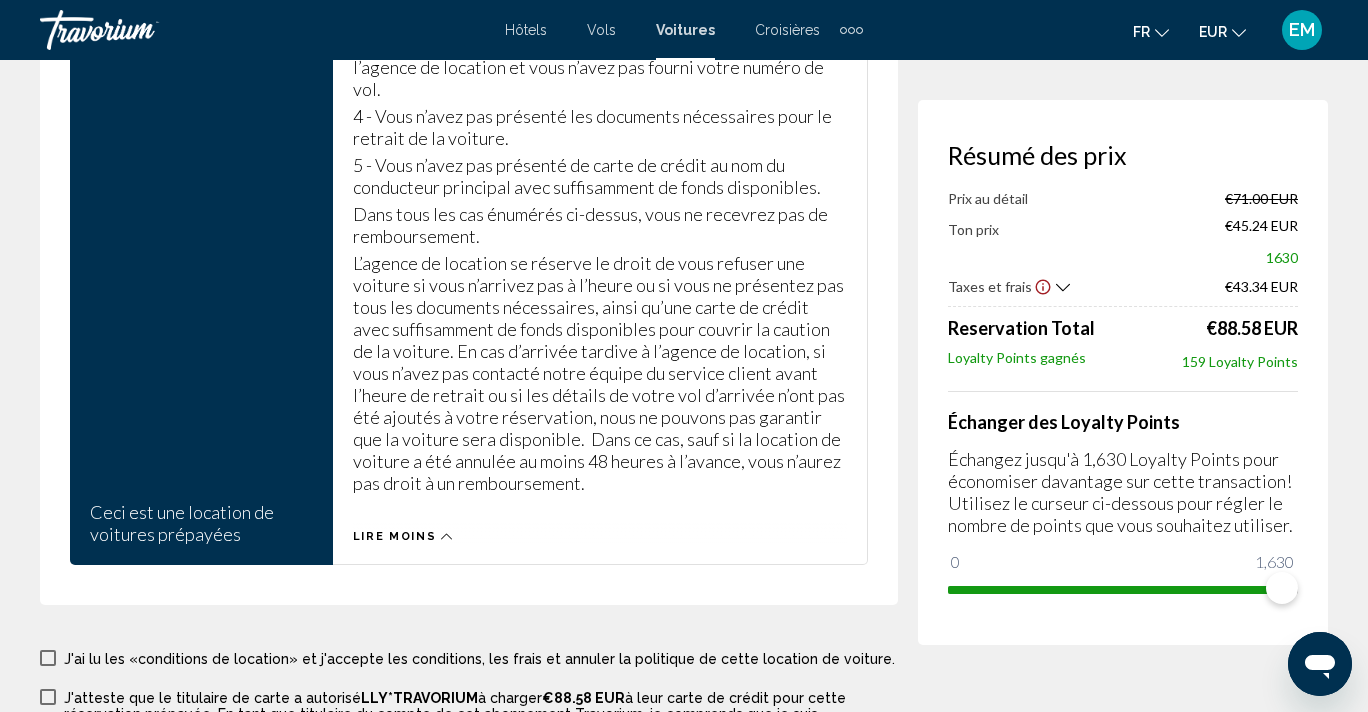 click at bounding box center [48, 658] 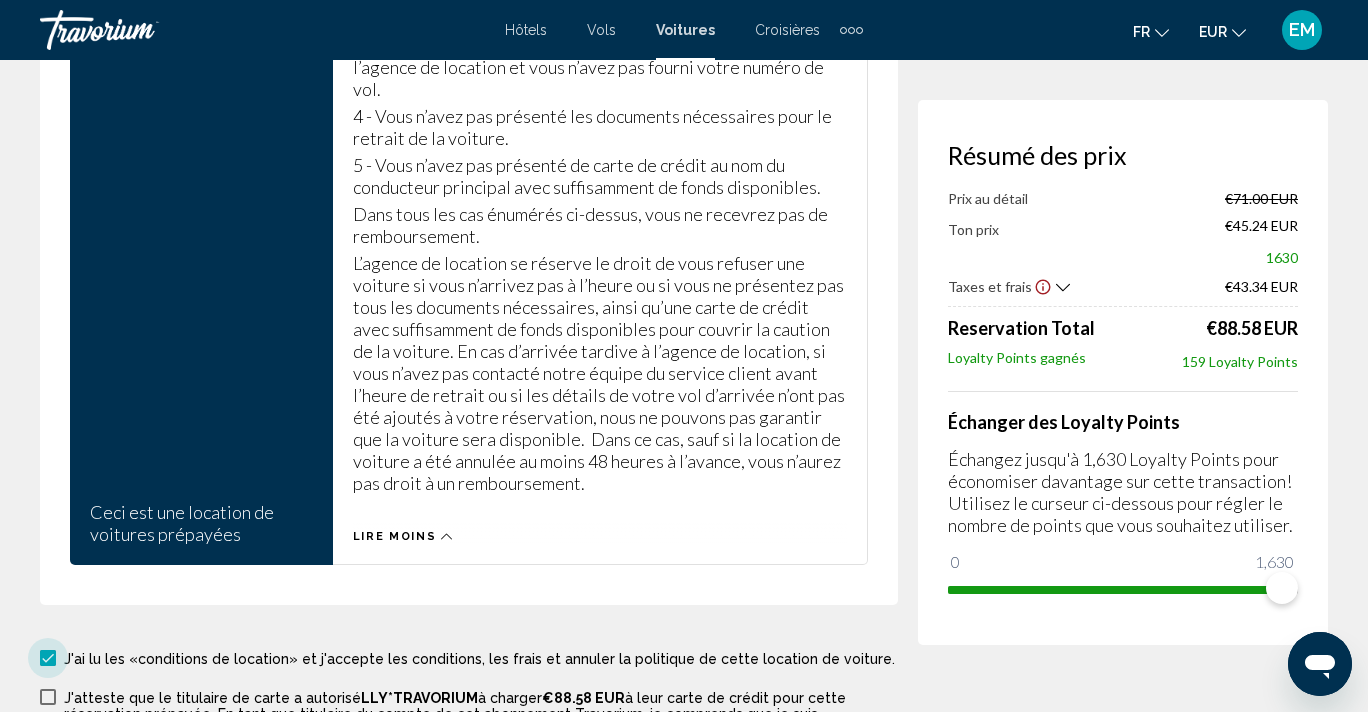 click at bounding box center [48, 697] 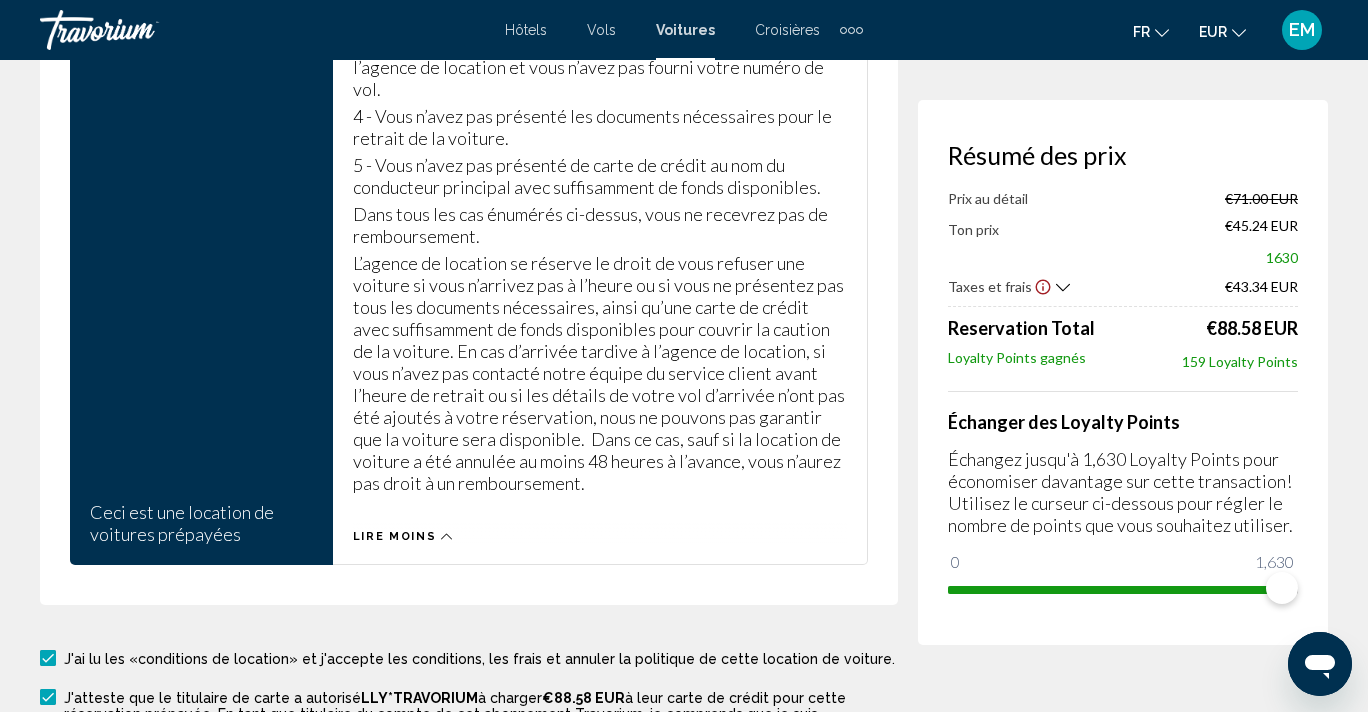 click on "Réservez cette voiture" at bounding box center (469, 777) 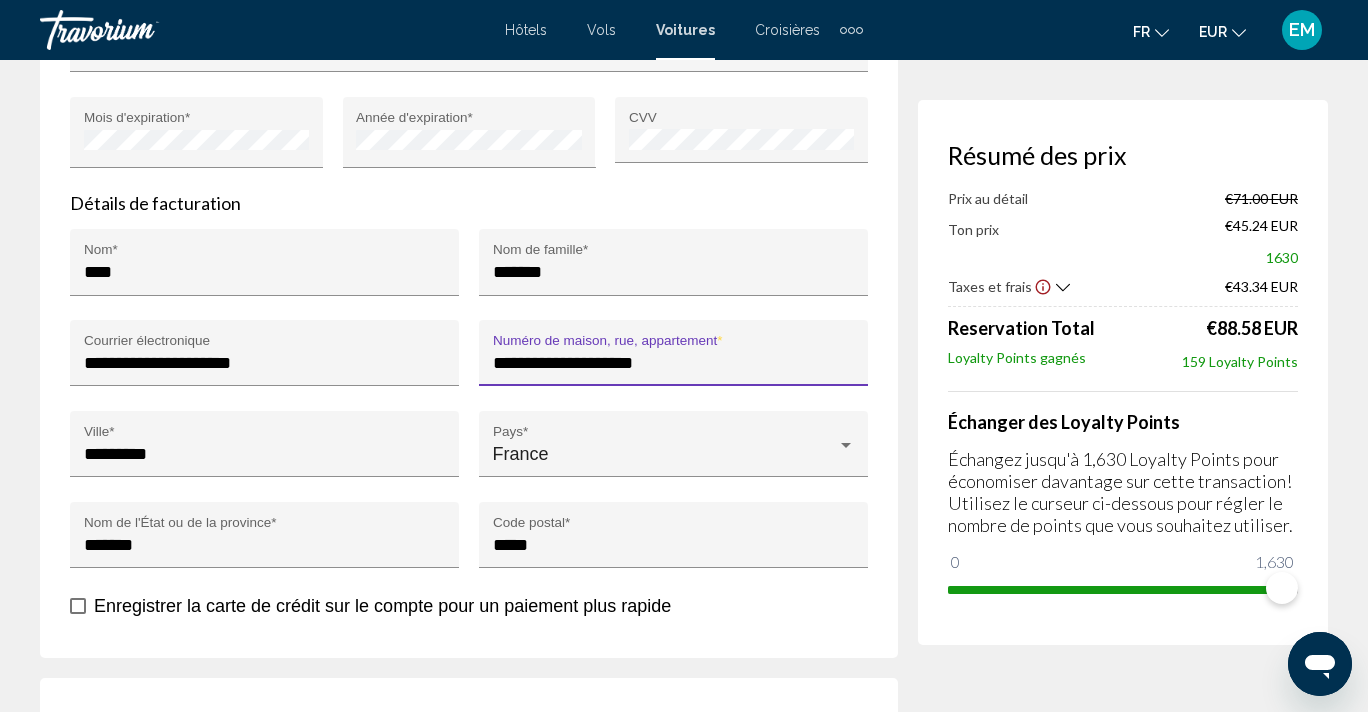 click on "**********" at bounding box center (674, 363) 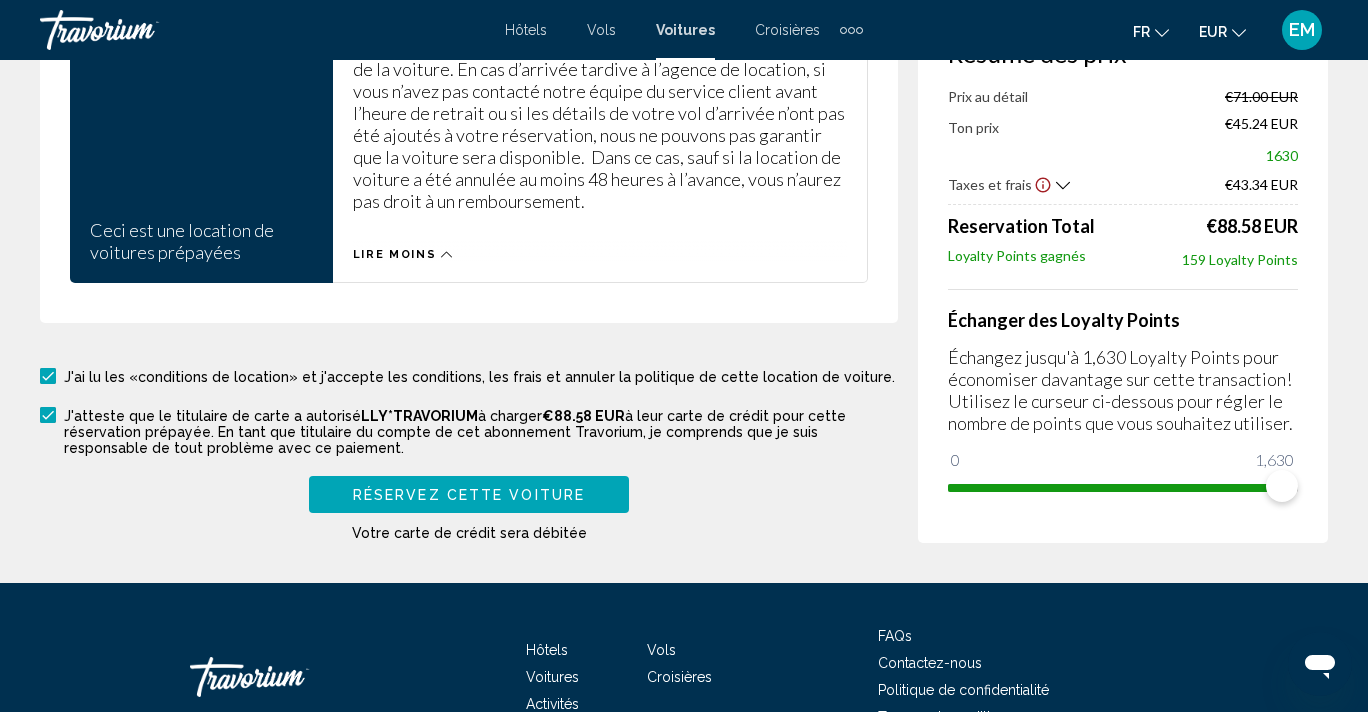 scroll, scrollTop: 11778, scrollLeft: 0, axis: vertical 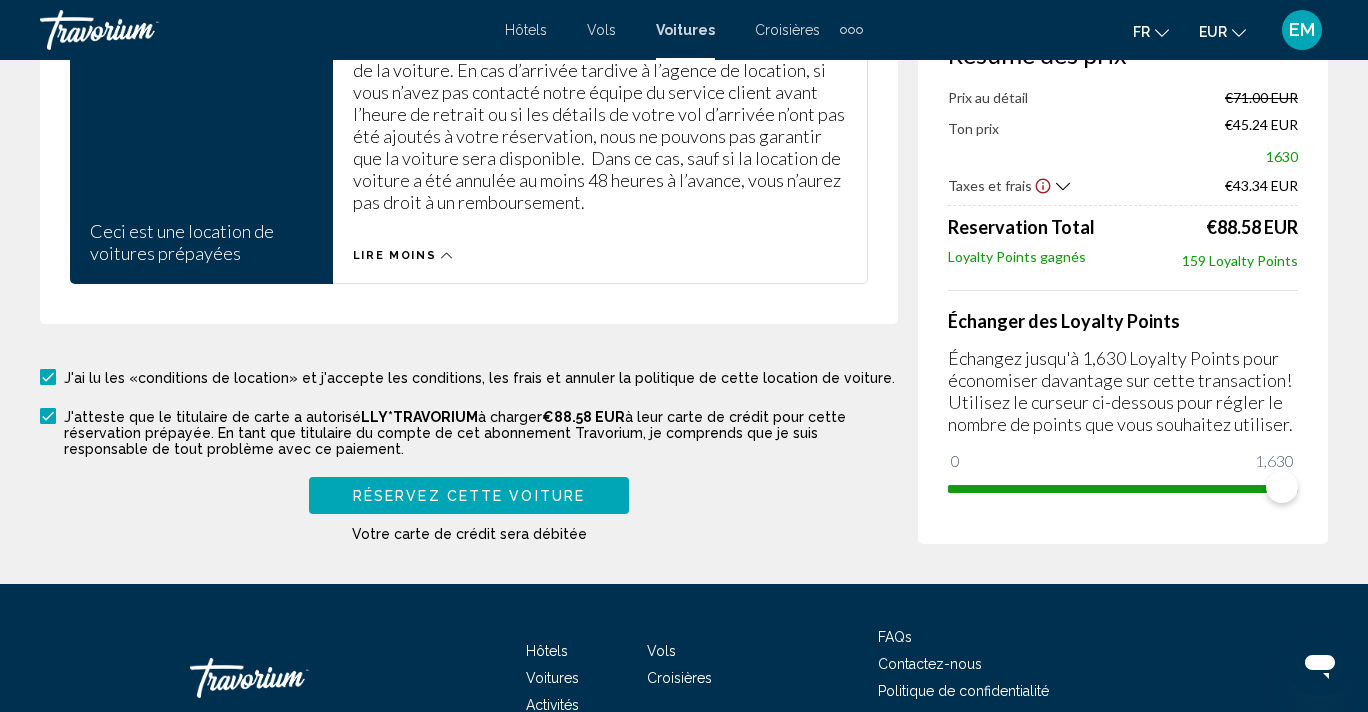 type on "**********" 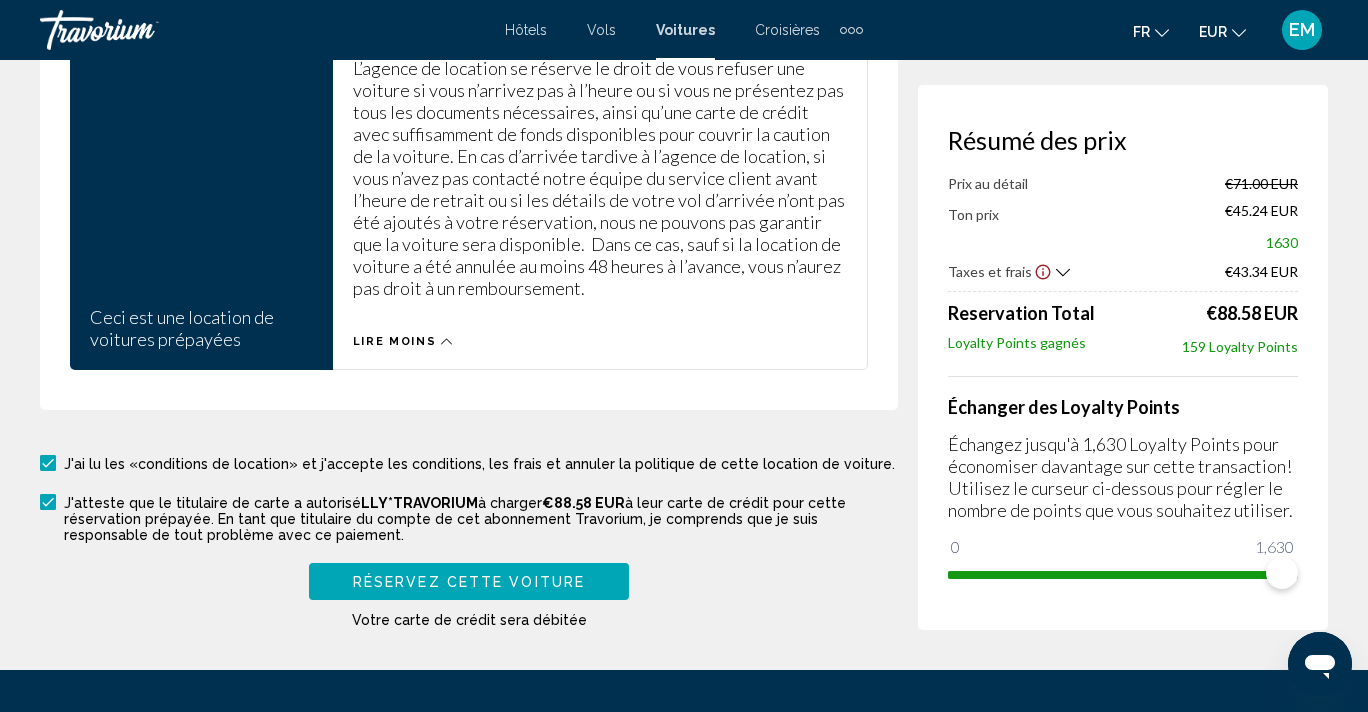 scroll, scrollTop: 11634, scrollLeft: 0, axis: vertical 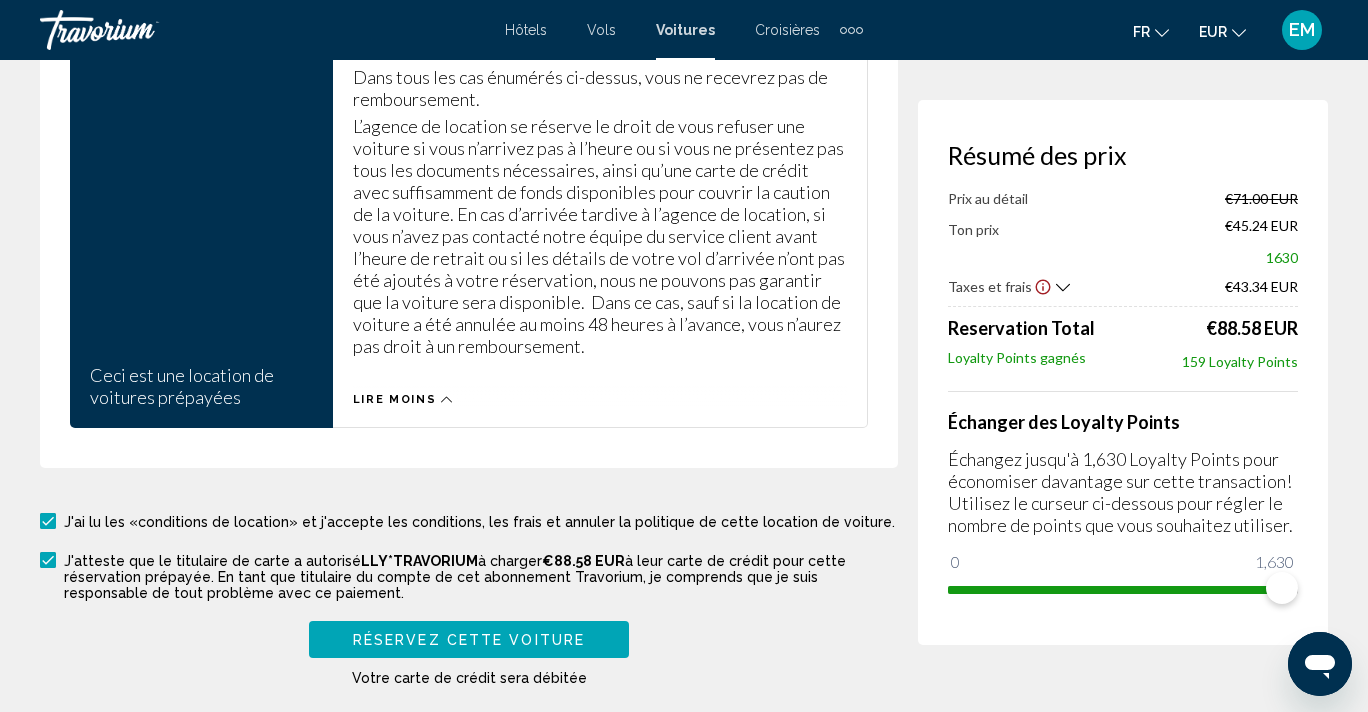 click on "Réservez cette voiture" at bounding box center [469, 640] 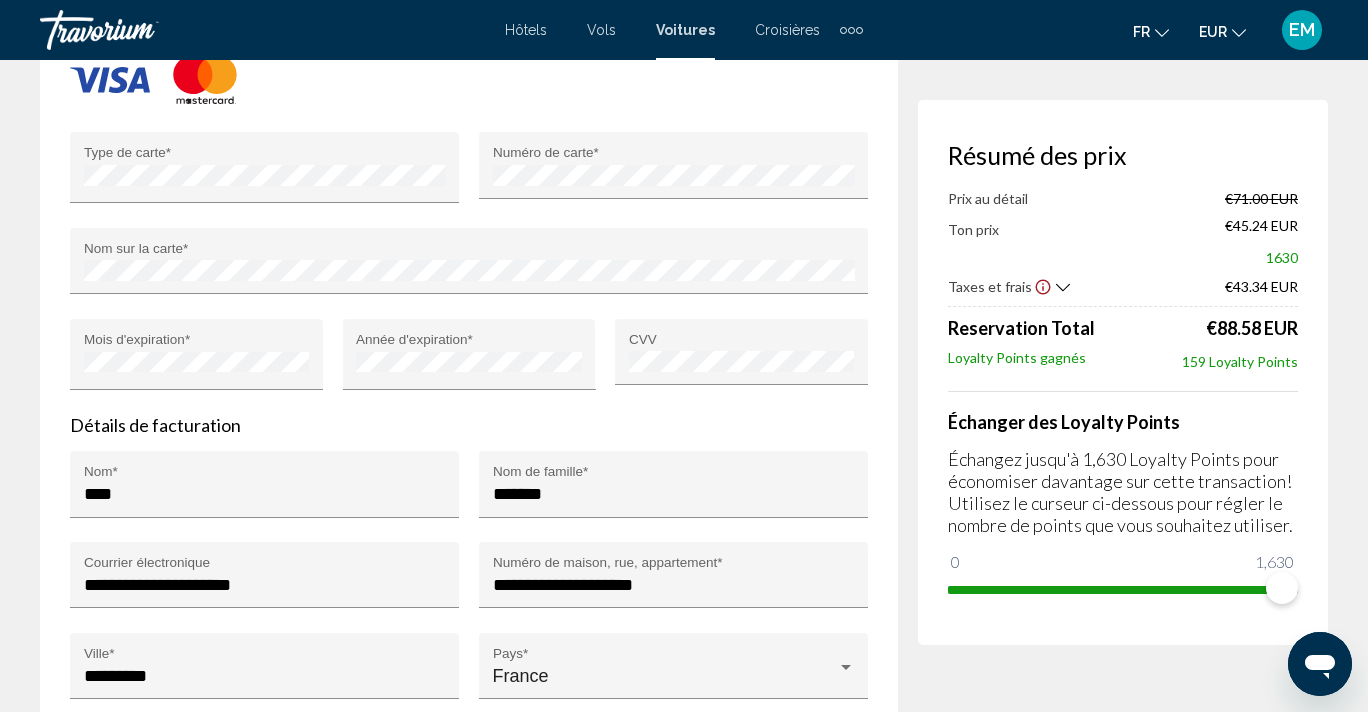 scroll, scrollTop: 2213, scrollLeft: 0, axis: vertical 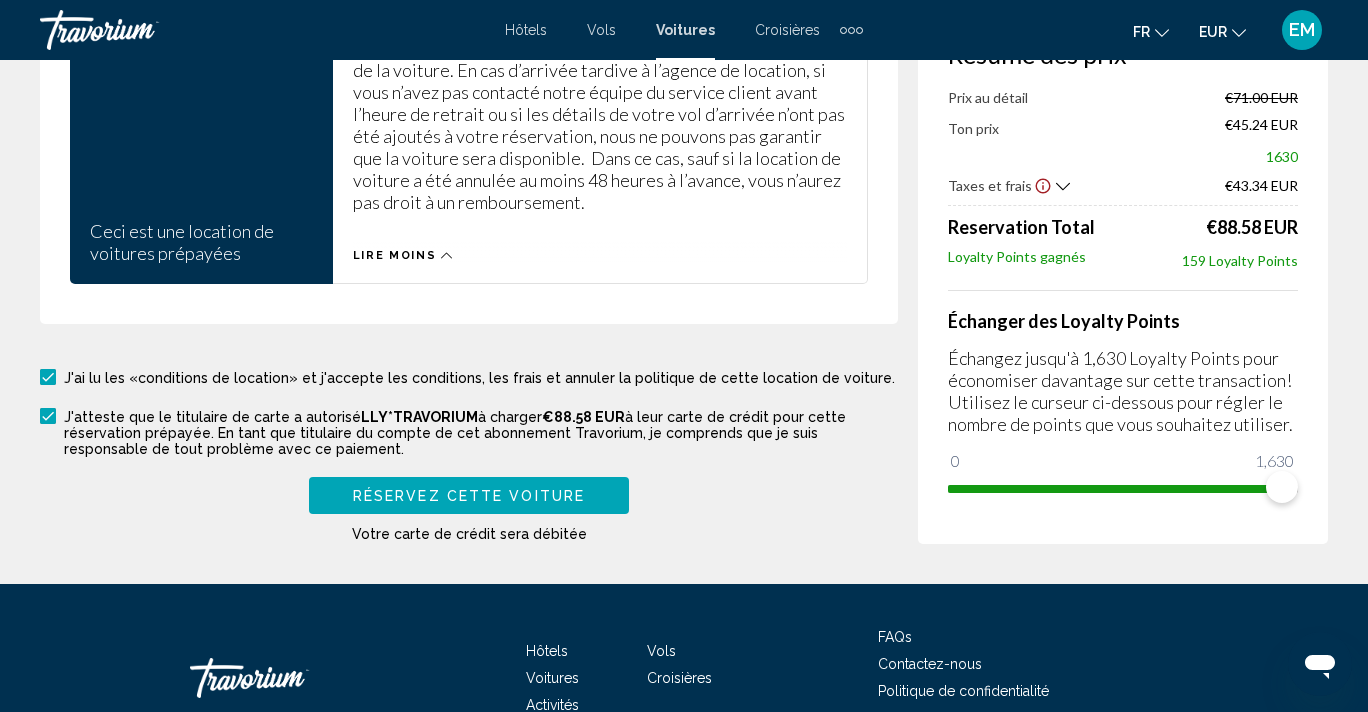 click on "Lire moins" at bounding box center (395, 255) 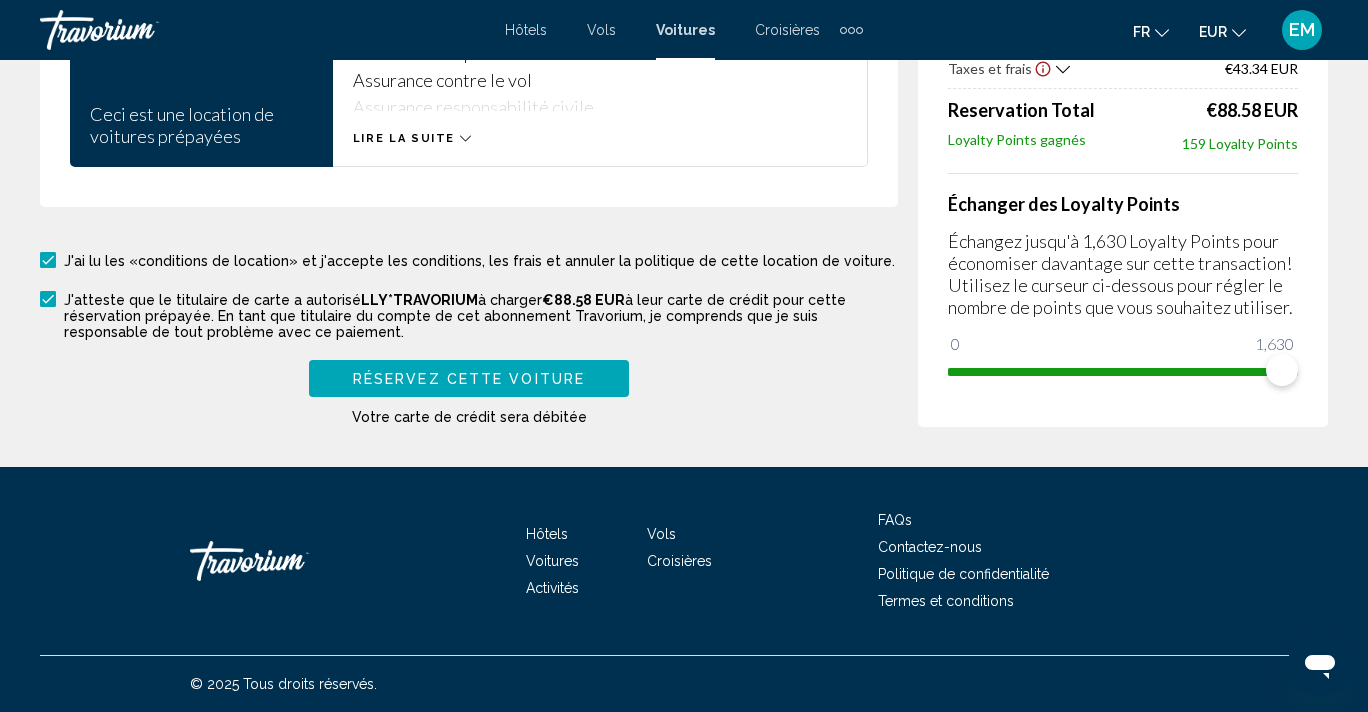 scroll, scrollTop: 3396, scrollLeft: 0, axis: vertical 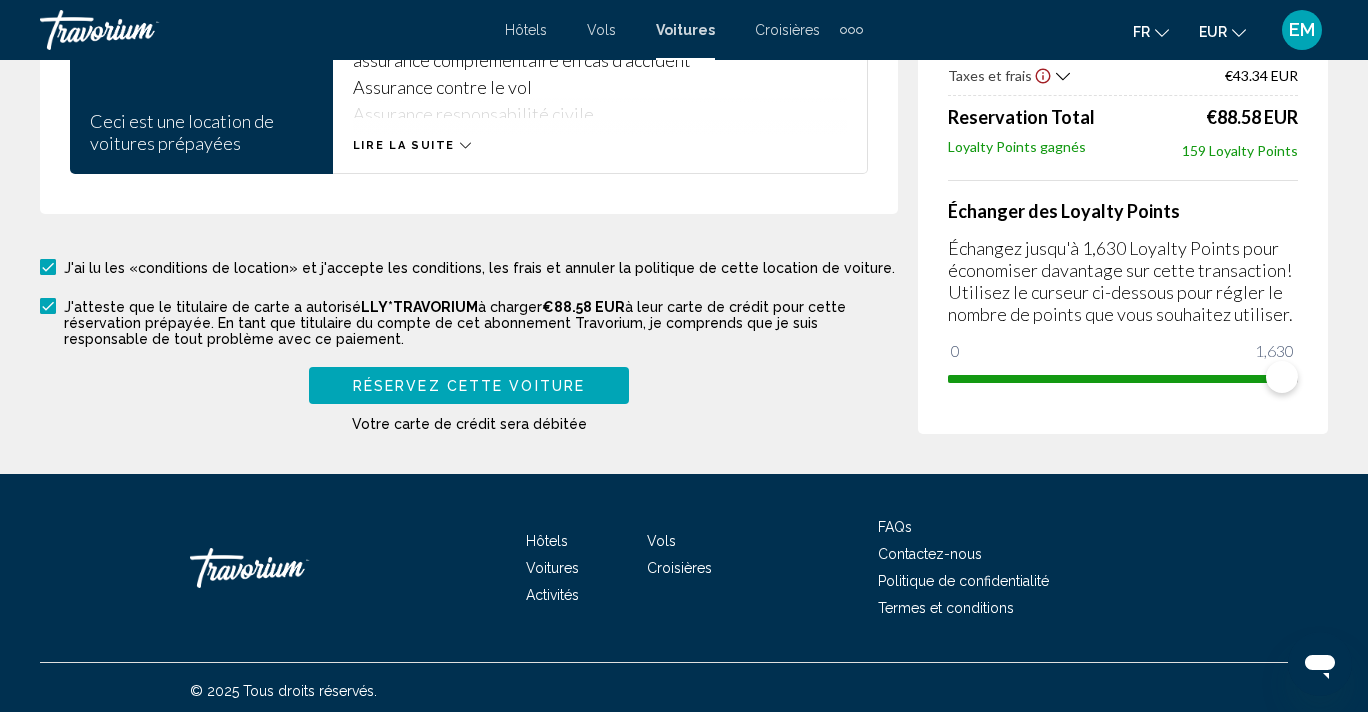 click on "Lire la suite" at bounding box center [404, 145] 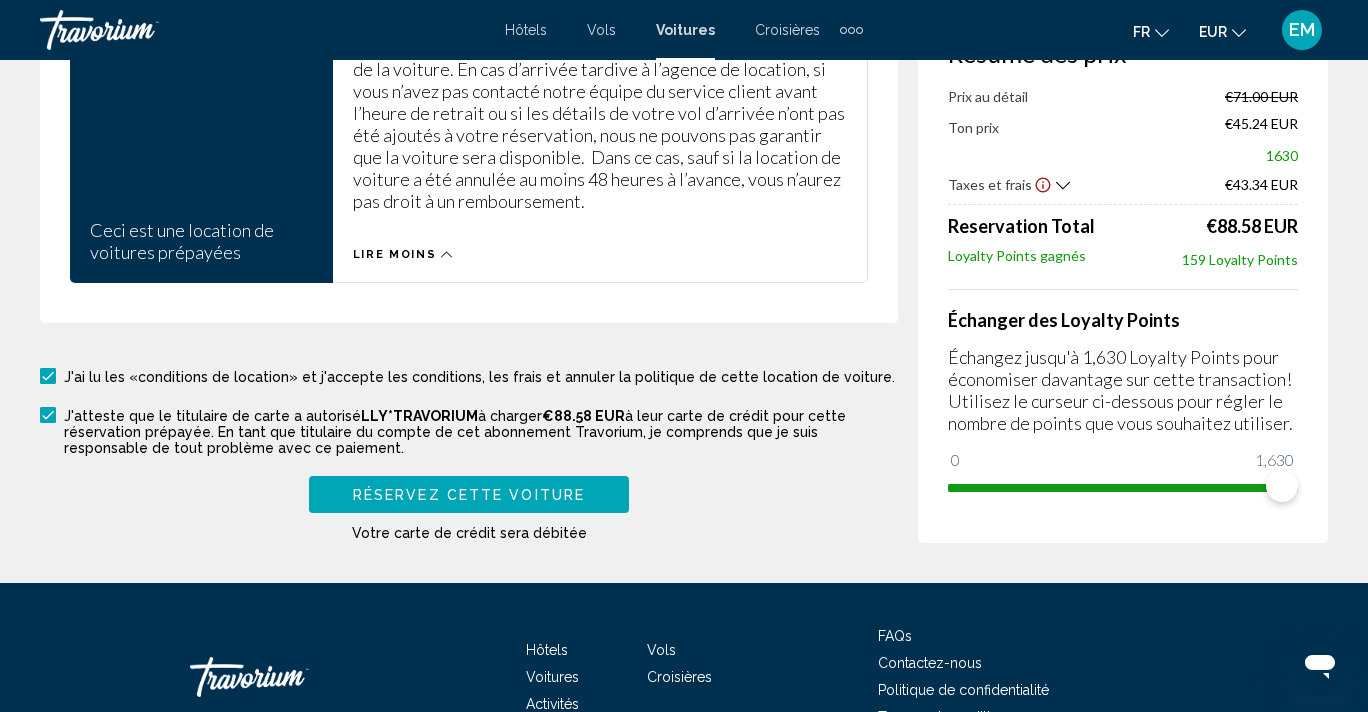 scroll, scrollTop: 11778, scrollLeft: 0, axis: vertical 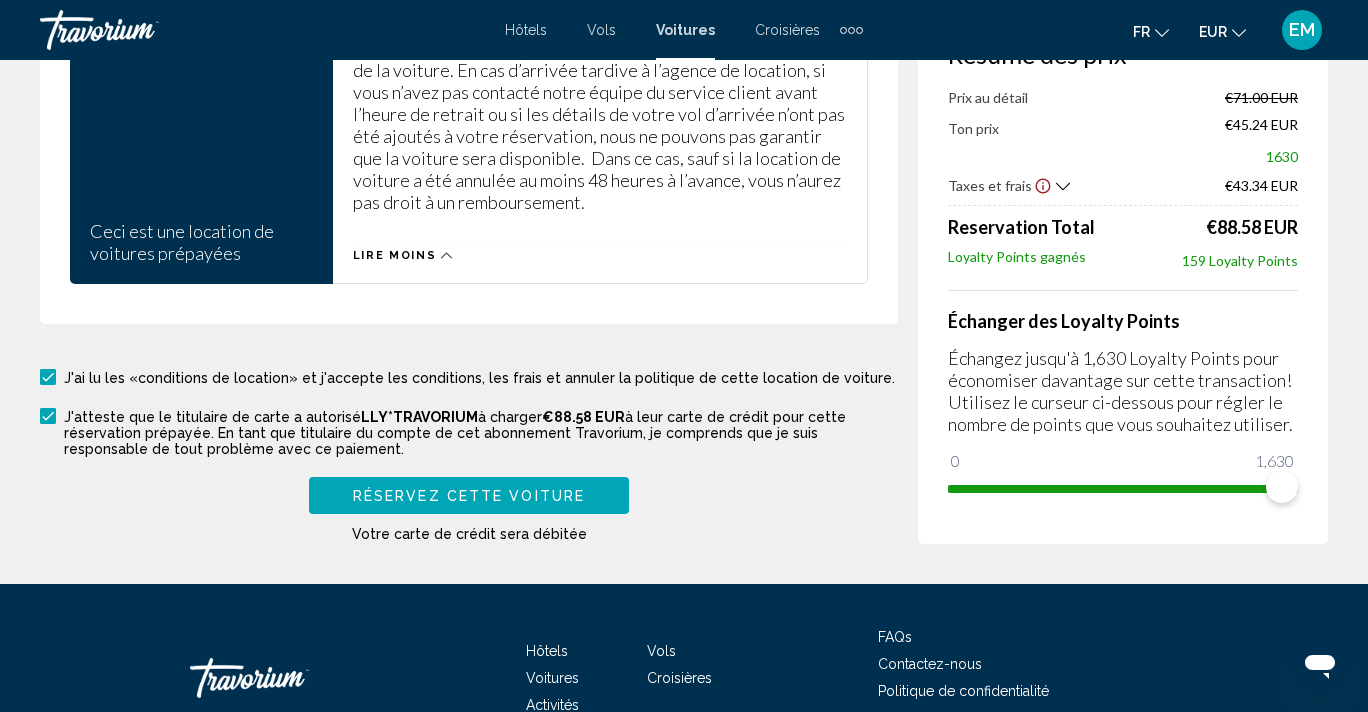 click on "Réservez cette voiture" at bounding box center (469, 496) 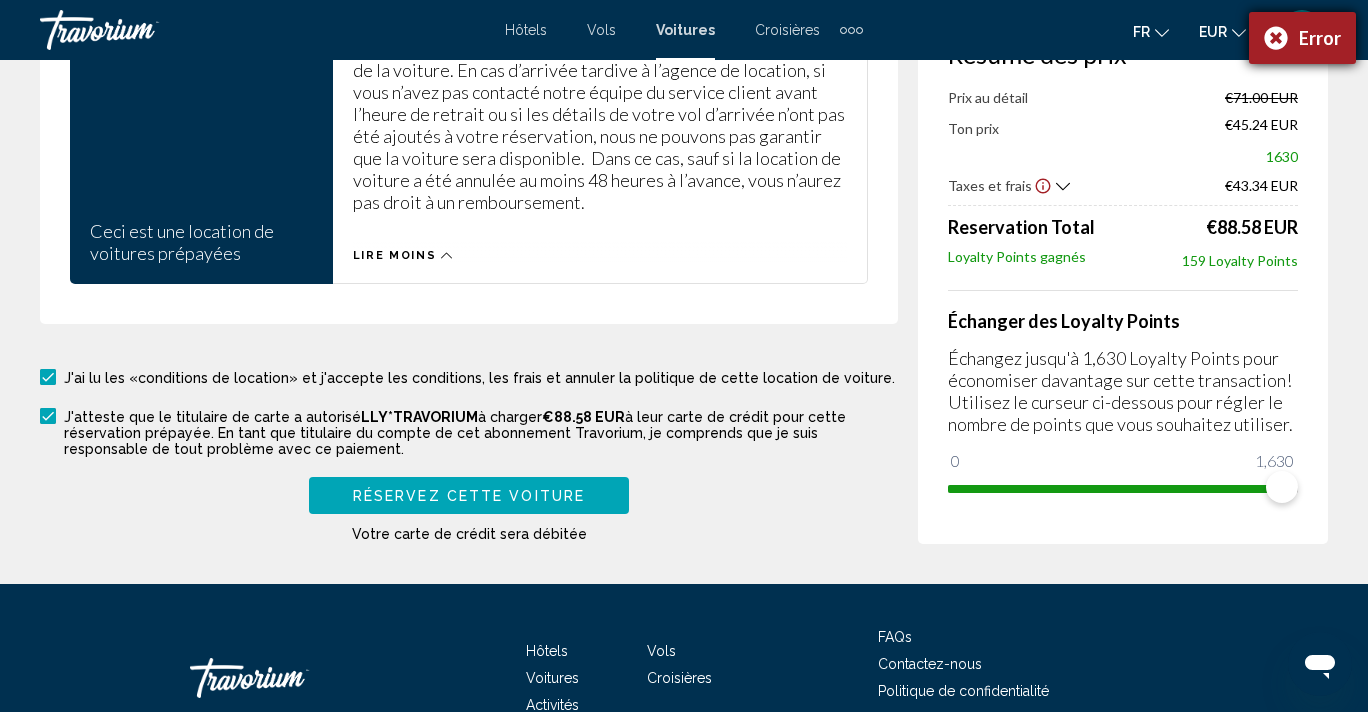 click on "Error" at bounding box center (1302, 38) 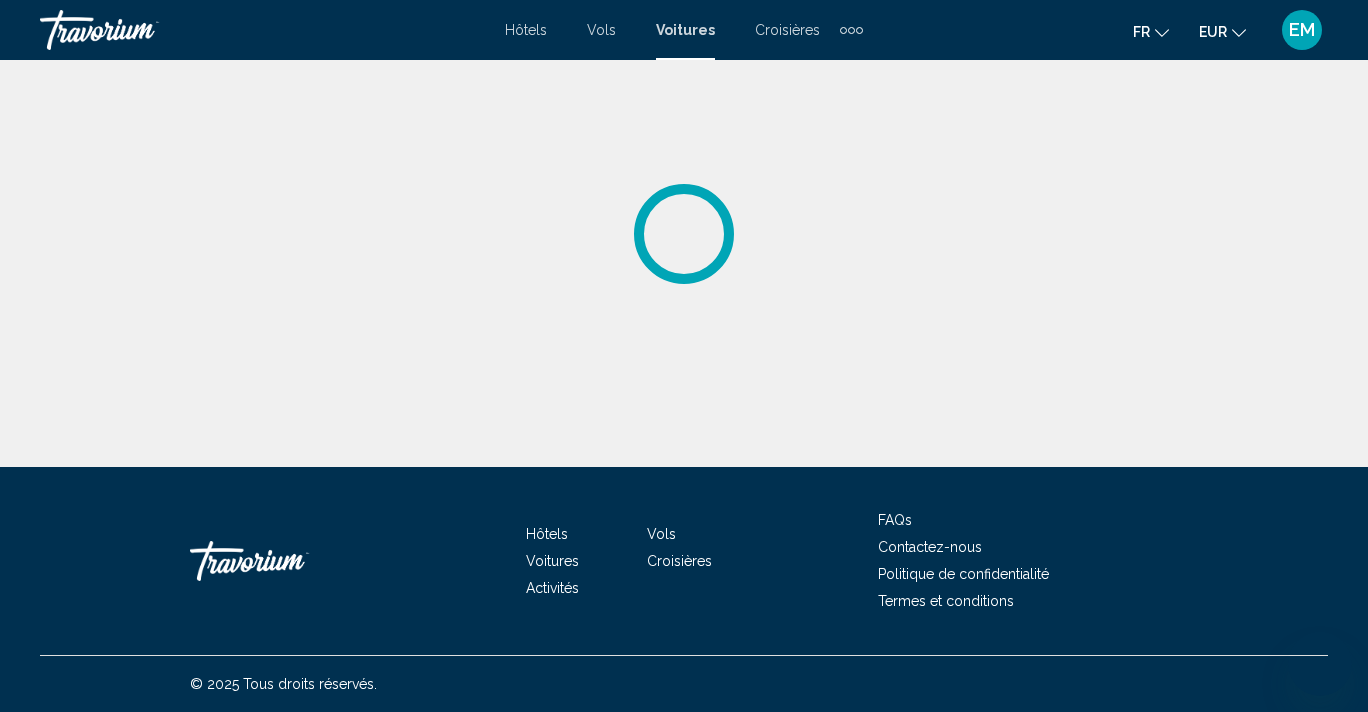 scroll, scrollTop: 0, scrollLeft: 0, axis: both 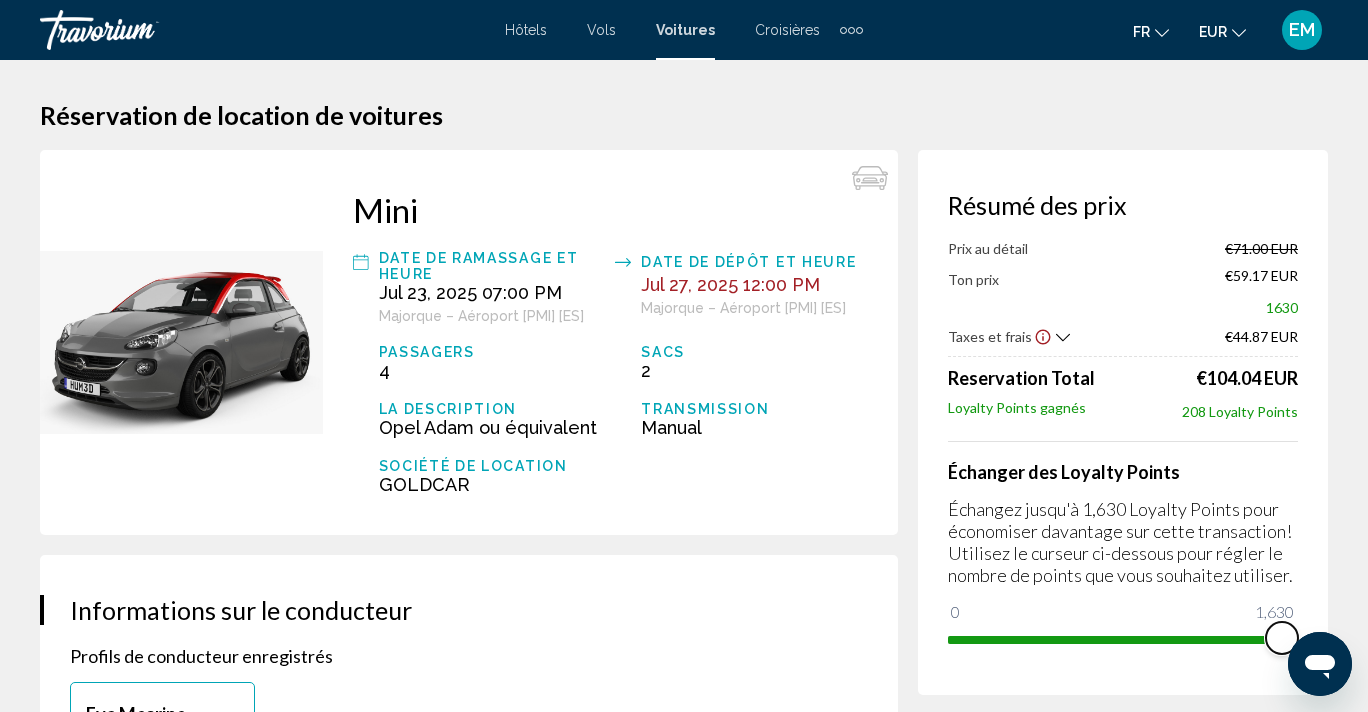 drag, startPoint x: 960, startPoint y: 622, endPoint x: 1380, endPoint y: 618, distance: 420.01904 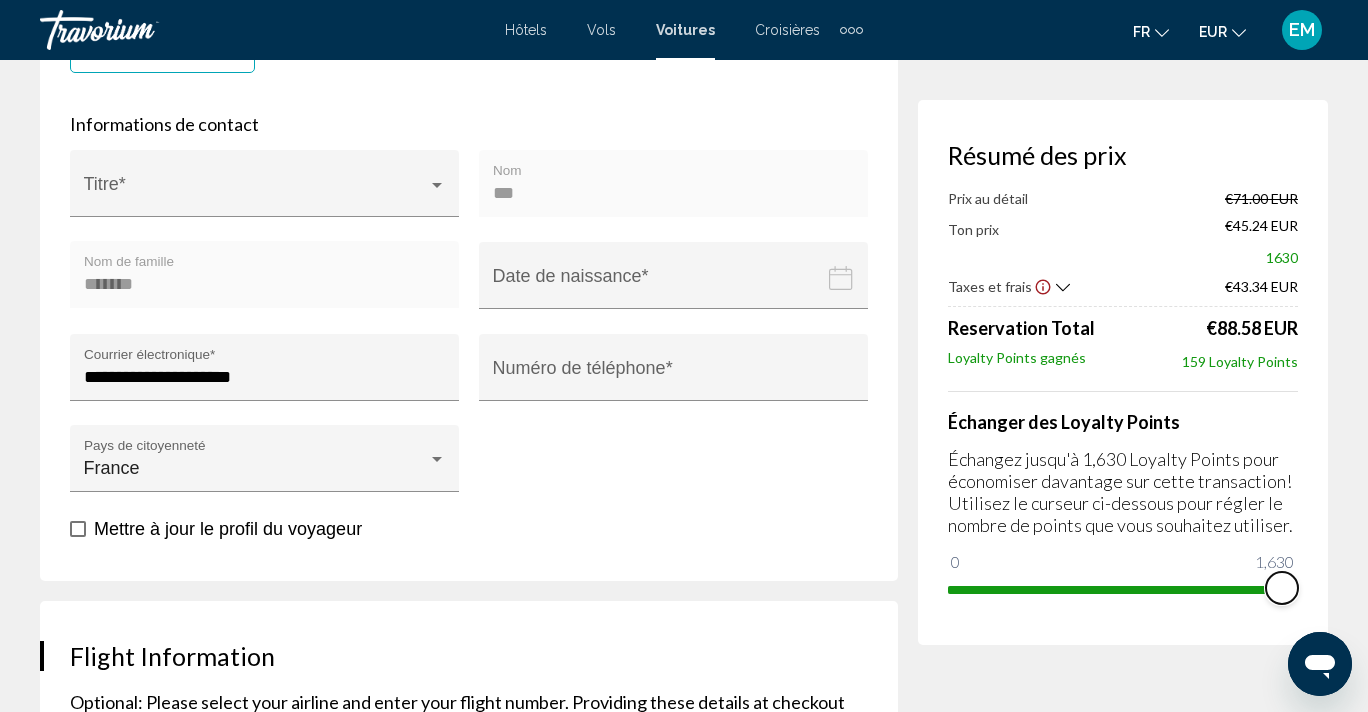 scroll, scrollTop: 691, scrollLeft: 0, axis: vertical 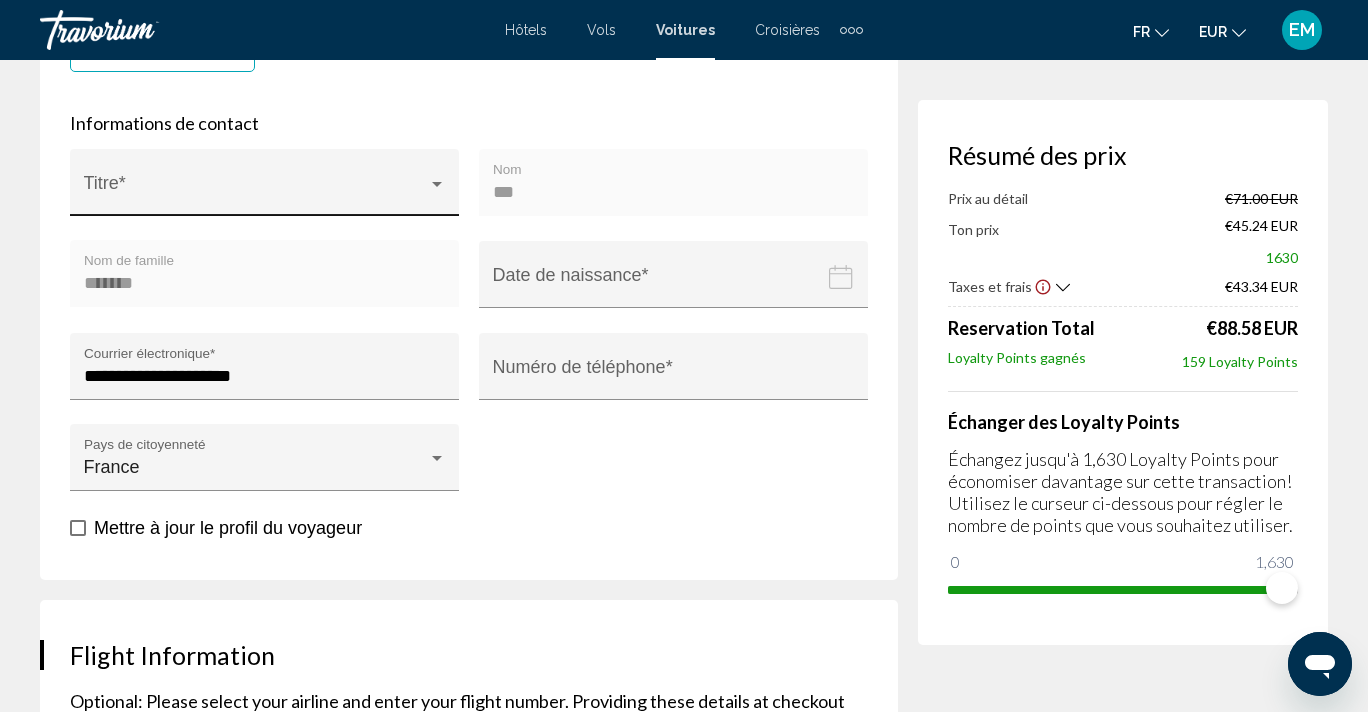 click at bounding box center [256, 192] 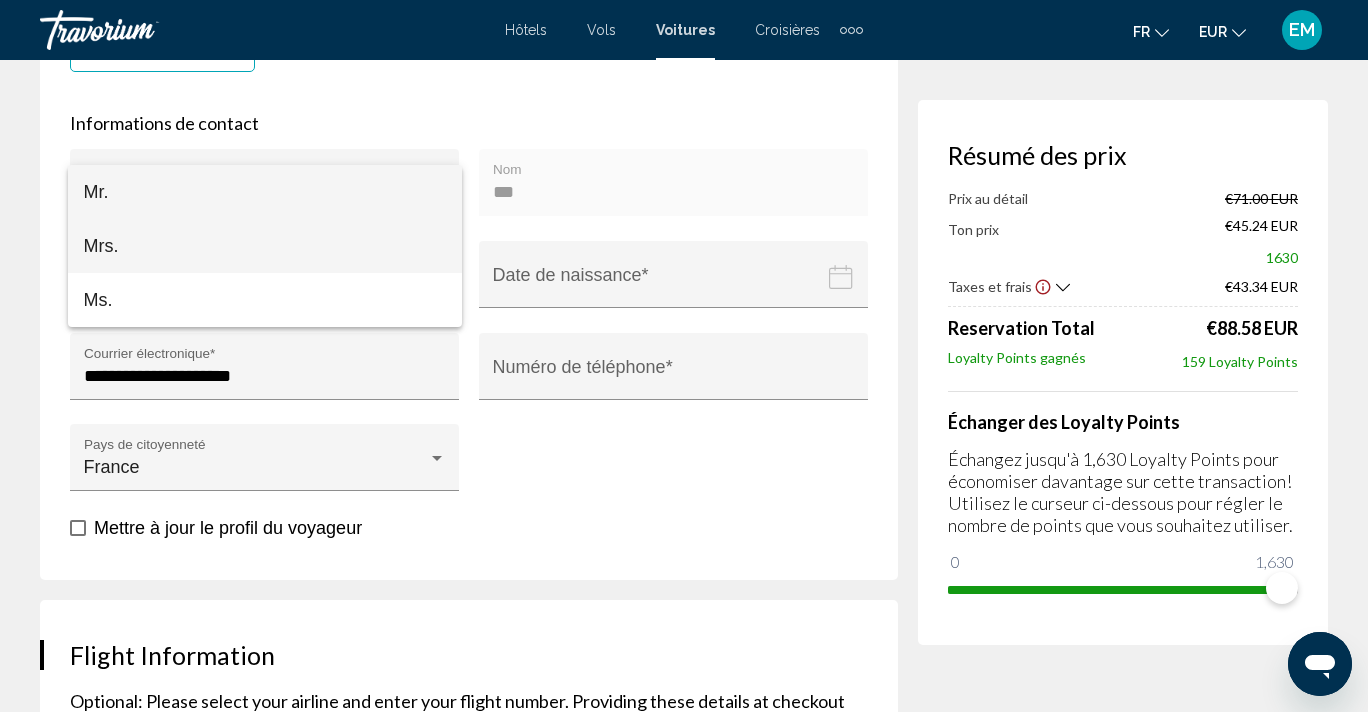 click on "Mrs." at bounding box center [265, 246] 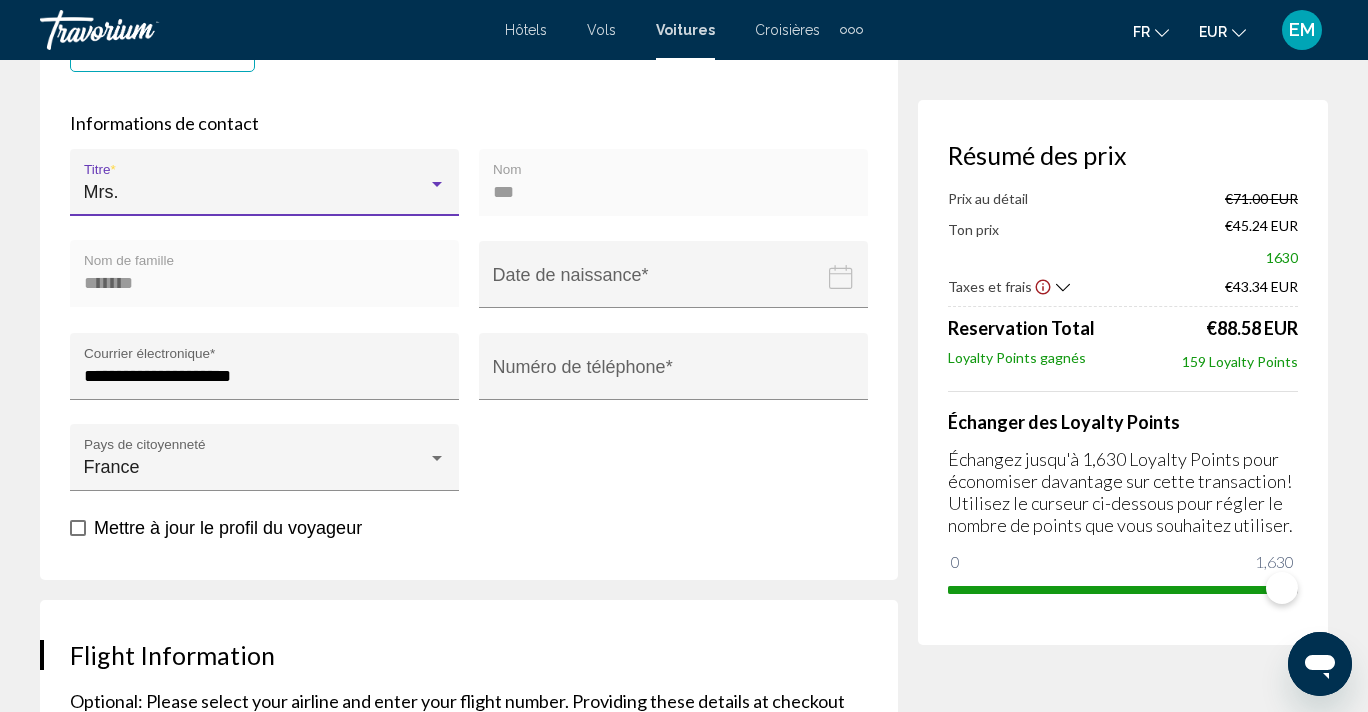 click at bounding box center [677, 289] 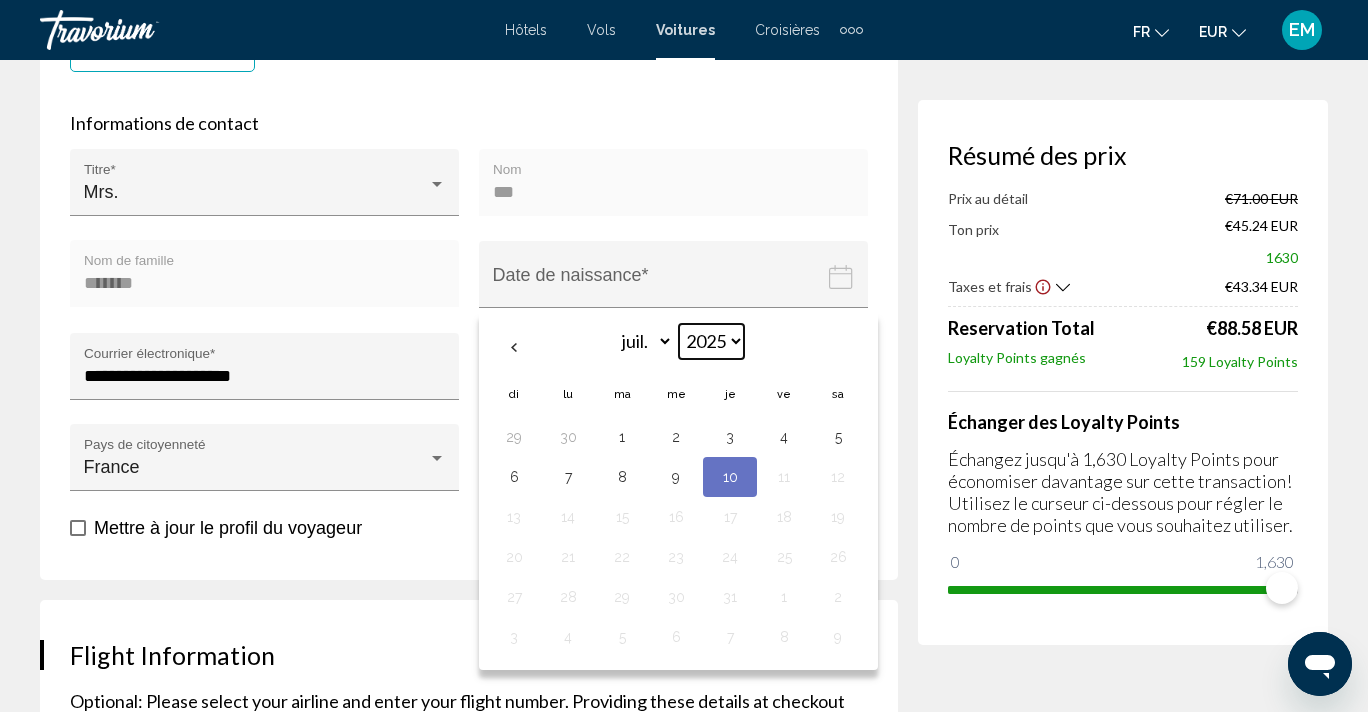 click on "**** **** **** **** **** **** **** **** **** **** **** **** **** **** **** **** **** **** **** **** **** **** **** **** **** **** **** **** **** **** **** **** **** **** **** **** **** **** **** **** **** **** **** **** **** **** **** **** **** **** **** **** **** **** **** **** **** **** **** **** **** **** **** **** **** **** **** **** **** **** **** **** **** **** **** **** **** **** **** **** **** **** **** **** **** **** **** **** **** **** **** **** **** **** **** **** **** **** **** **** **** **** **** **** **** **** **** **** **** **** **** **** **** **** **** **** **** **** **** **** **** **** **** **** **** ****" at bounding box center (711, 341) 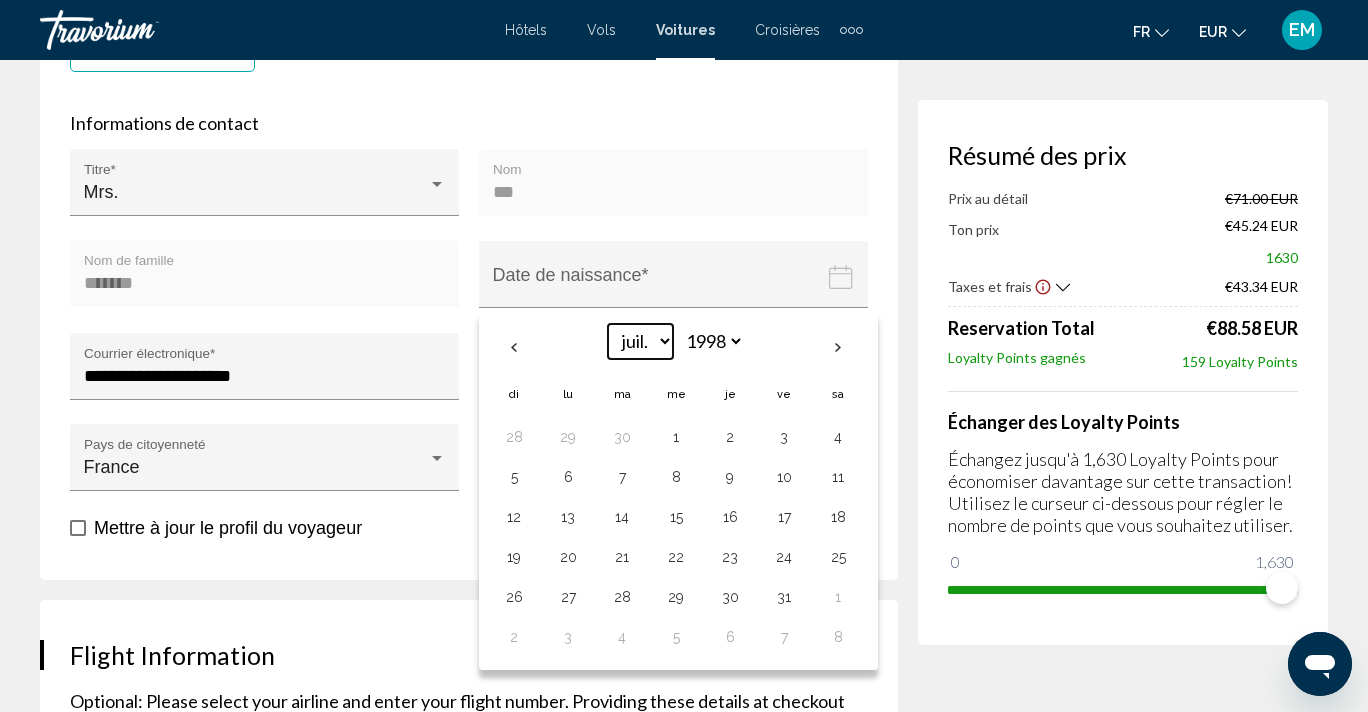 select on "*" 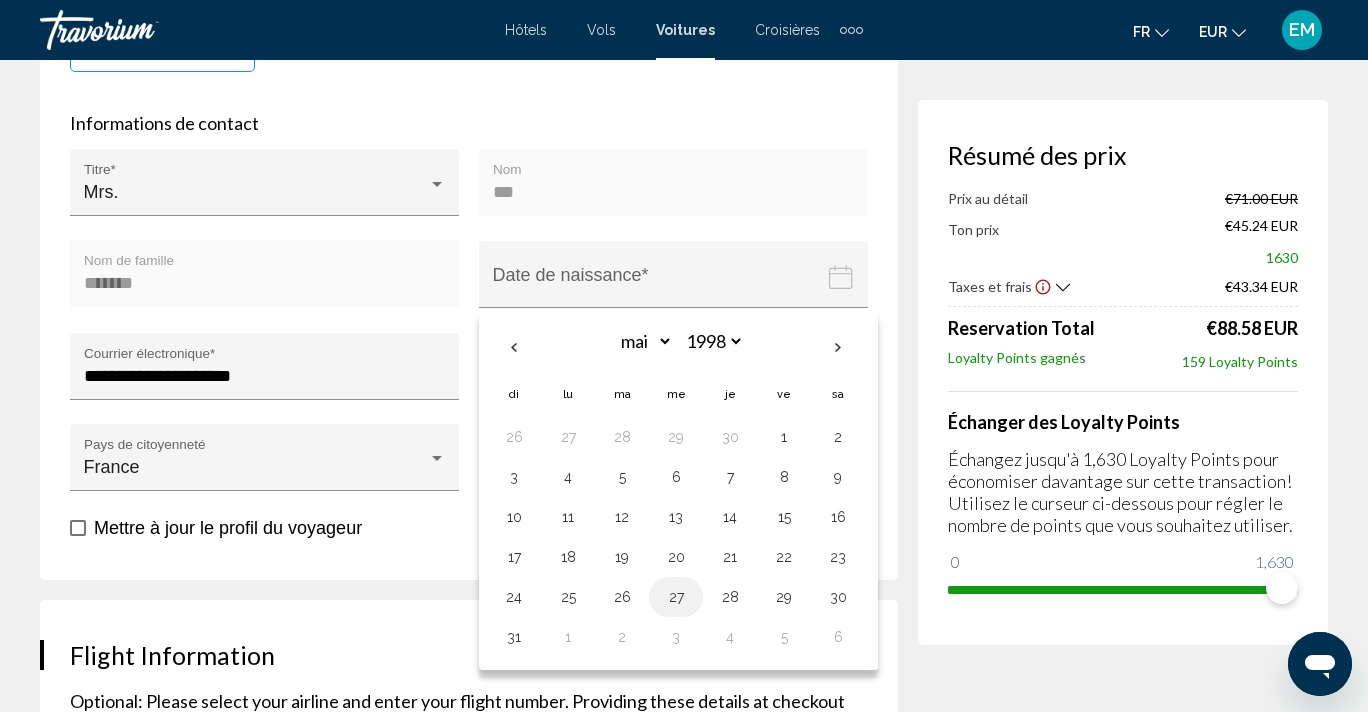 click on "27" at bounding box center (676, 597) 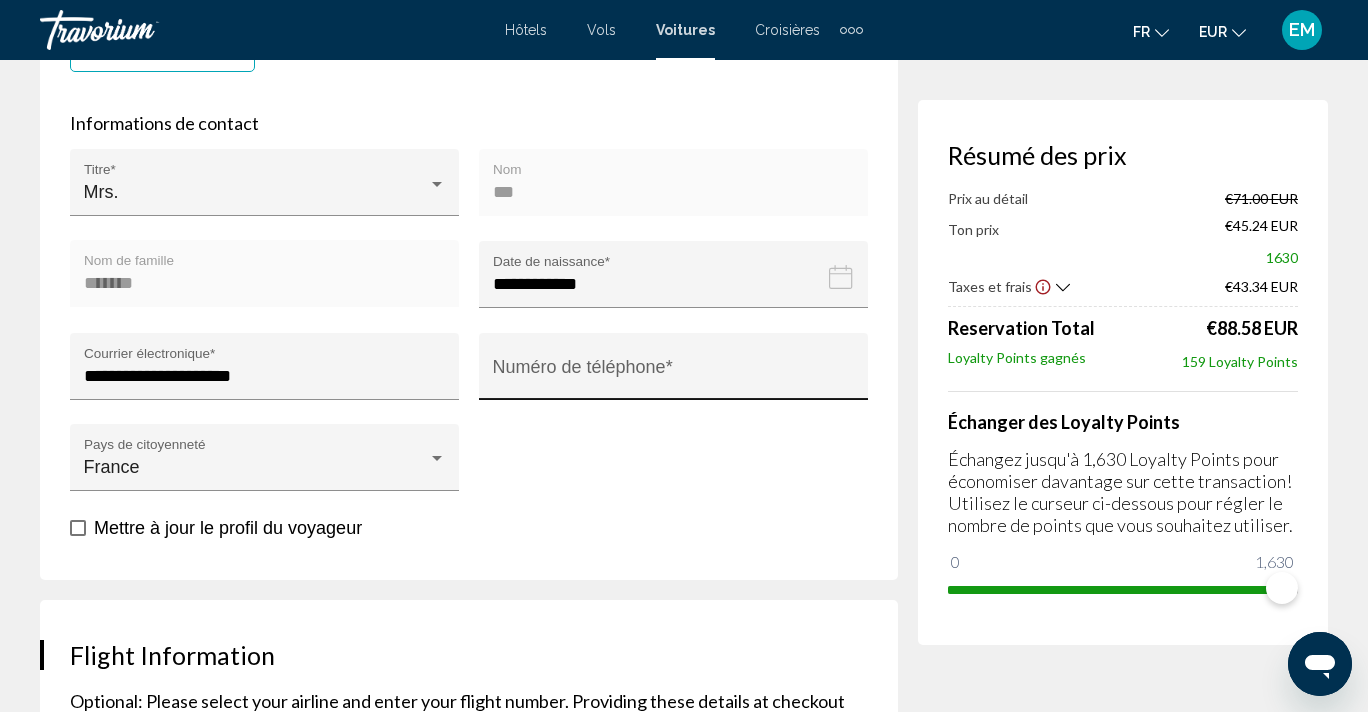 click on "Numéro de téléphone  *" at bounding box center (674, 372) 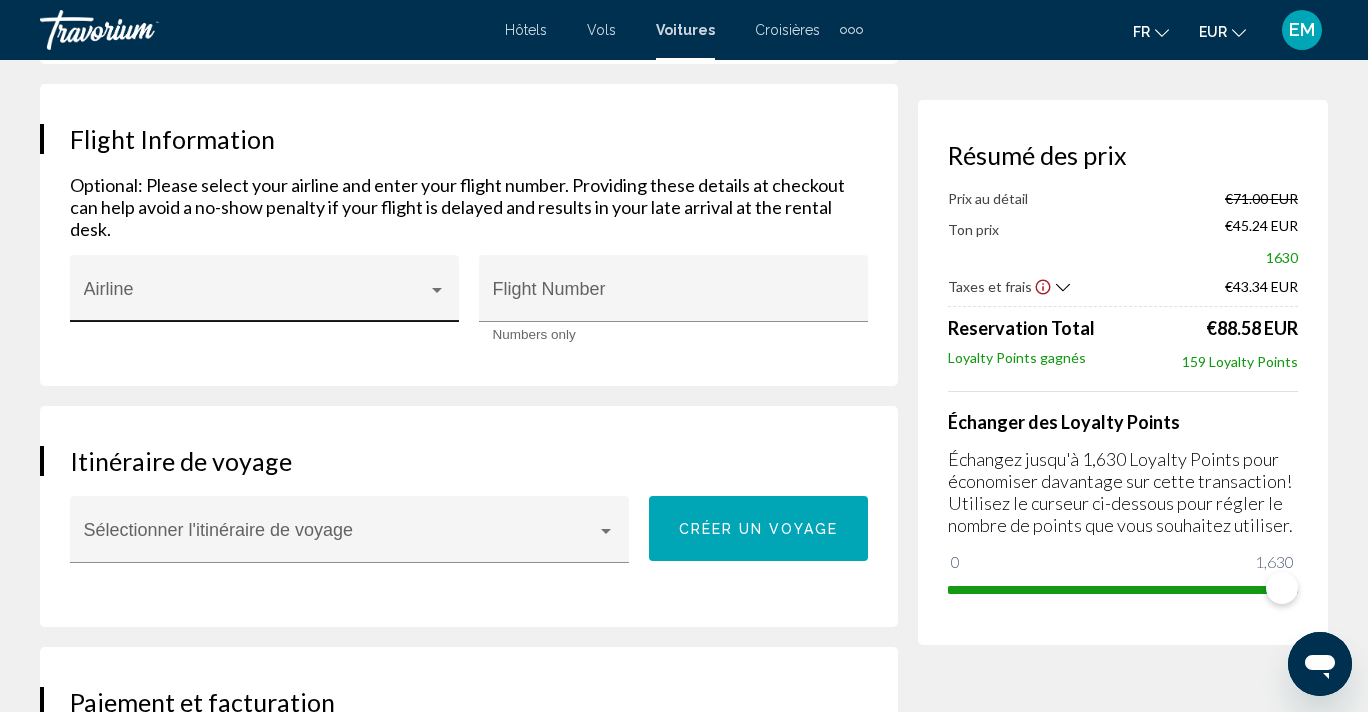 scroll, scrollTop: 1210, scrollLeft: 0, axis: vertical 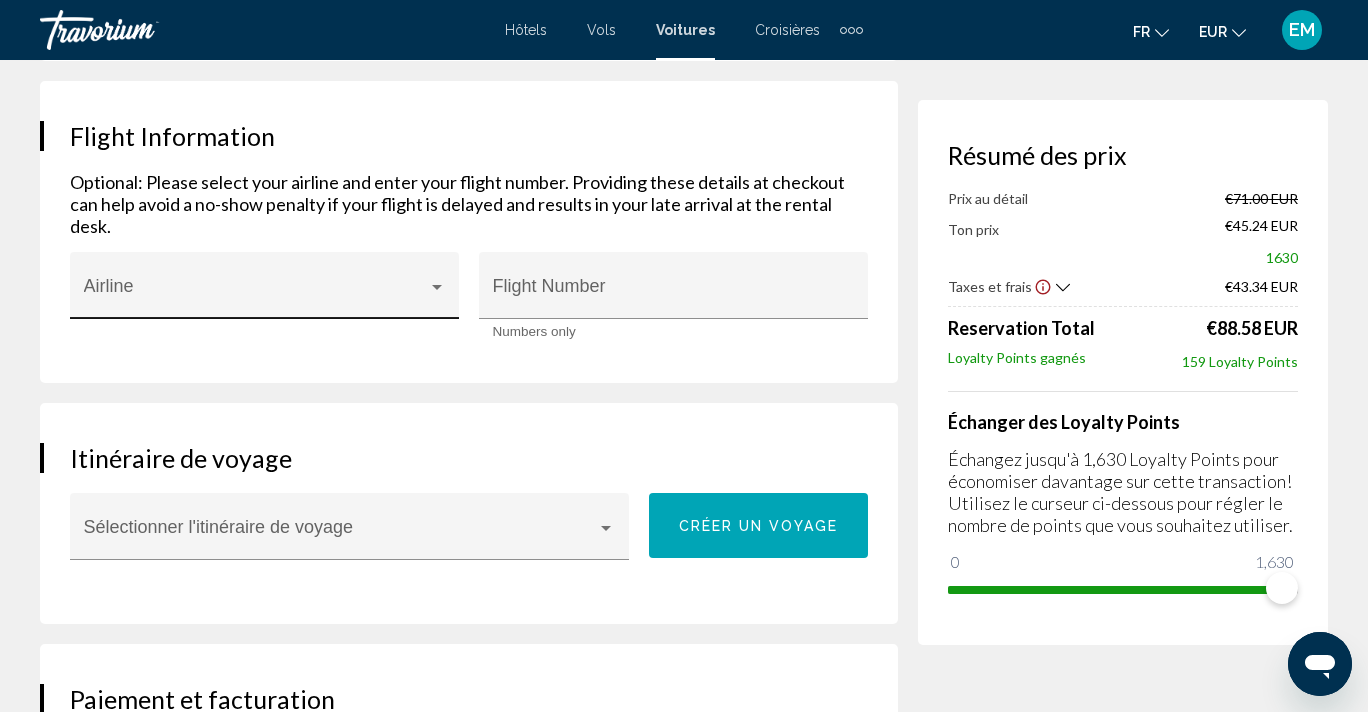 type on "**********" 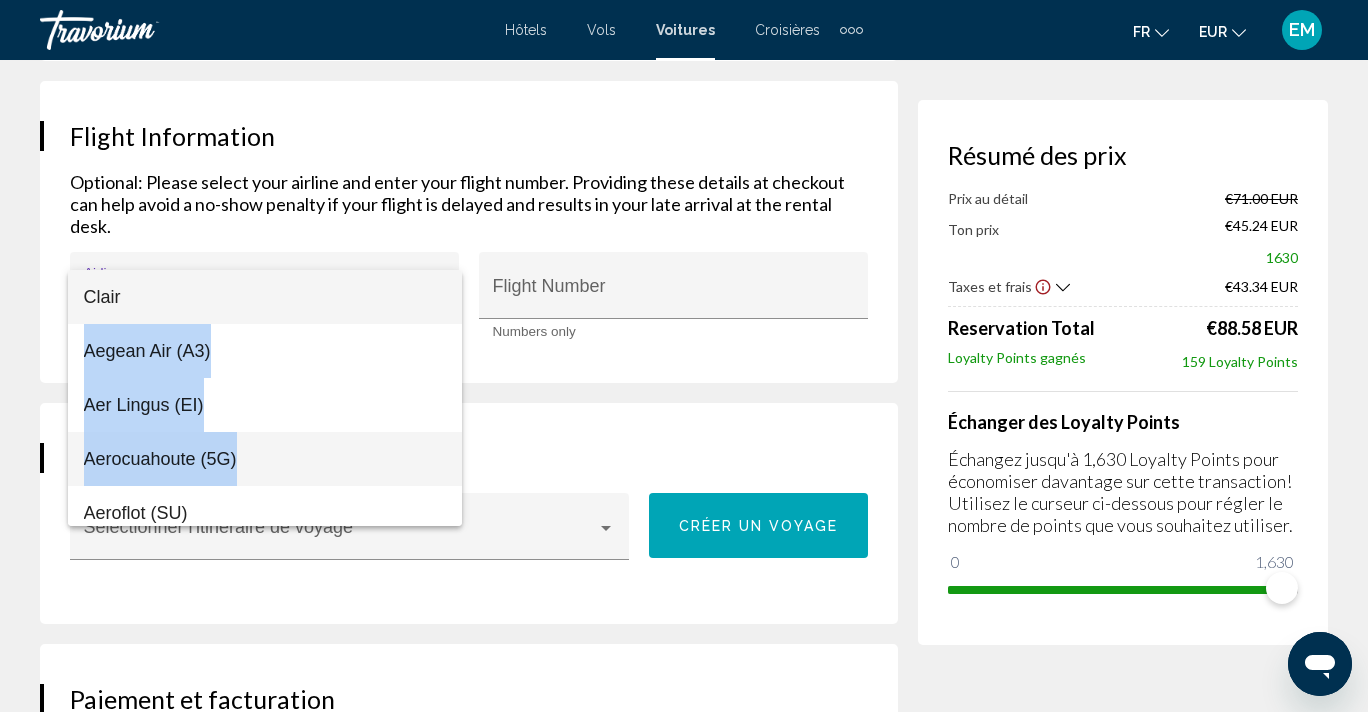 drag, startPoint x: 454, startPoint y: 285, endPoint x: 448, endPoint y: 484, distance: 199.09044 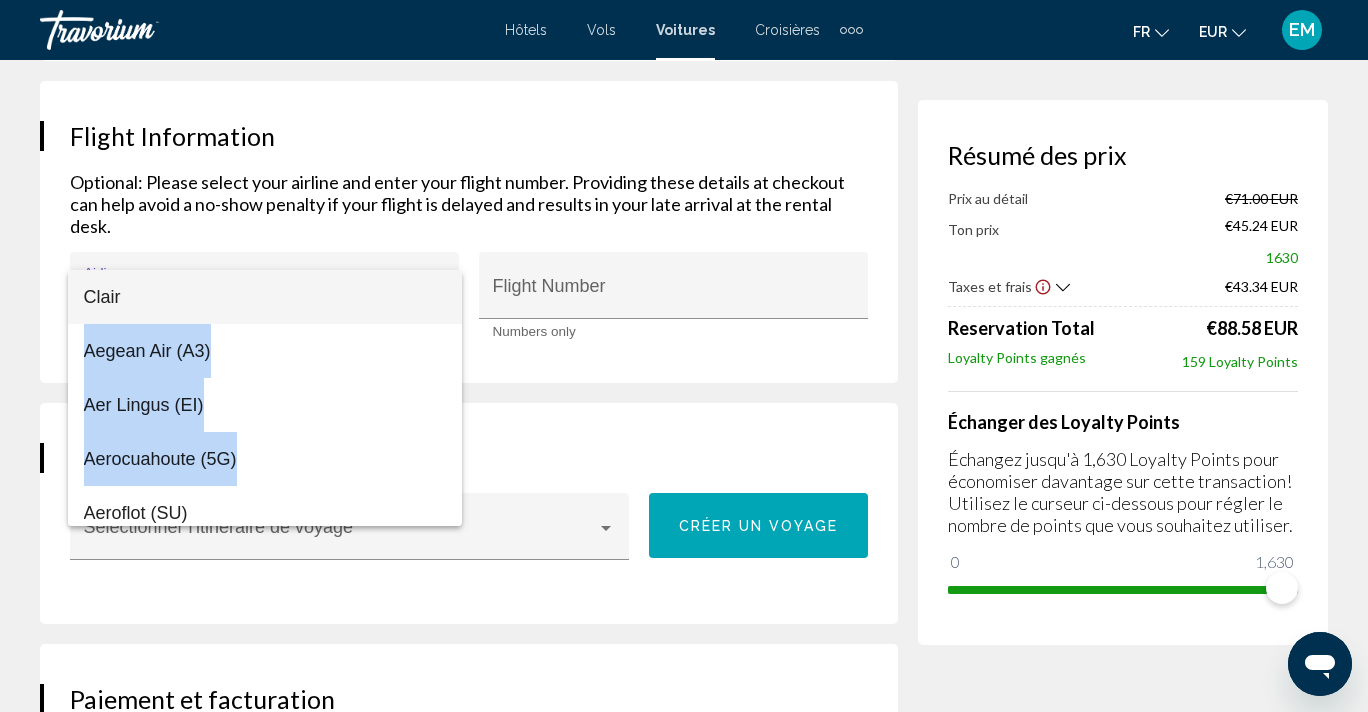 drag, startPoint x: 455, startPoint y: 283, endPoint x: 455, endPoint y: 302, distance: 19 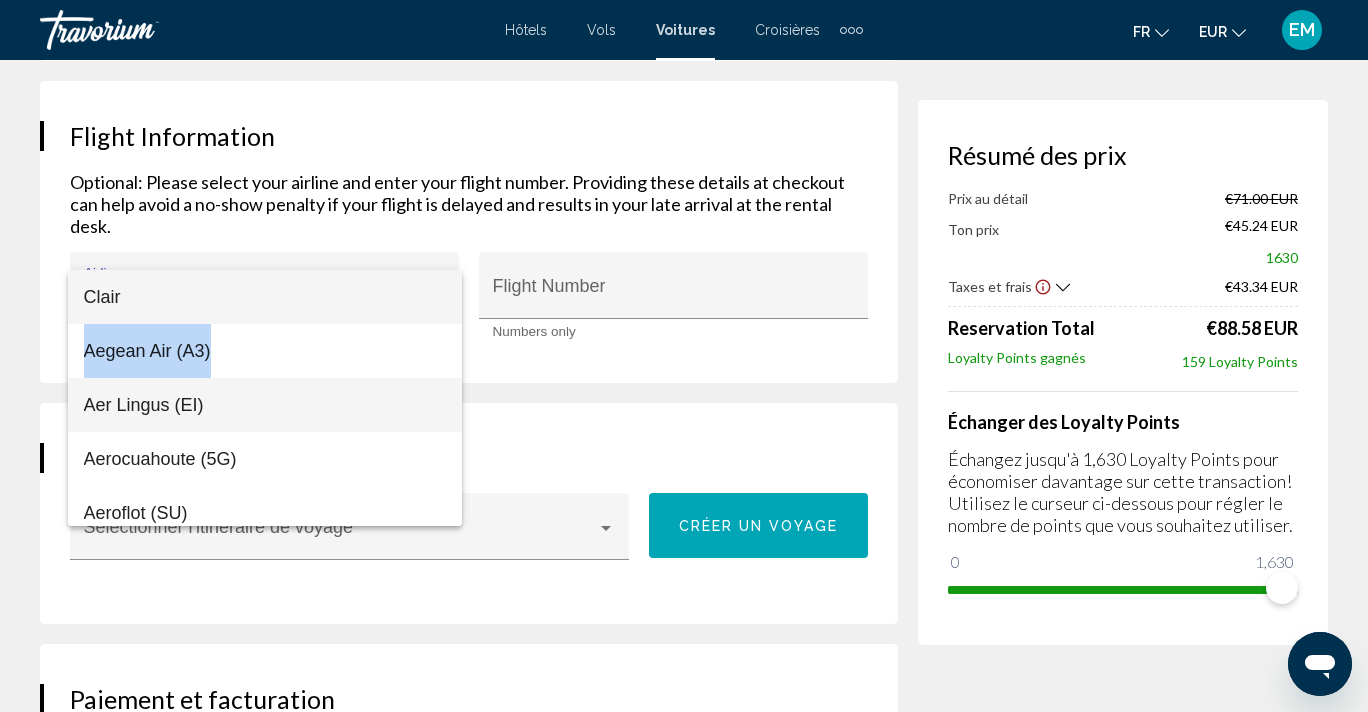 drag, startPoint x: 458, startPoint y: 277, endPoint x: 460, endPoint y: 404, distance: 127.01575 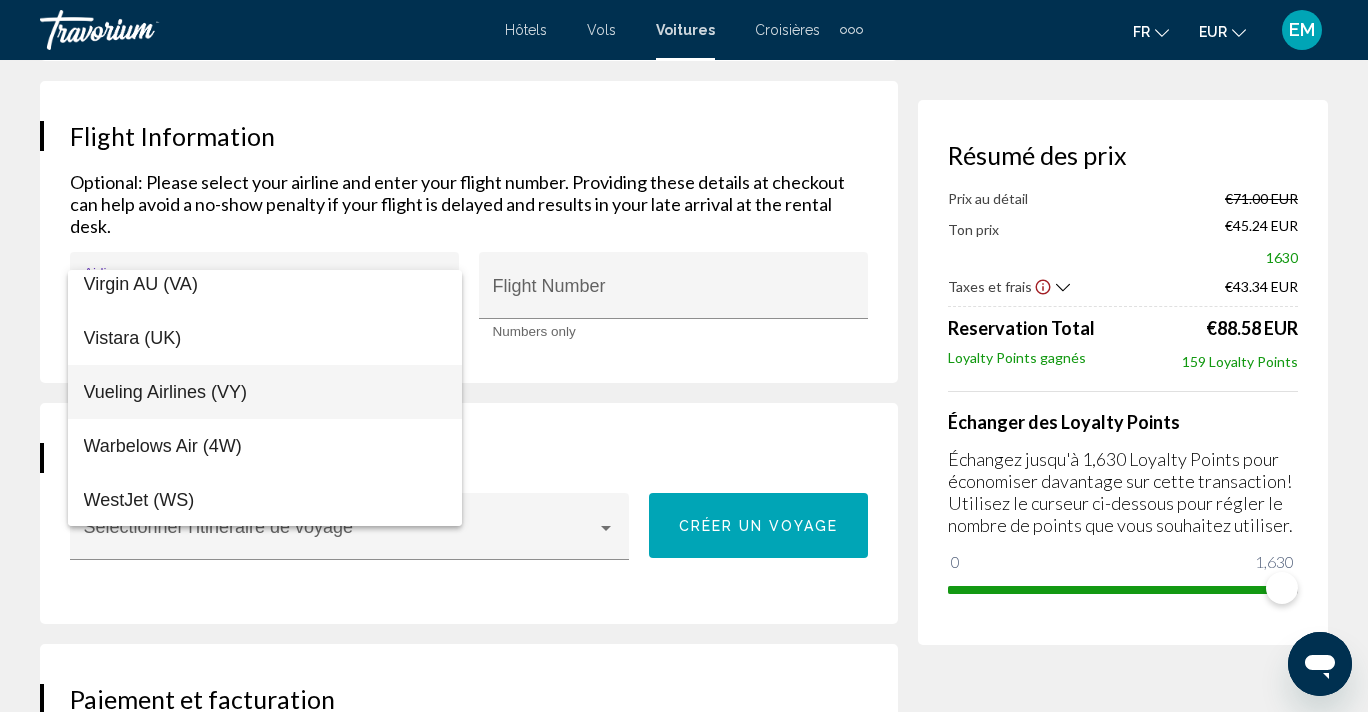 scroll, scrollTop: 15069, scrollLeft: 0, axis: vertical 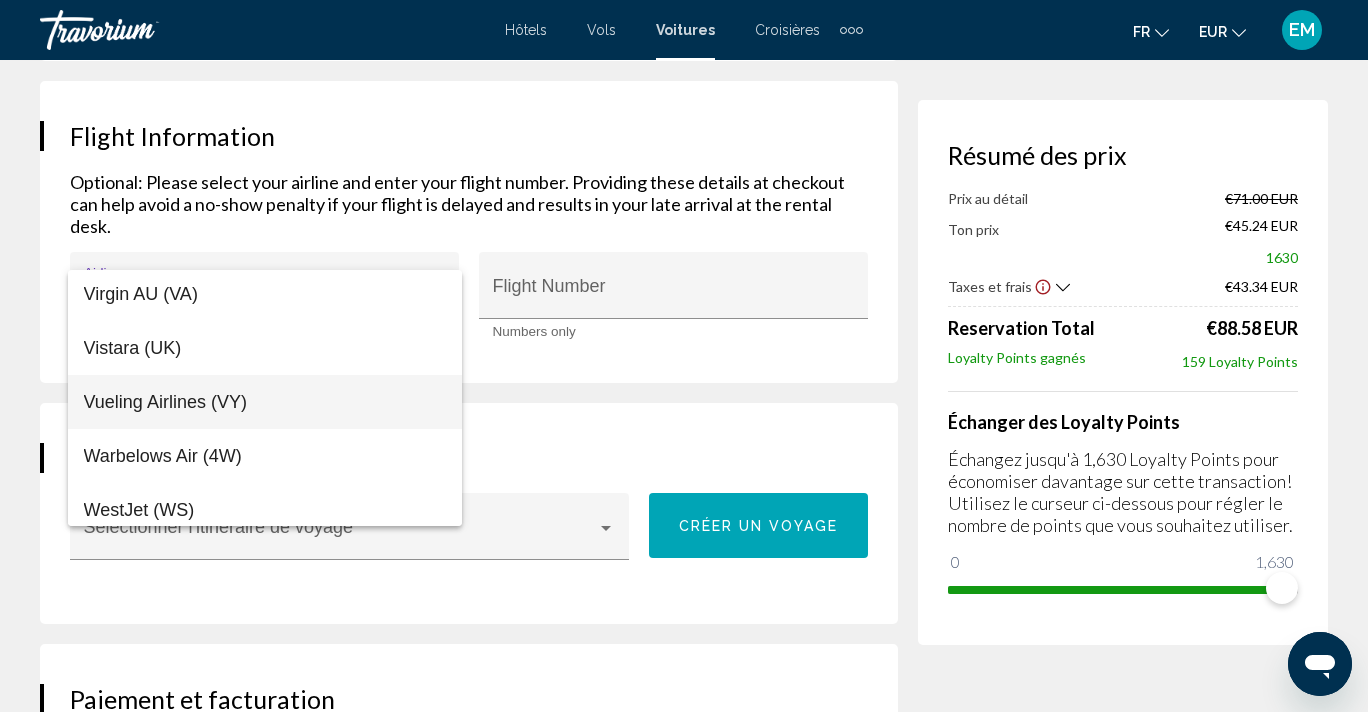 click on "Vueling Airlines (VY)" at bounding box center (265, 402) 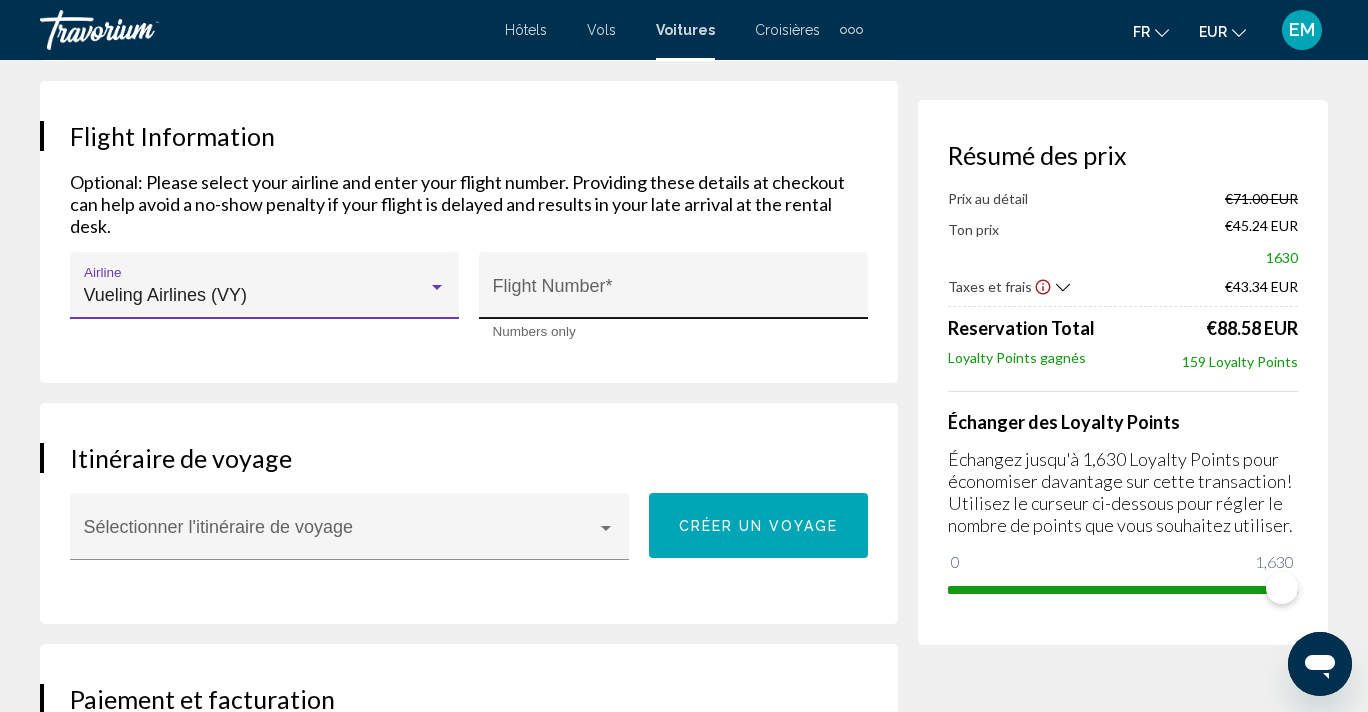 click on "Flight Number  *" at bounding box center (674, 295) 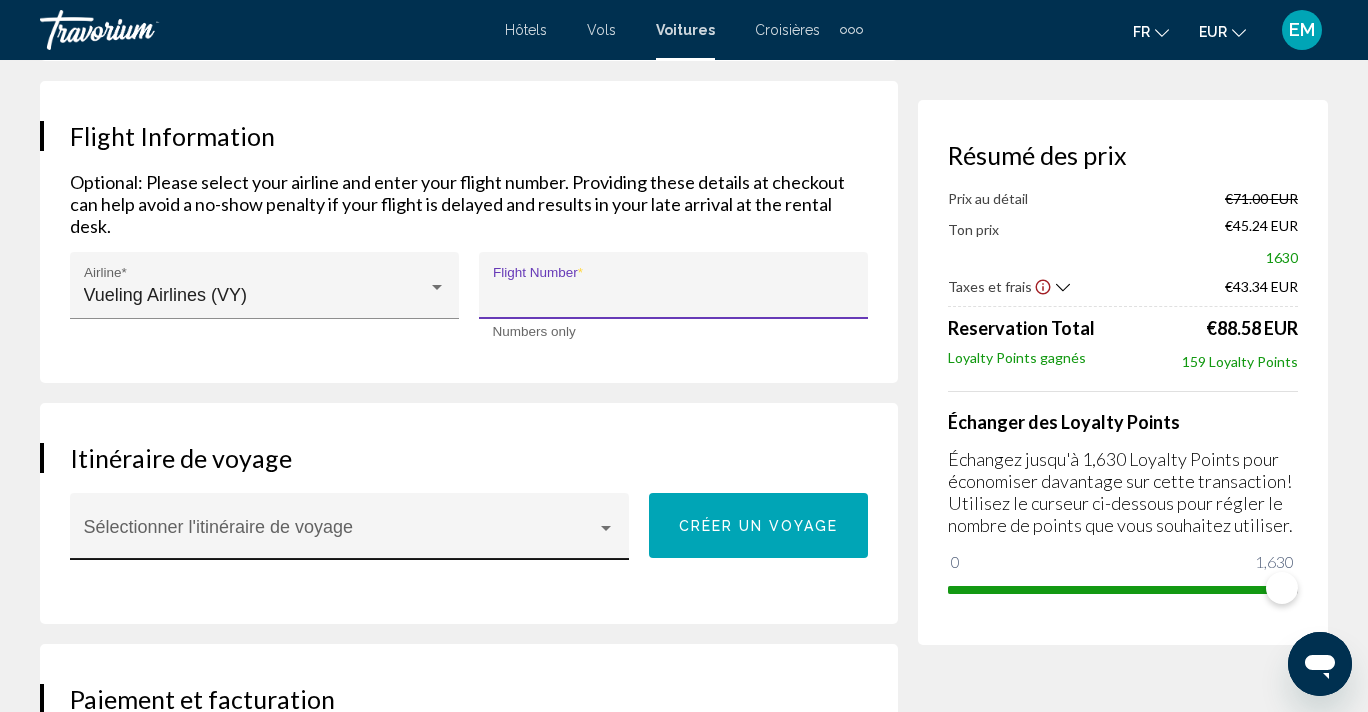 type on "****" 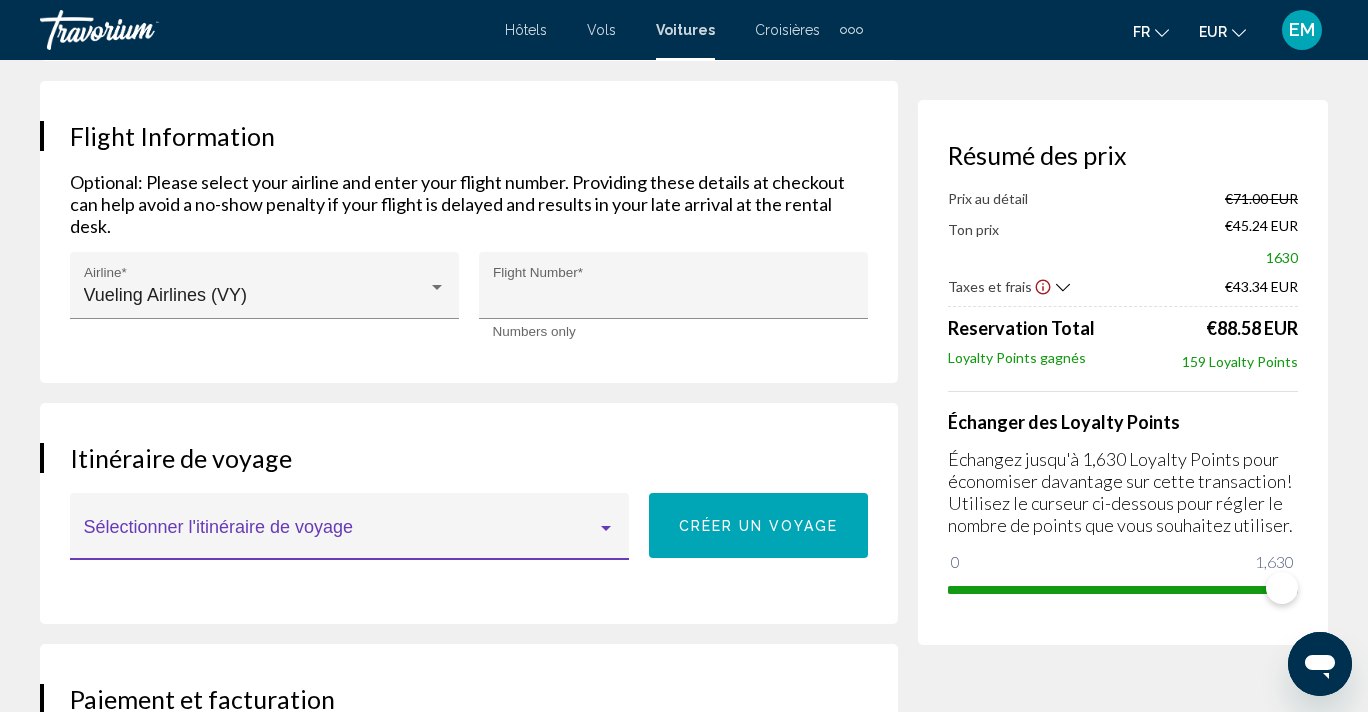 click at bounding box center [341, 536] 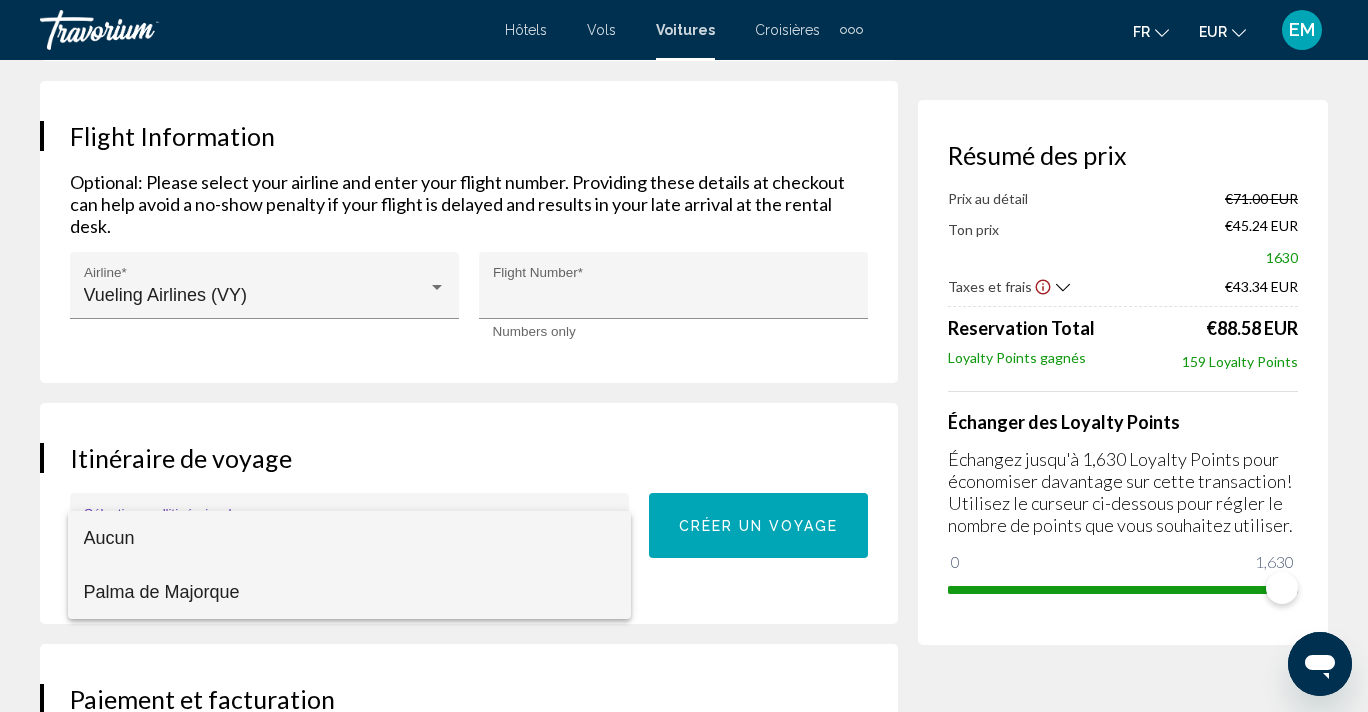 click on "Palma de Majorque" at bounding box center [350, 592] 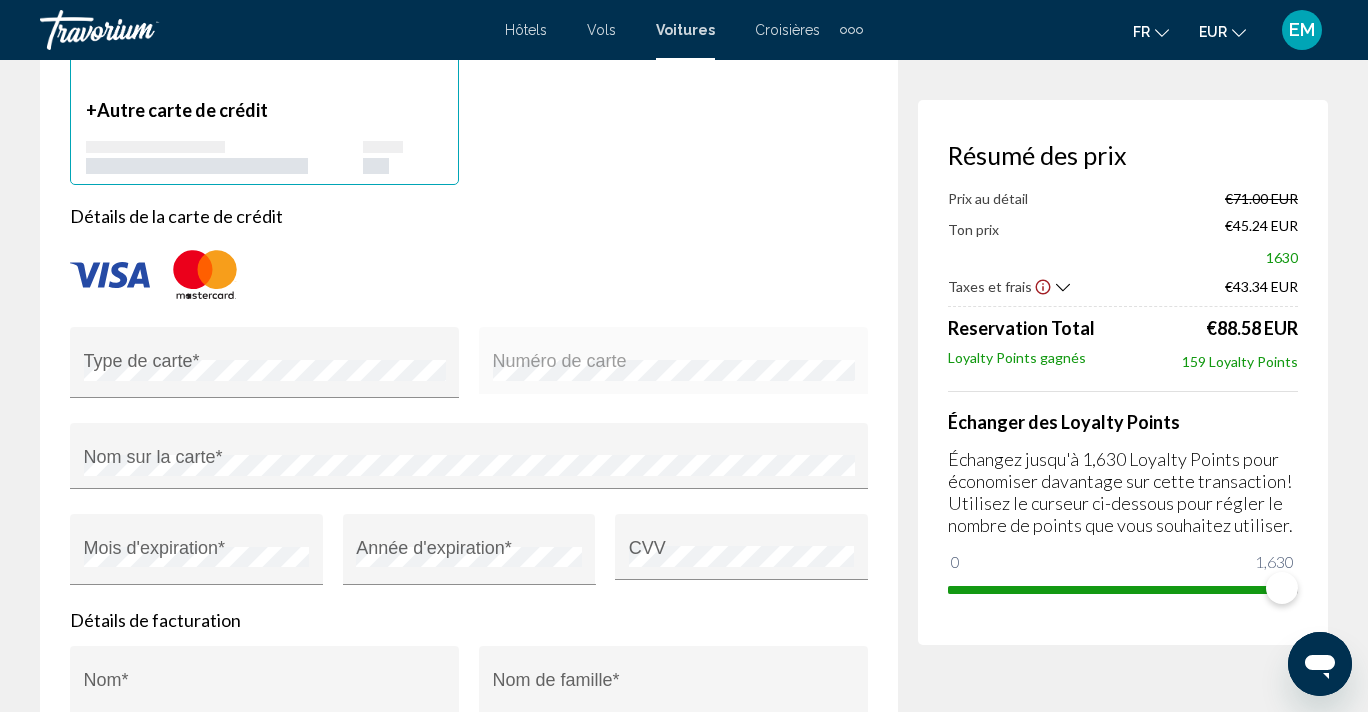 scroll, scrollTop: 1962, scrollLeft: 0, axis: vertical 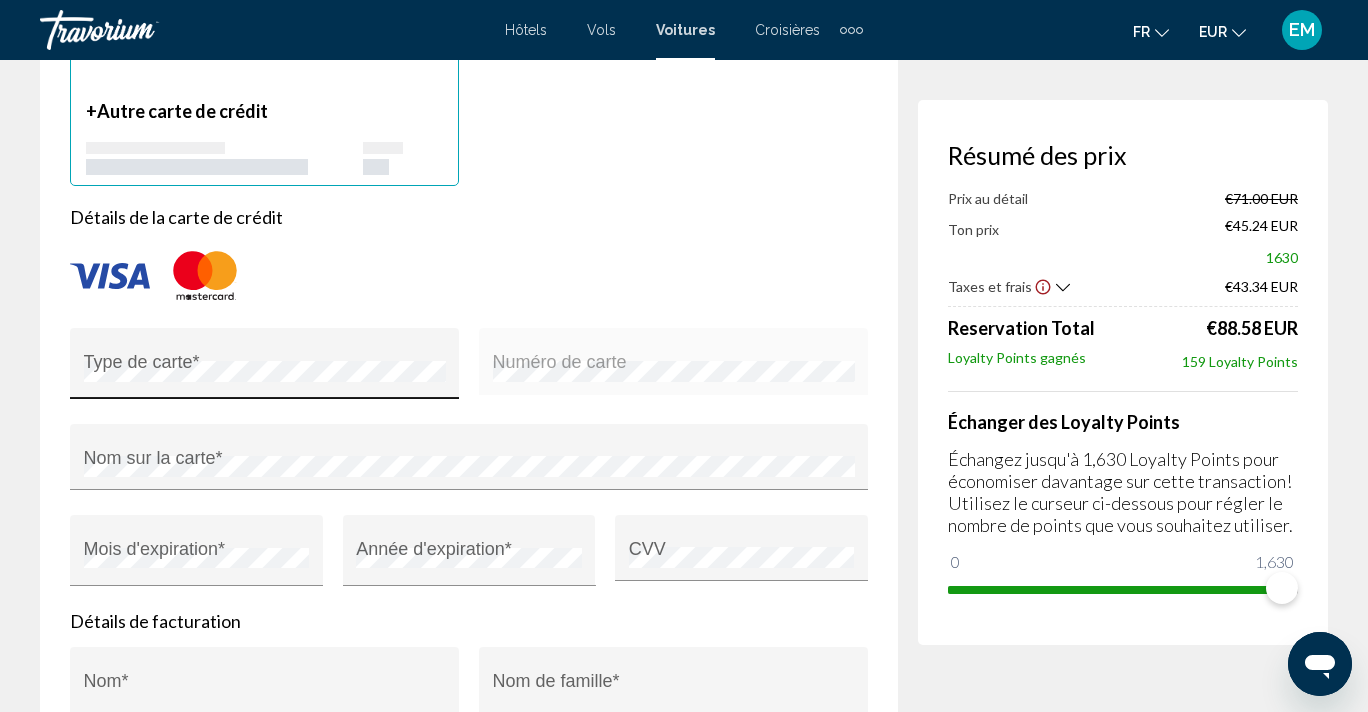 click on "Type de carte  *" at bounding box center (265, 371) 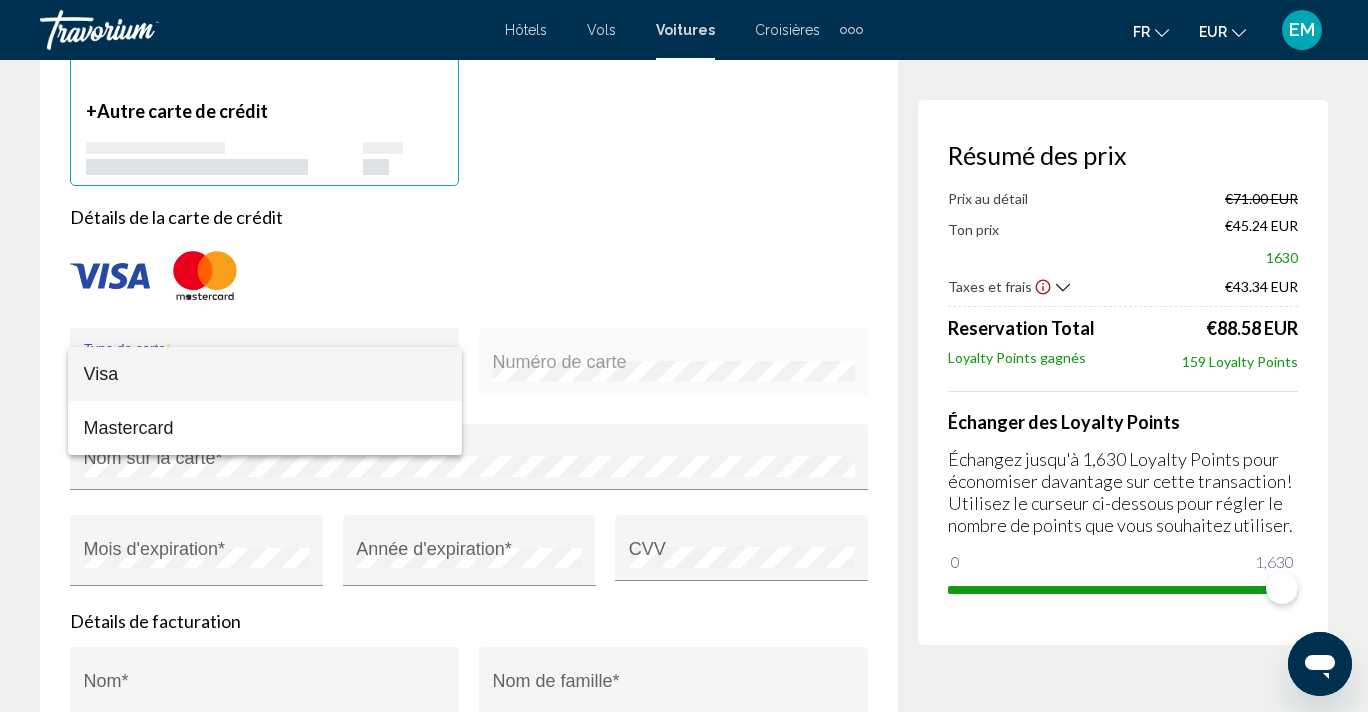 click on "Visa" at bounding box center [265, 374] 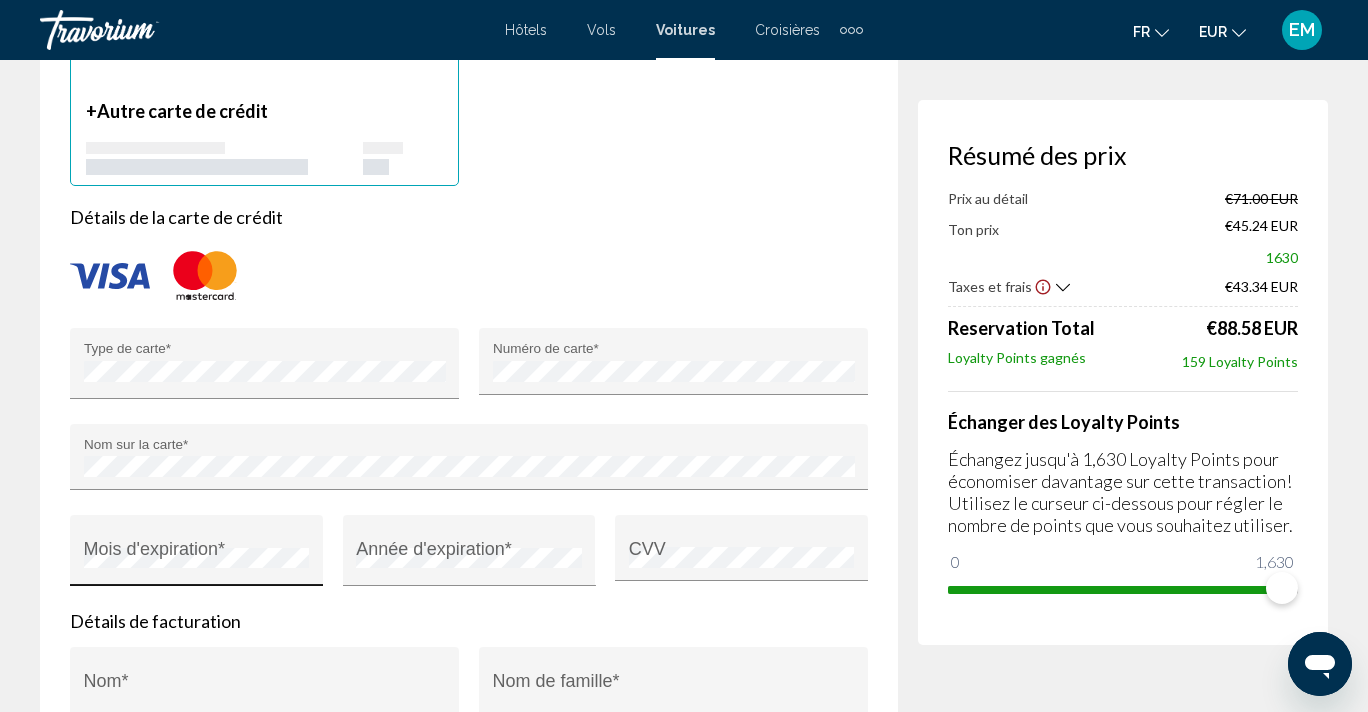 click on "Mois d'expiration  *" at bounding box center (197, 557) 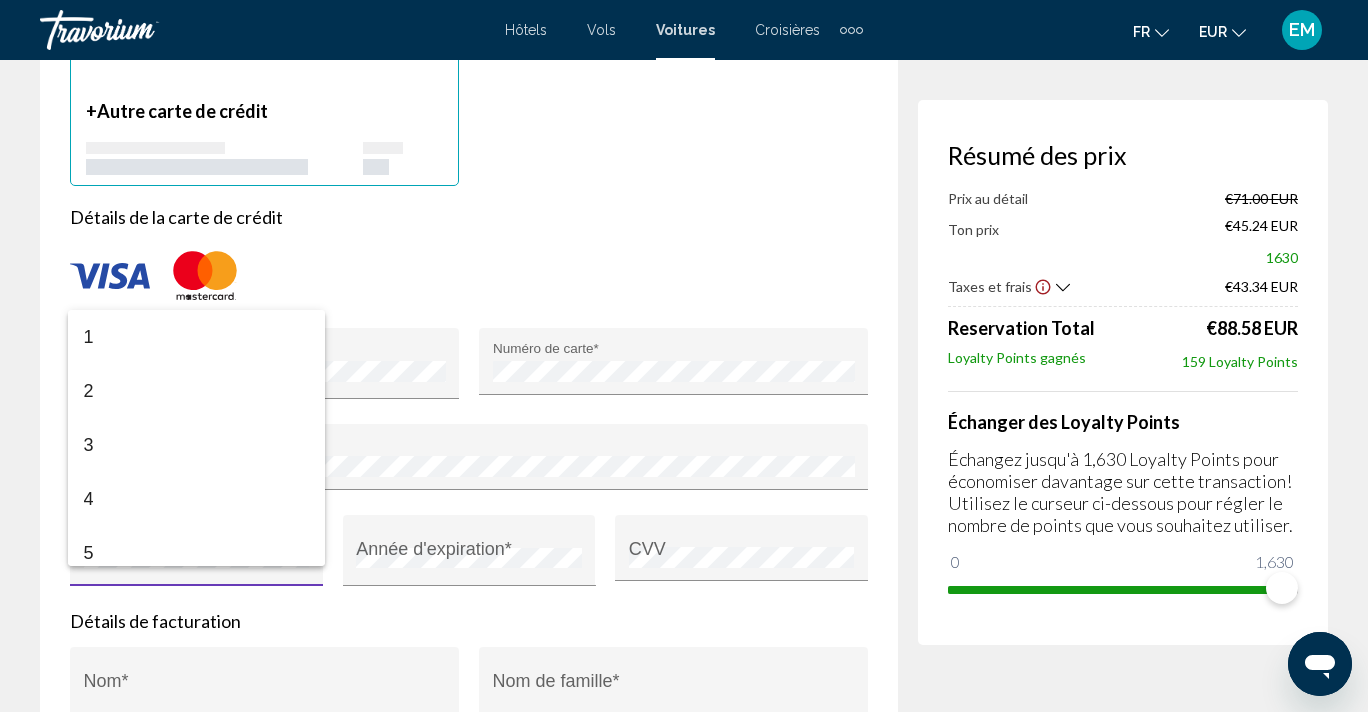 scroll, scrollTop: 68, scrollLeft: 0, axis: vertical 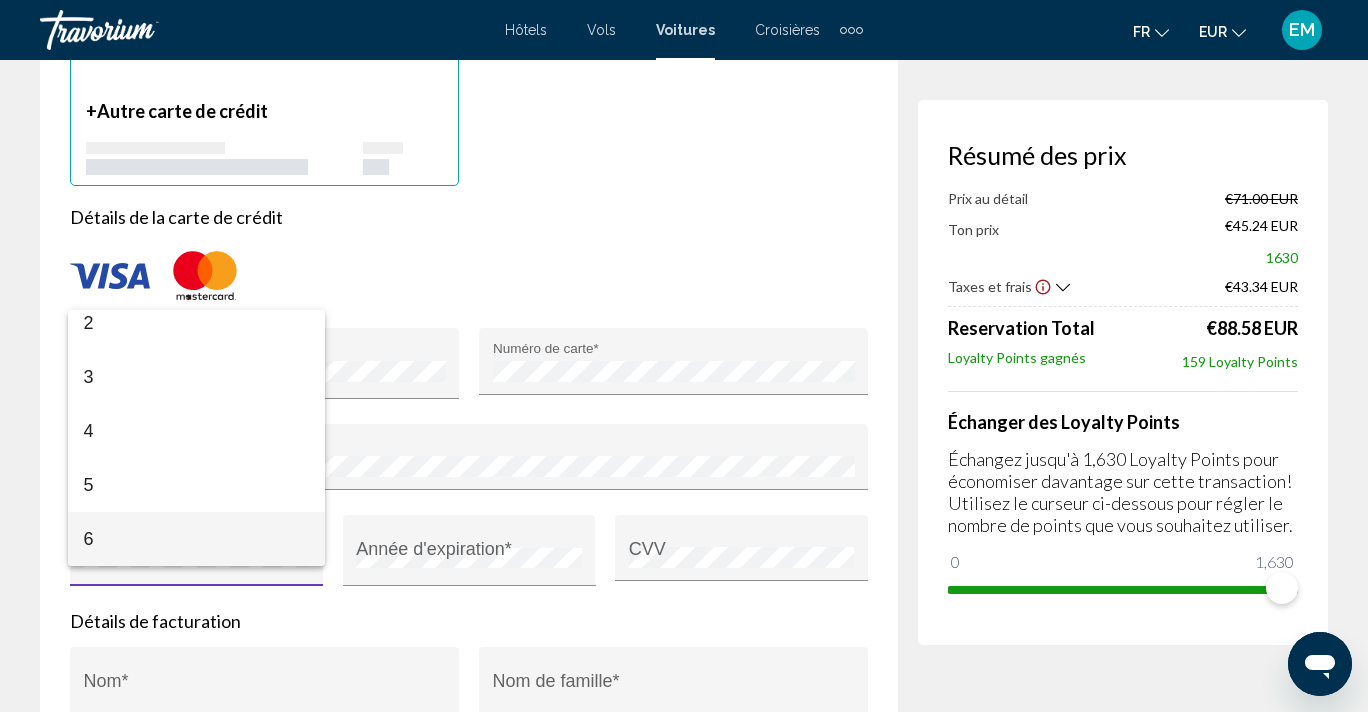 click on "6" at bounding box center [197, 539] 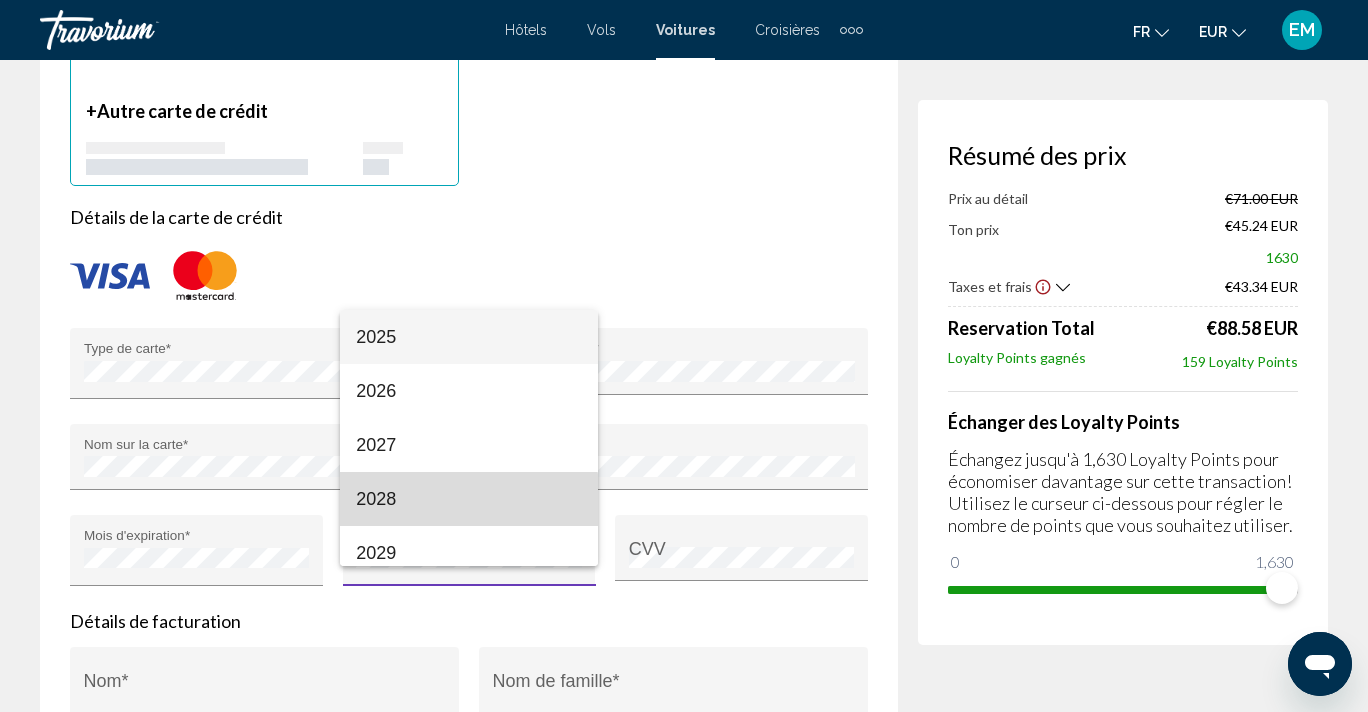 click on "2028" at bounding box center [469, 499] 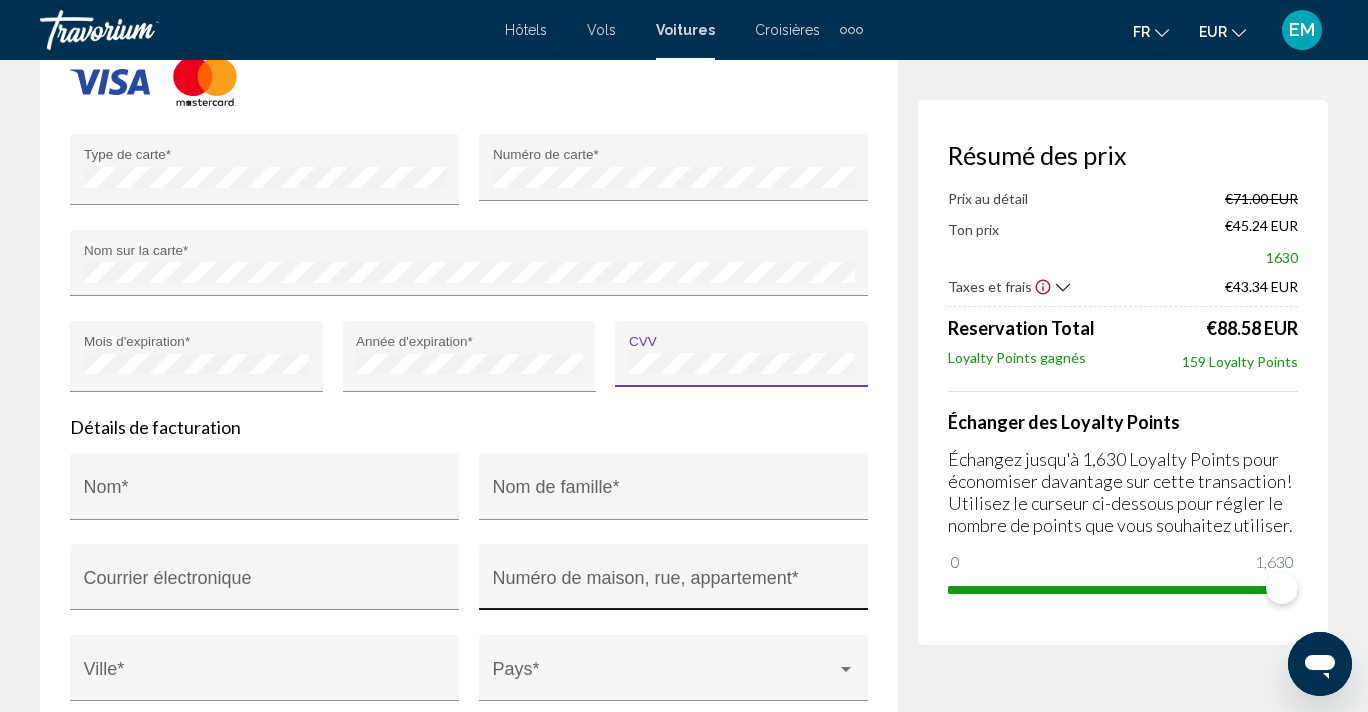 scroll, scrollTop: 2157, scrollLeft: 0, axis: vertical 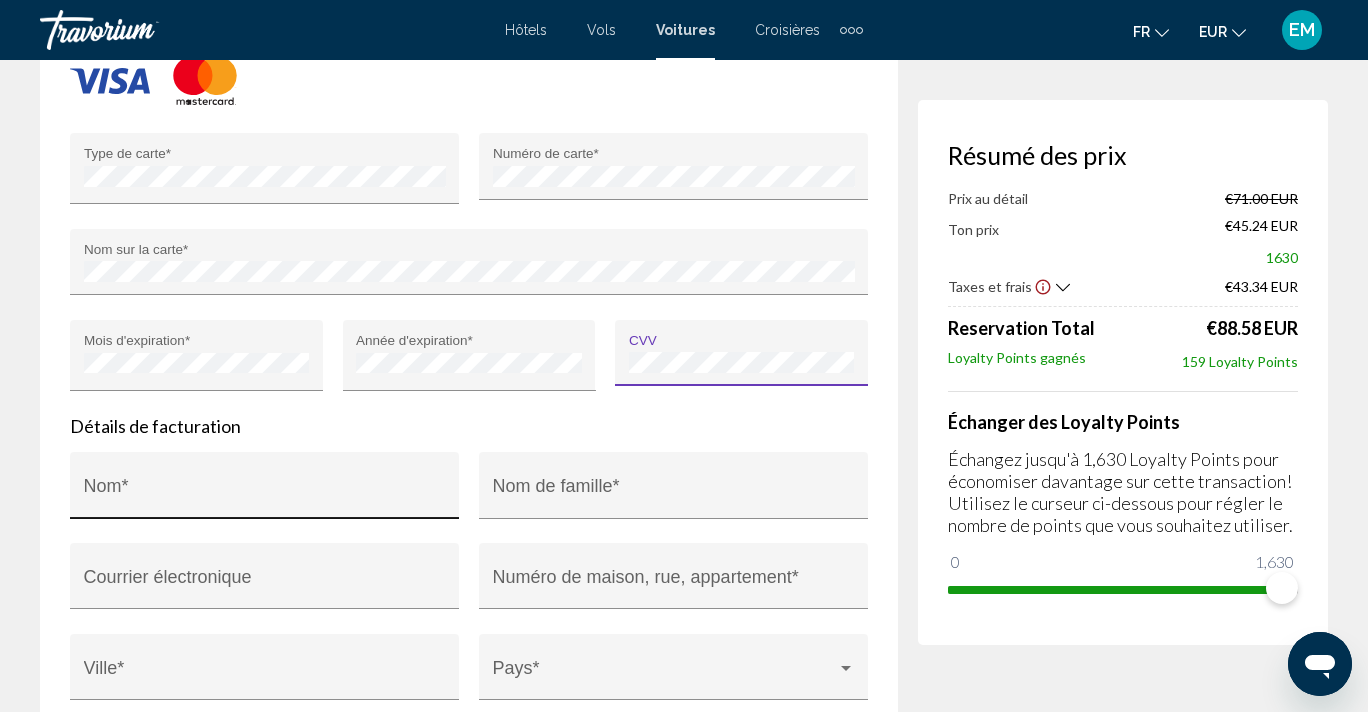 click on "Nom  *" at bounding box center (265, 491) 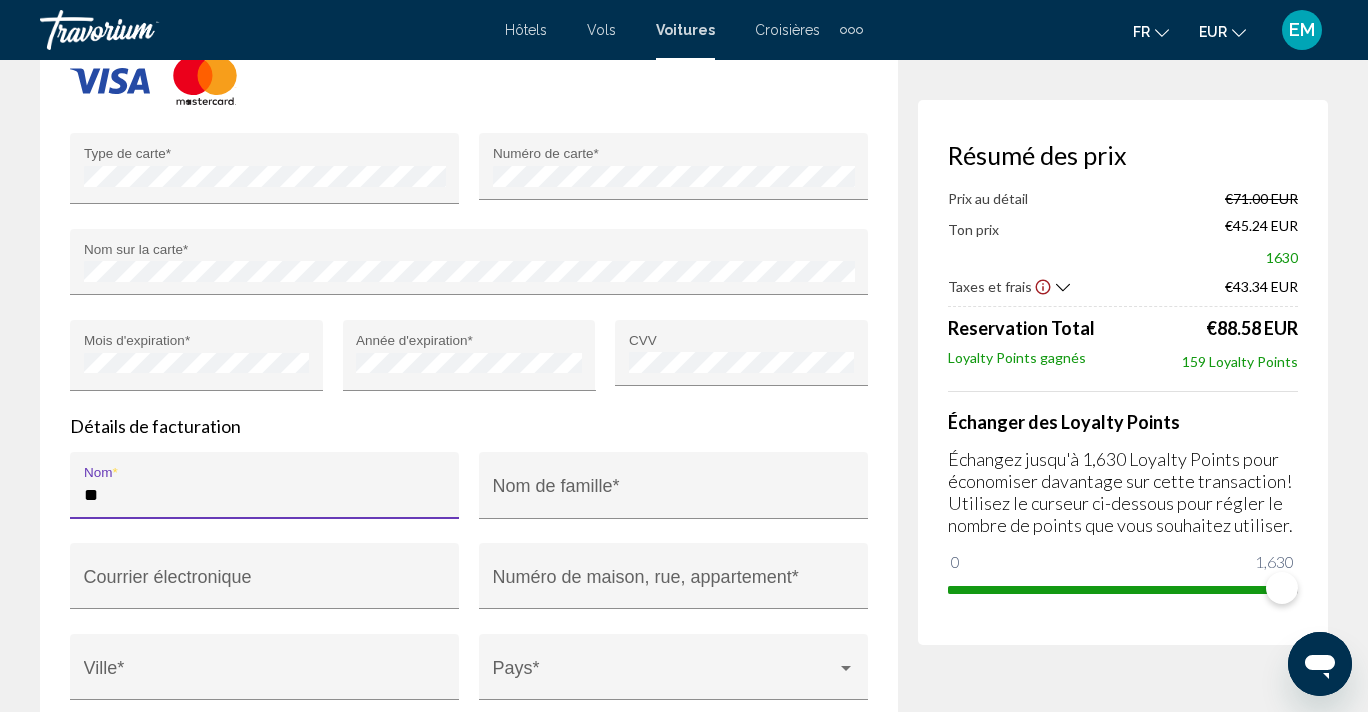 type on "*" 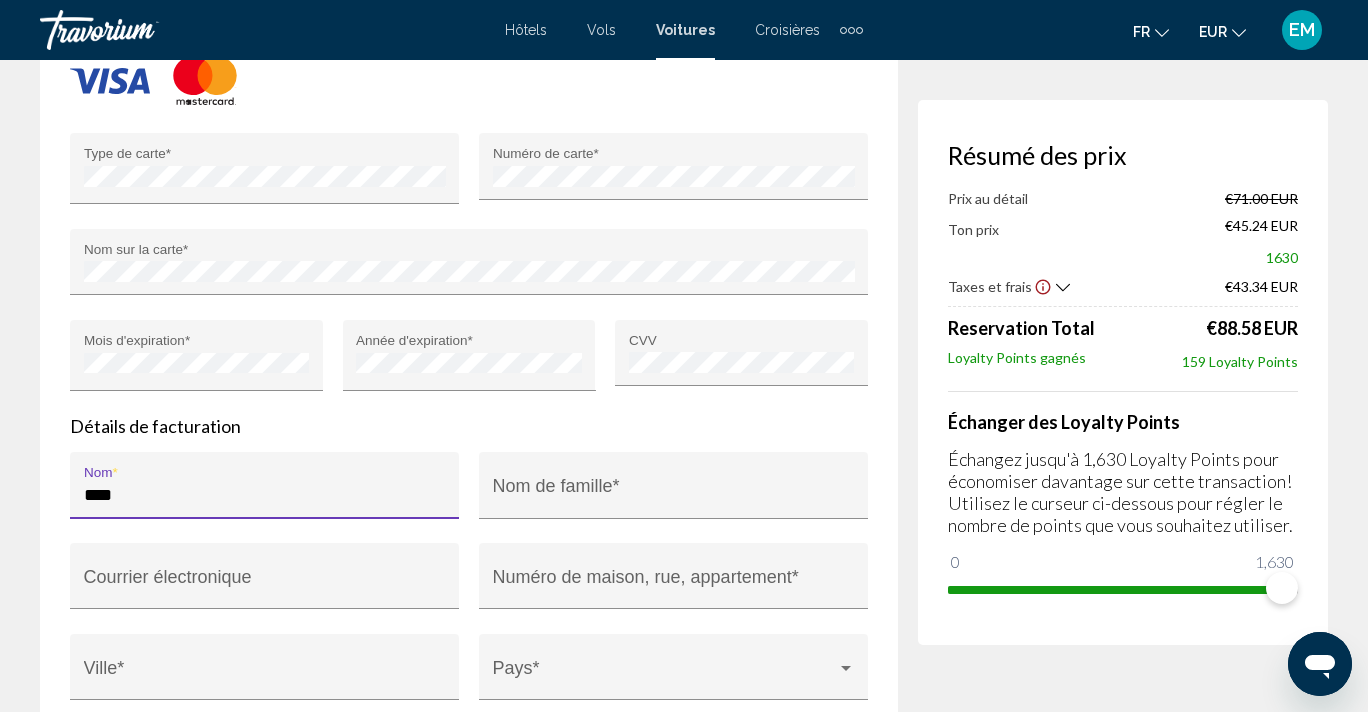 type on "***" 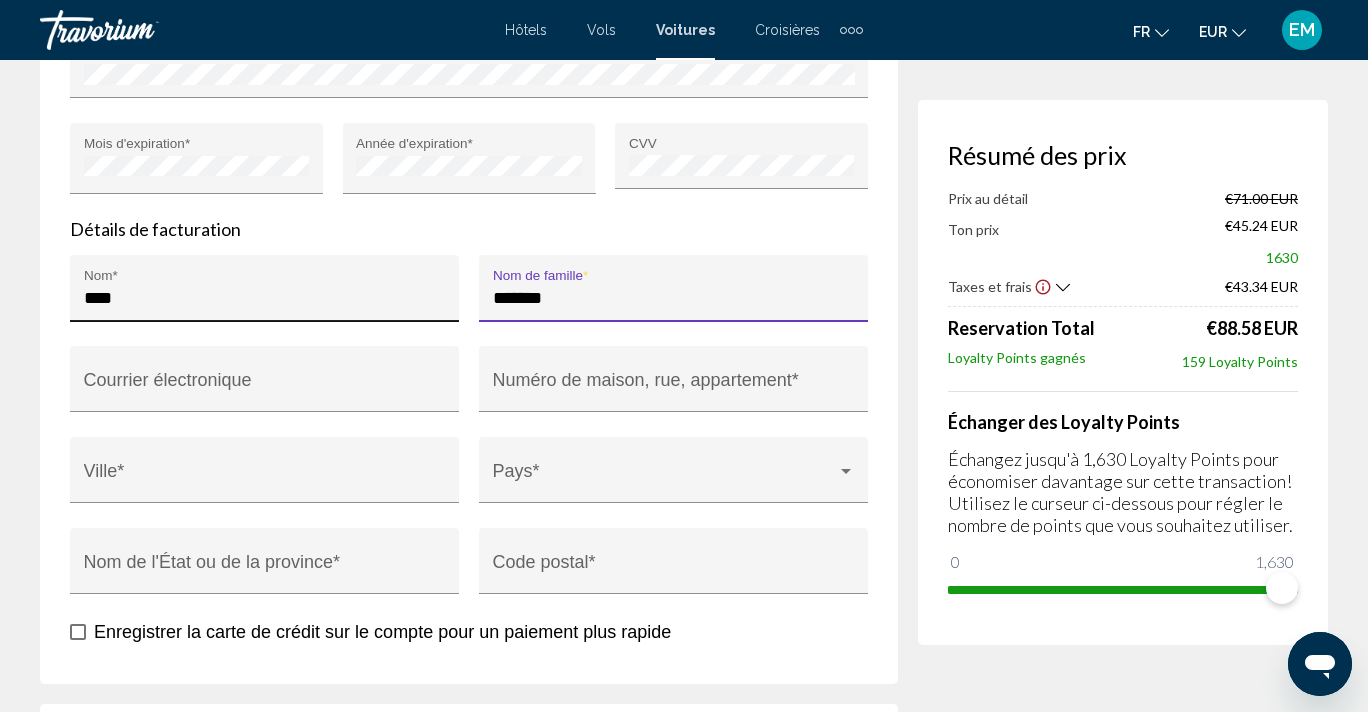 scroll, scrollTop: 2359, scrollLeft: 0, axis: vertical 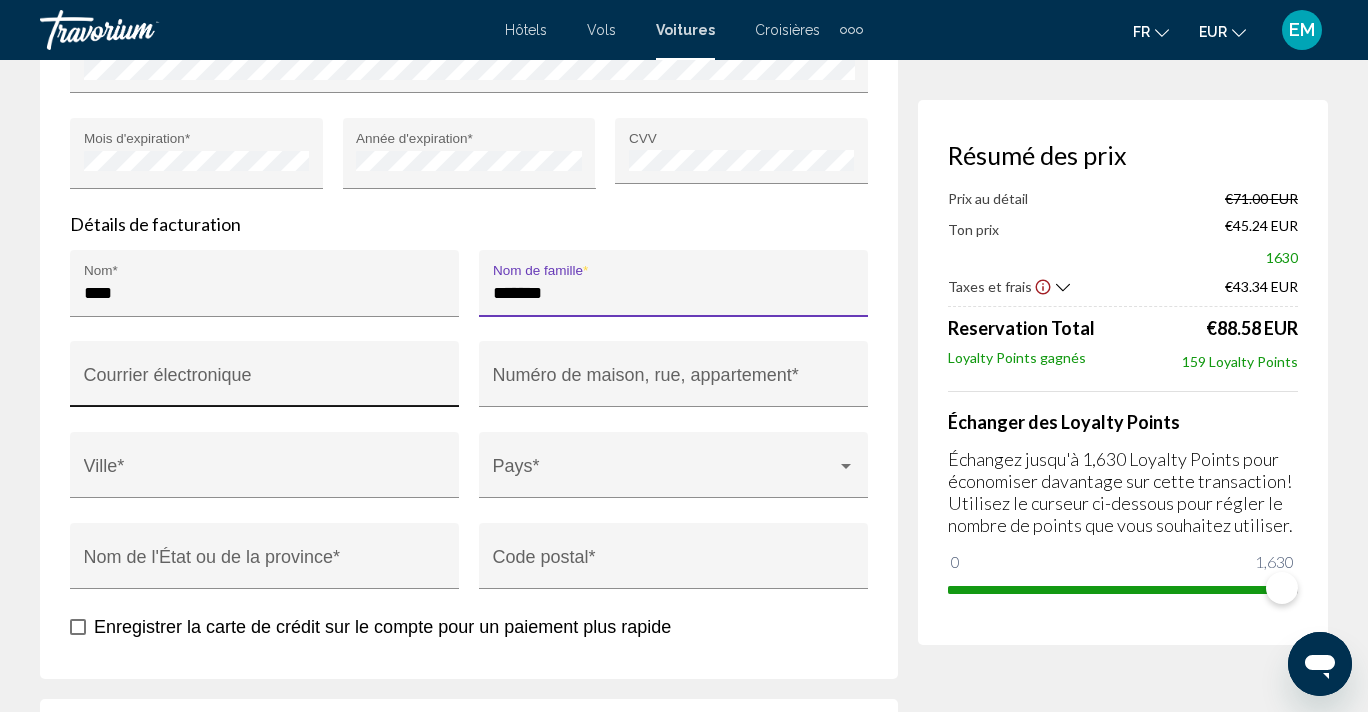 type on "*******" 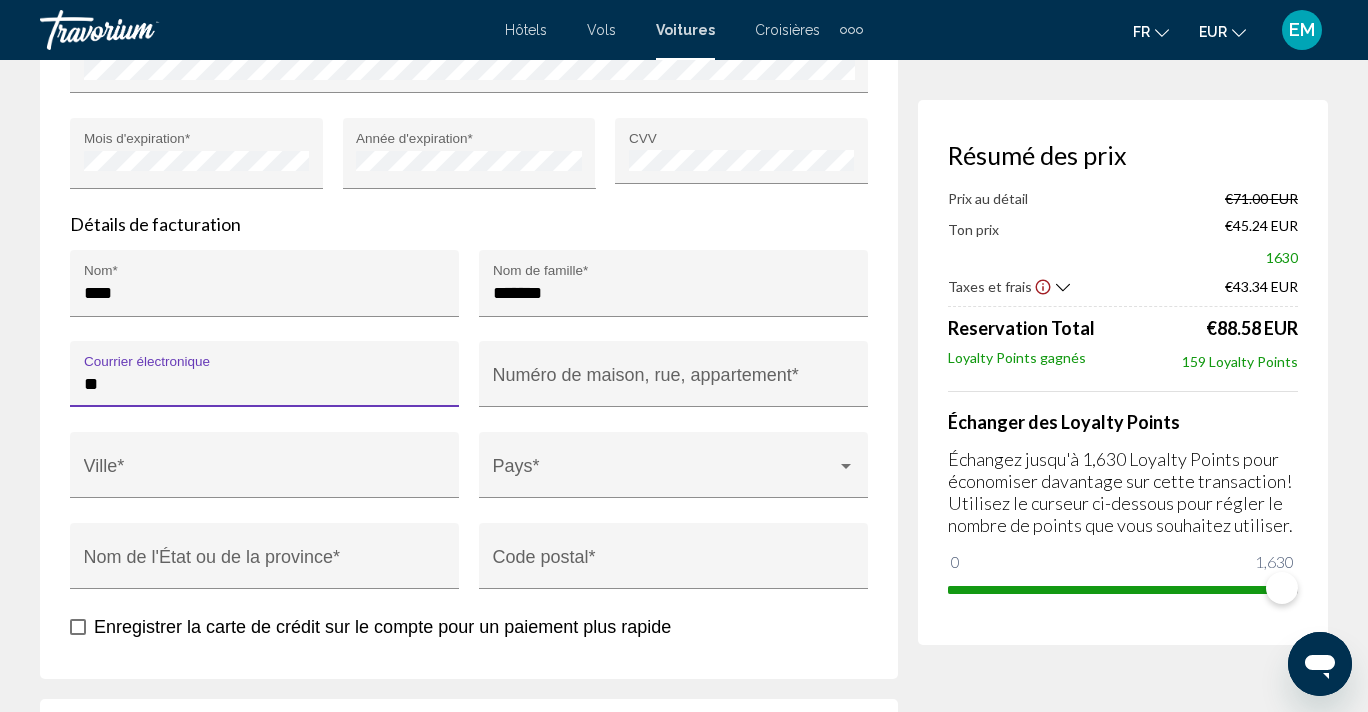 type on "***" 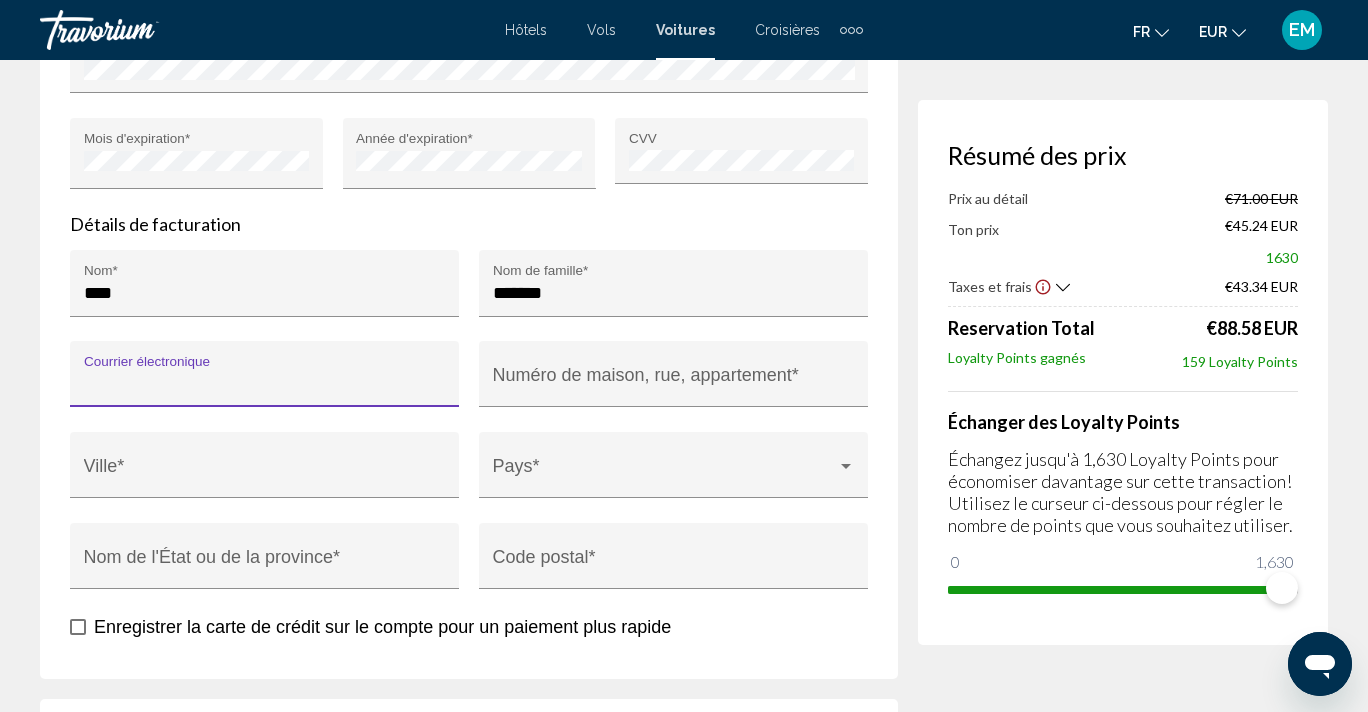 type on "**********" 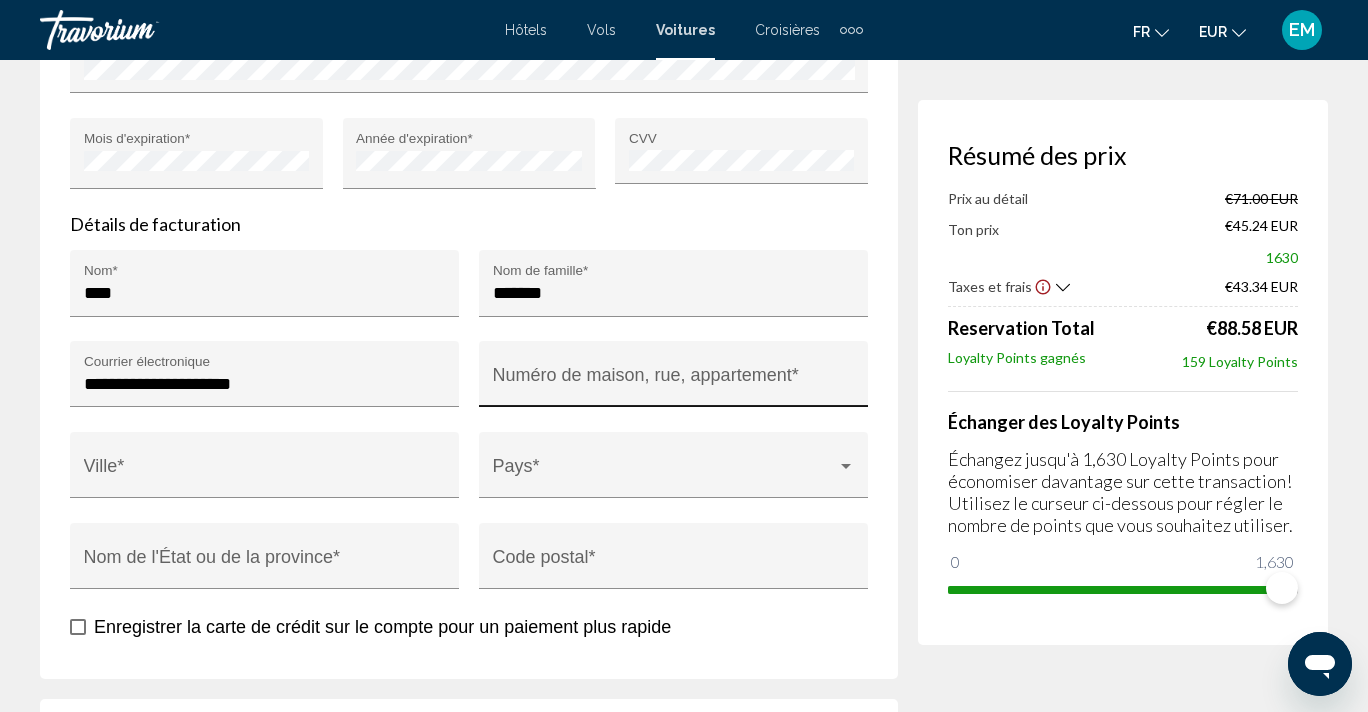 click on "Numéro de maison, rue, appartement  *" at bounding box center [674, 380] 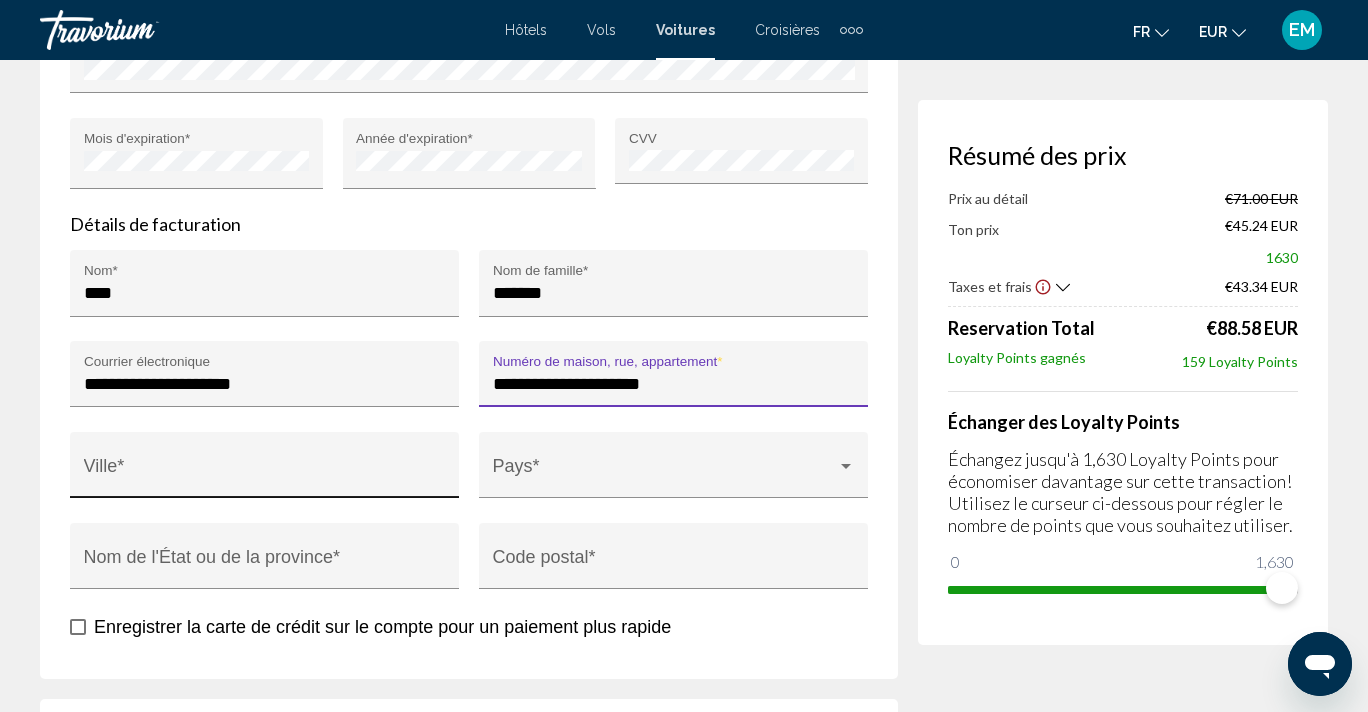 type on "**********" 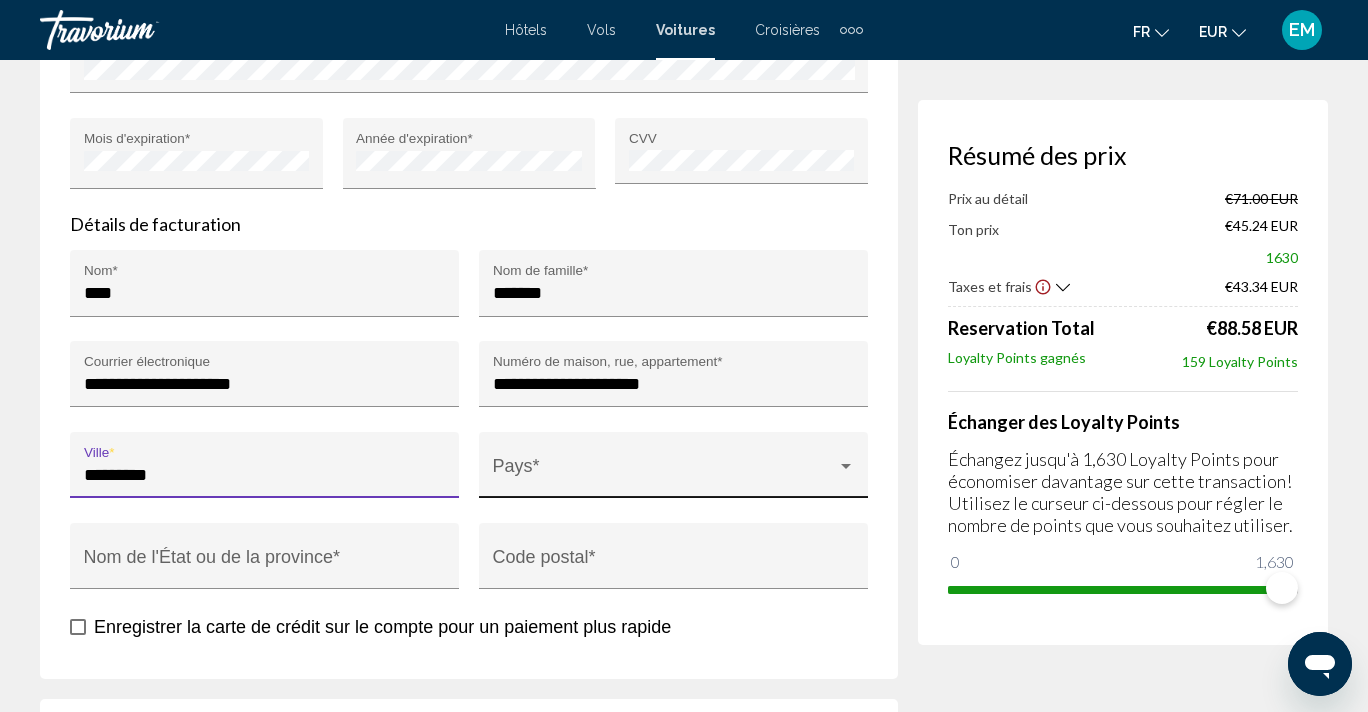 type on "*********" 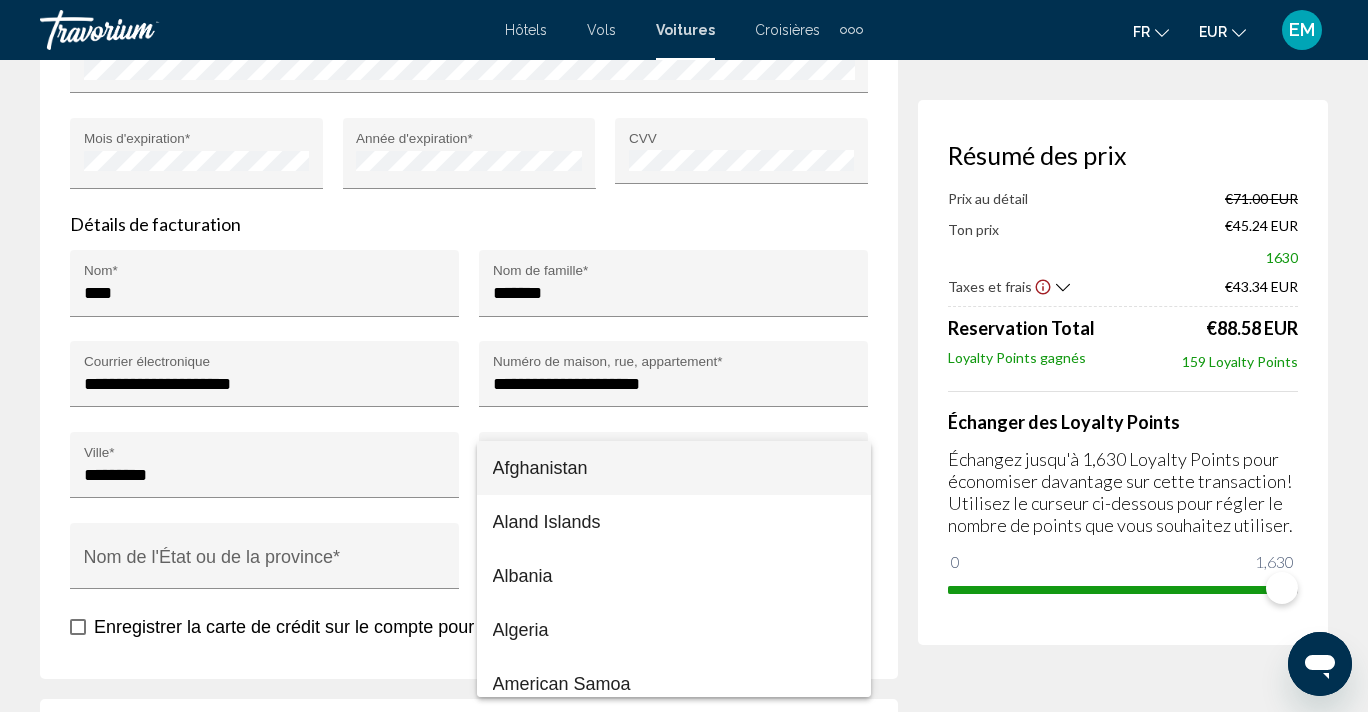 scroll, scrollTop: 3956, scrollLeft: 0, axis: vertical 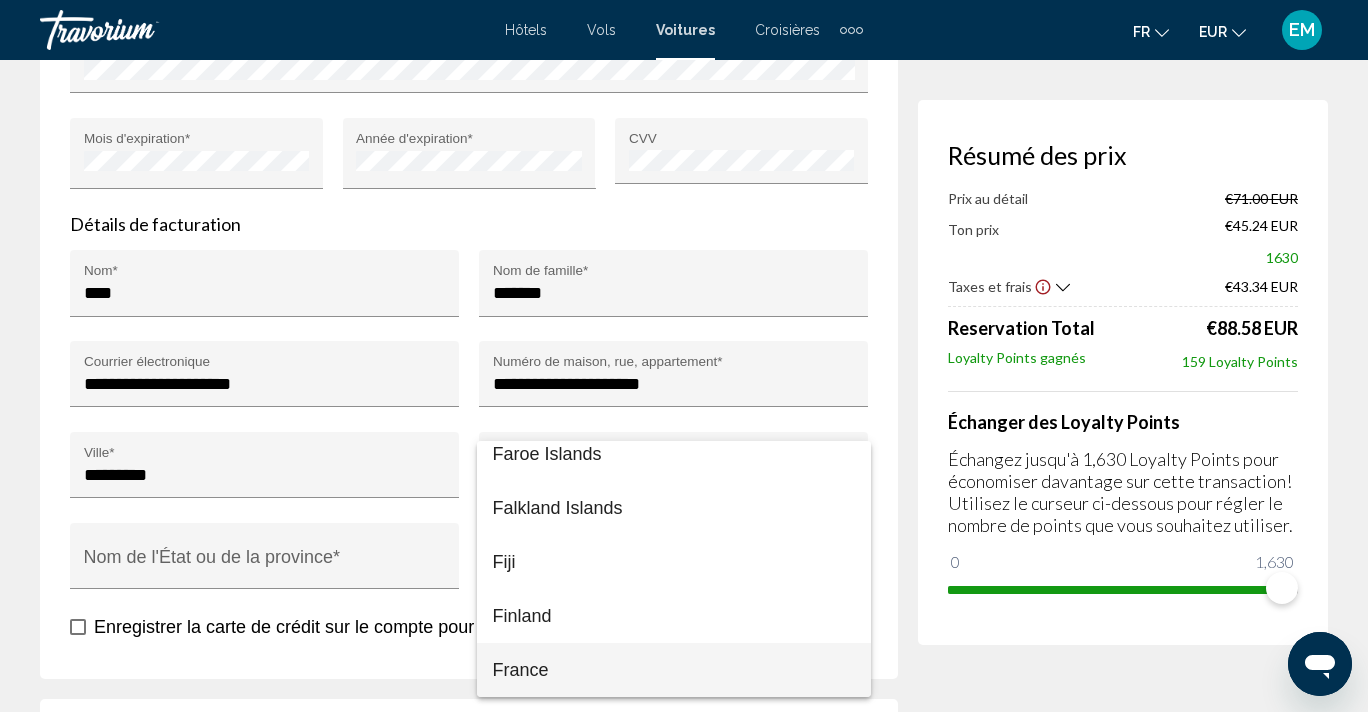 click on "France" at bounding box center (674, 670) 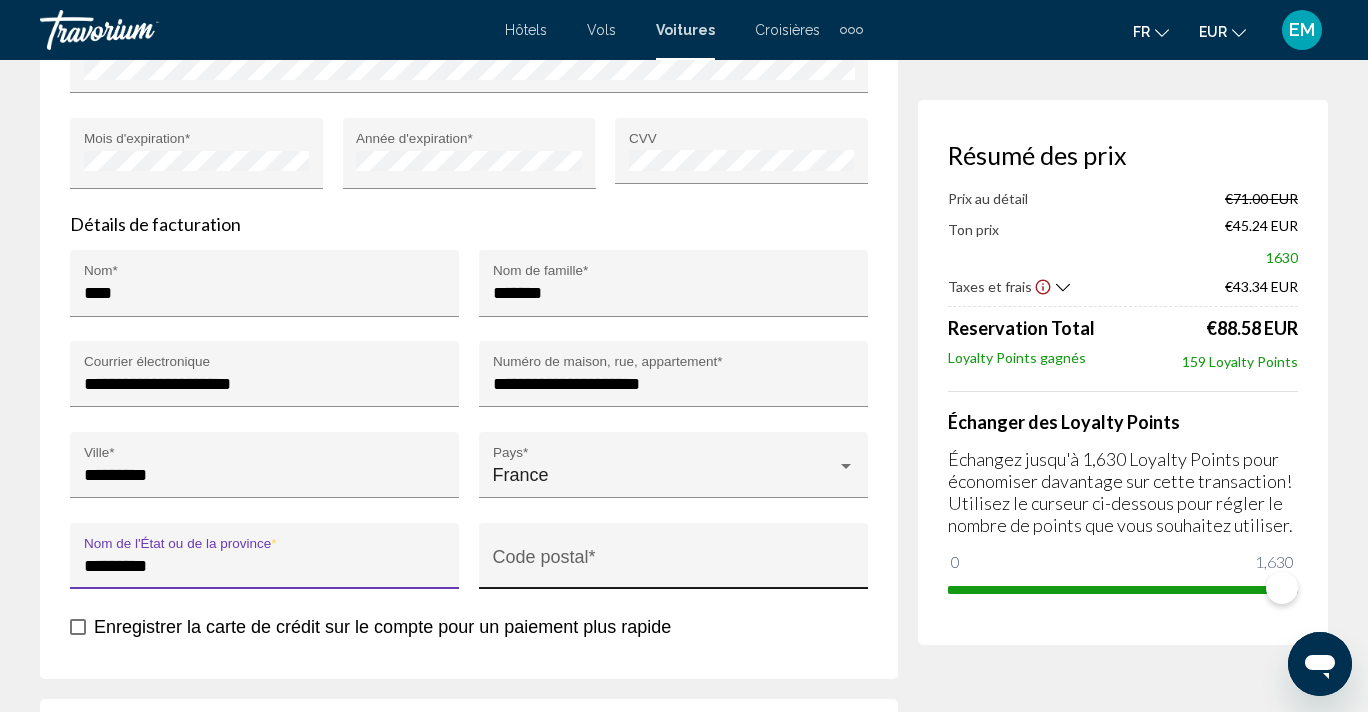 type on "*********" 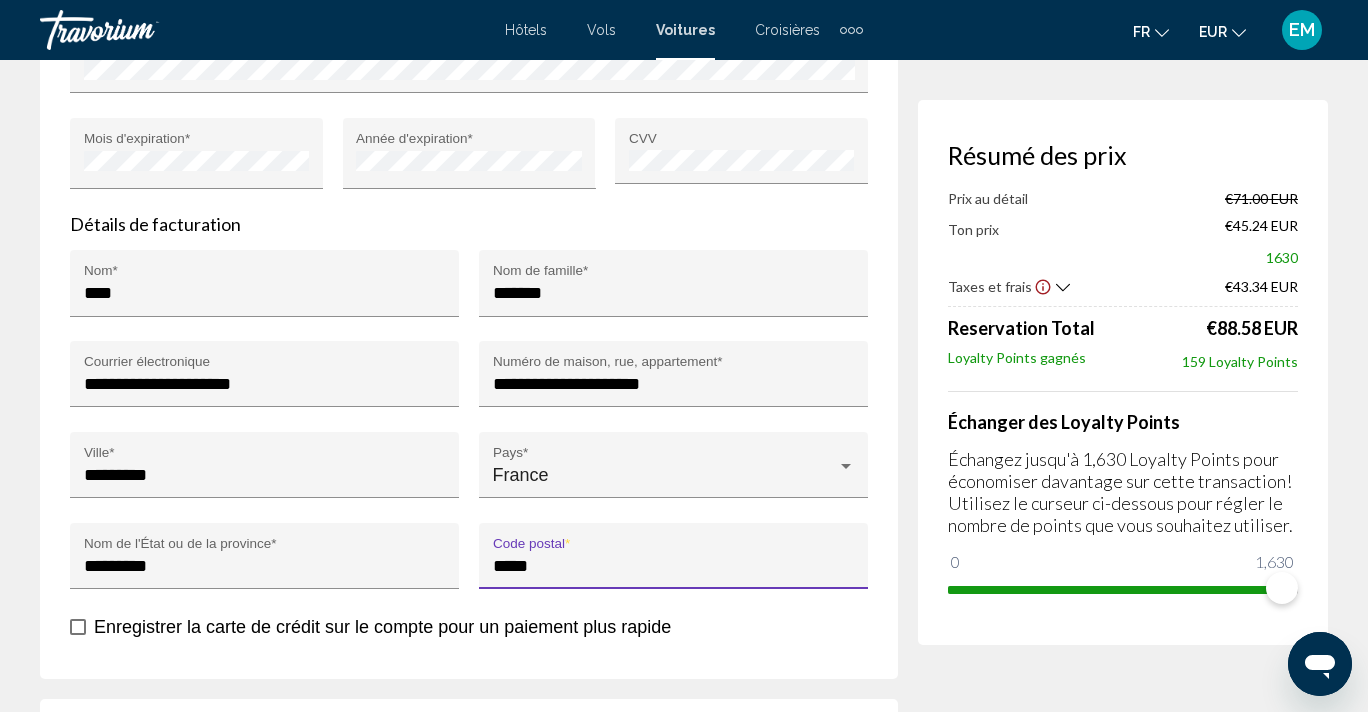 type on "*****" 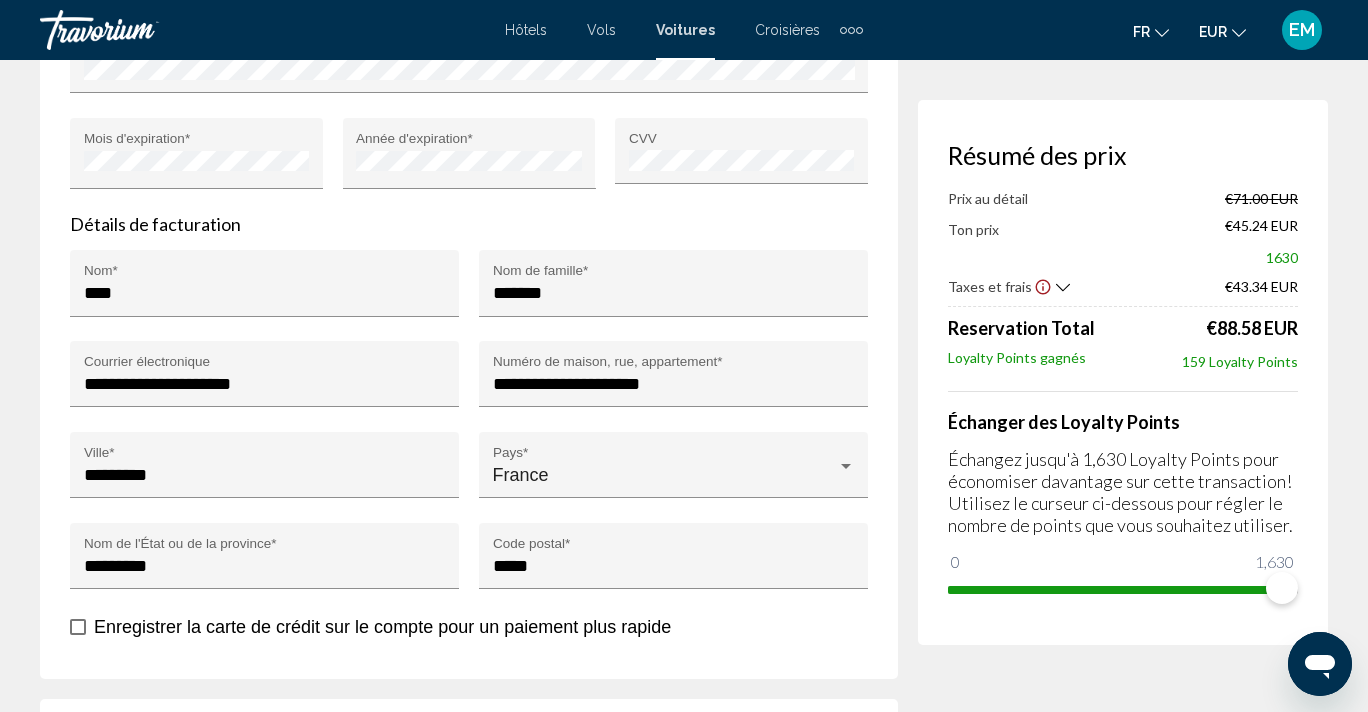 click on "**********" at bounding box center [469, 87] 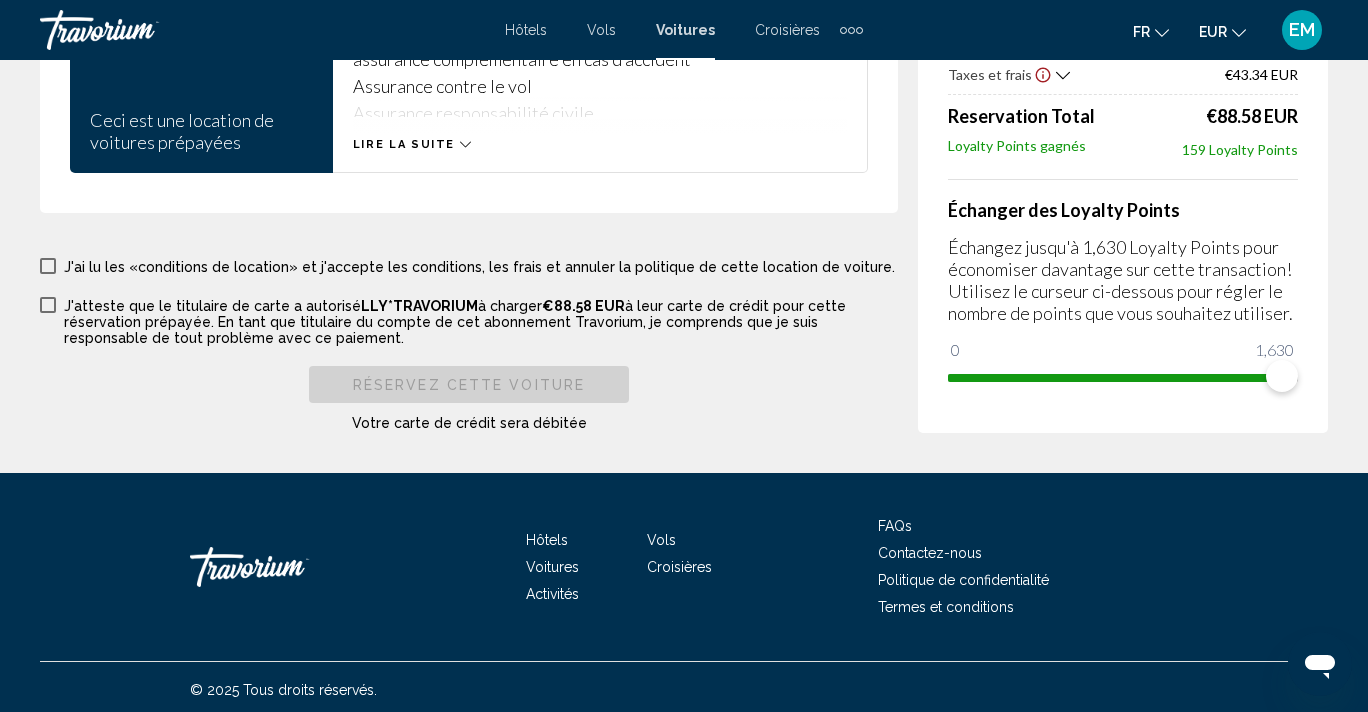 scroll, scrollTop: 3396, scrollLeft: 0, axis: vertical 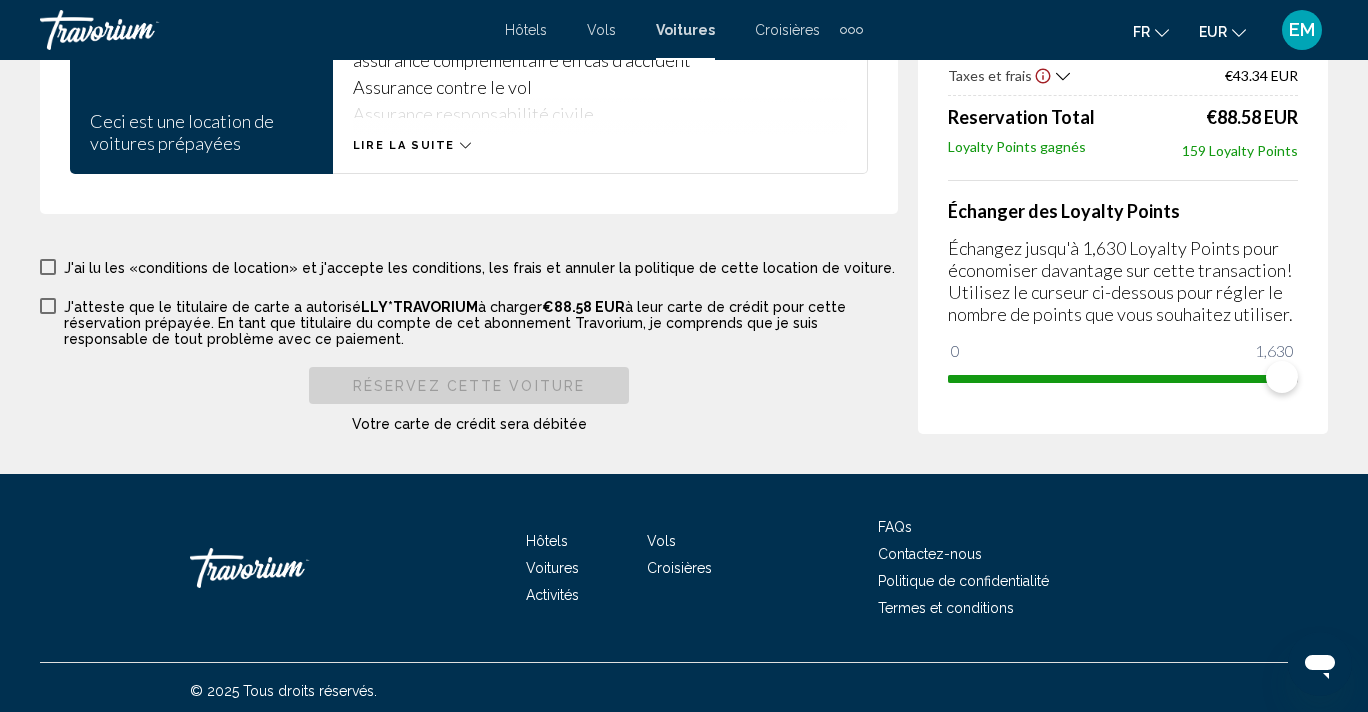 click on "J'atteste que le titulaire de carte a autorisé  LLY*TRAVORIUM  à charger   €88.58 EUR   à leur carte de crédit pour cette réservation prépayée. En tant que titulaire du compte de cet abonnement Travorium, je comprends que je suis responsable de tout problème avec ce paiement." at bounding box center (469, 321) 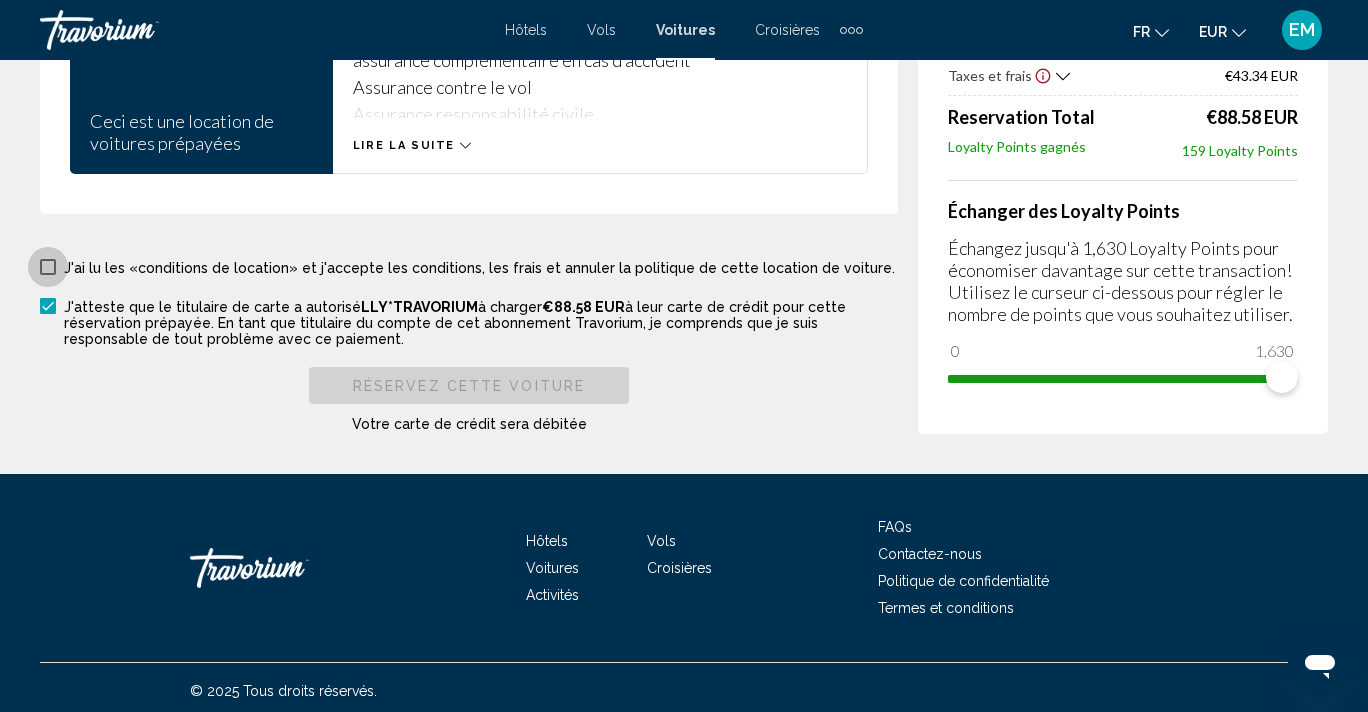 click at bounding box center (48, 267) 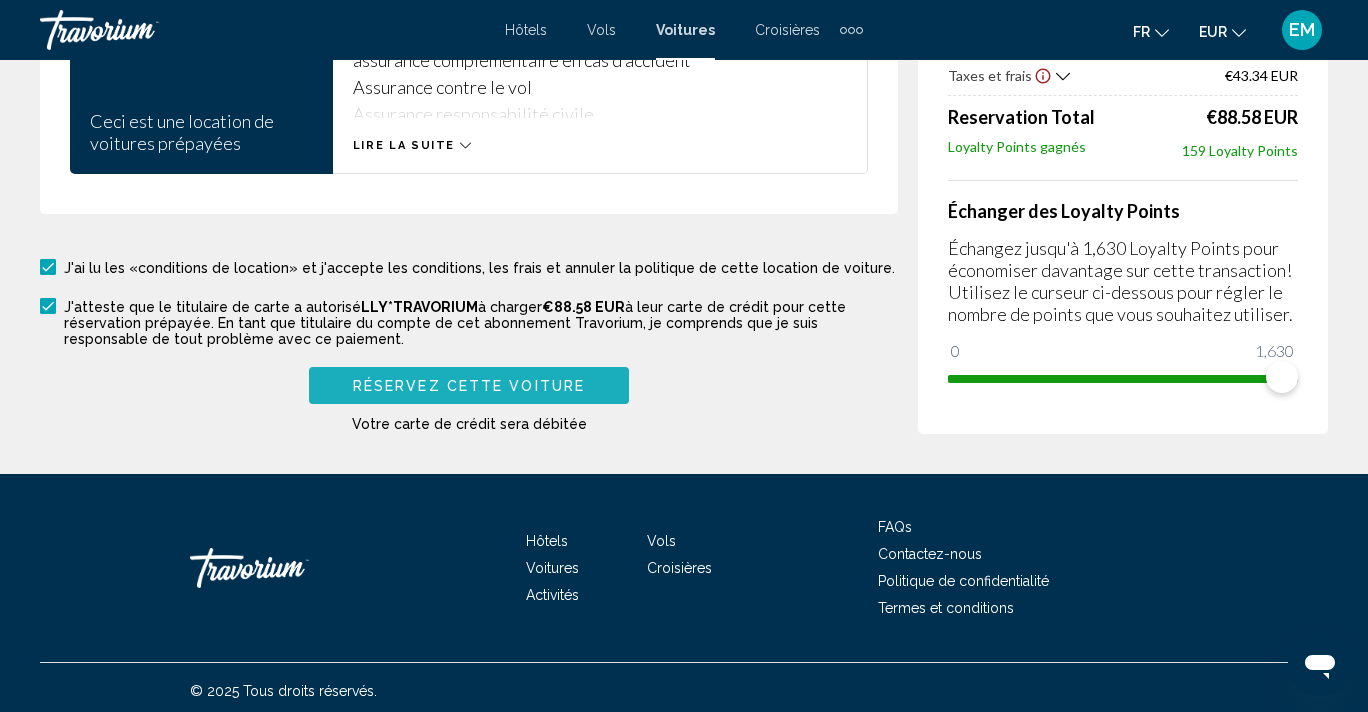 click on "Réservez cette voiture" at bounding box center (469, 386) 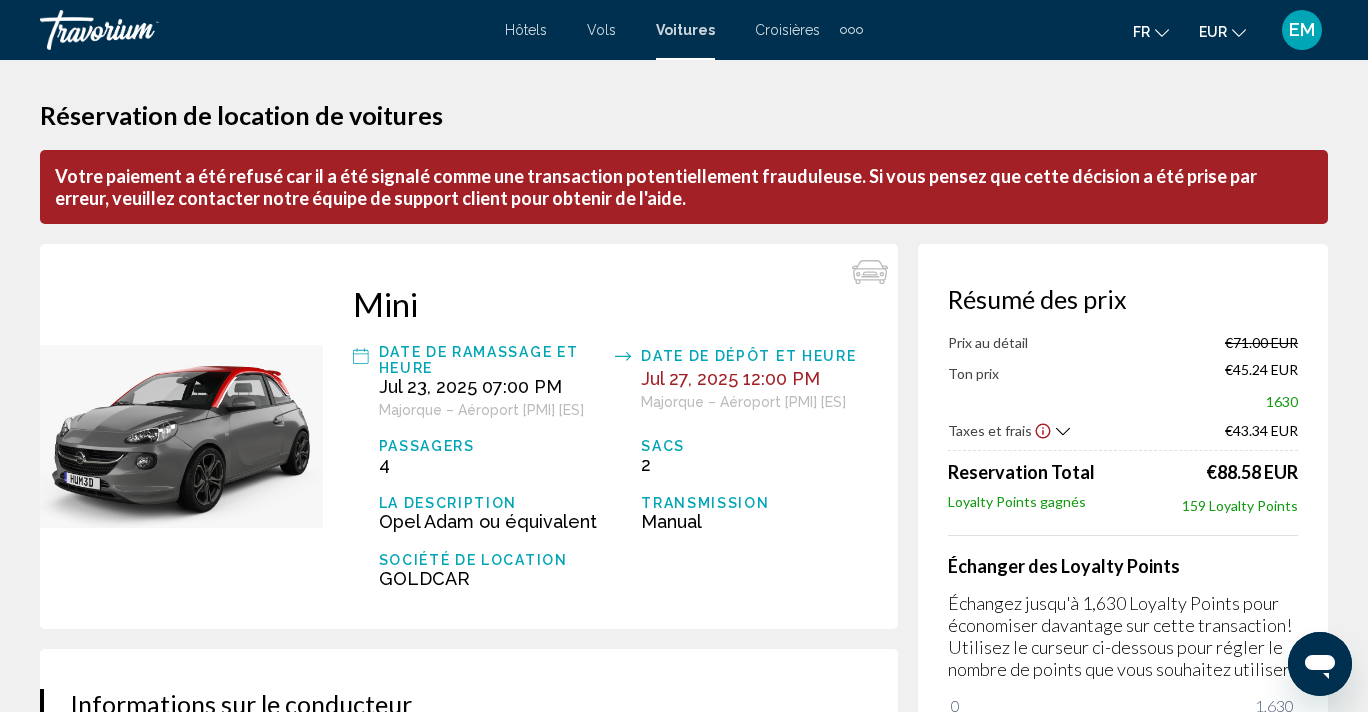 scroll, scrollTop: 0, scrollLeft: 0, axis: both 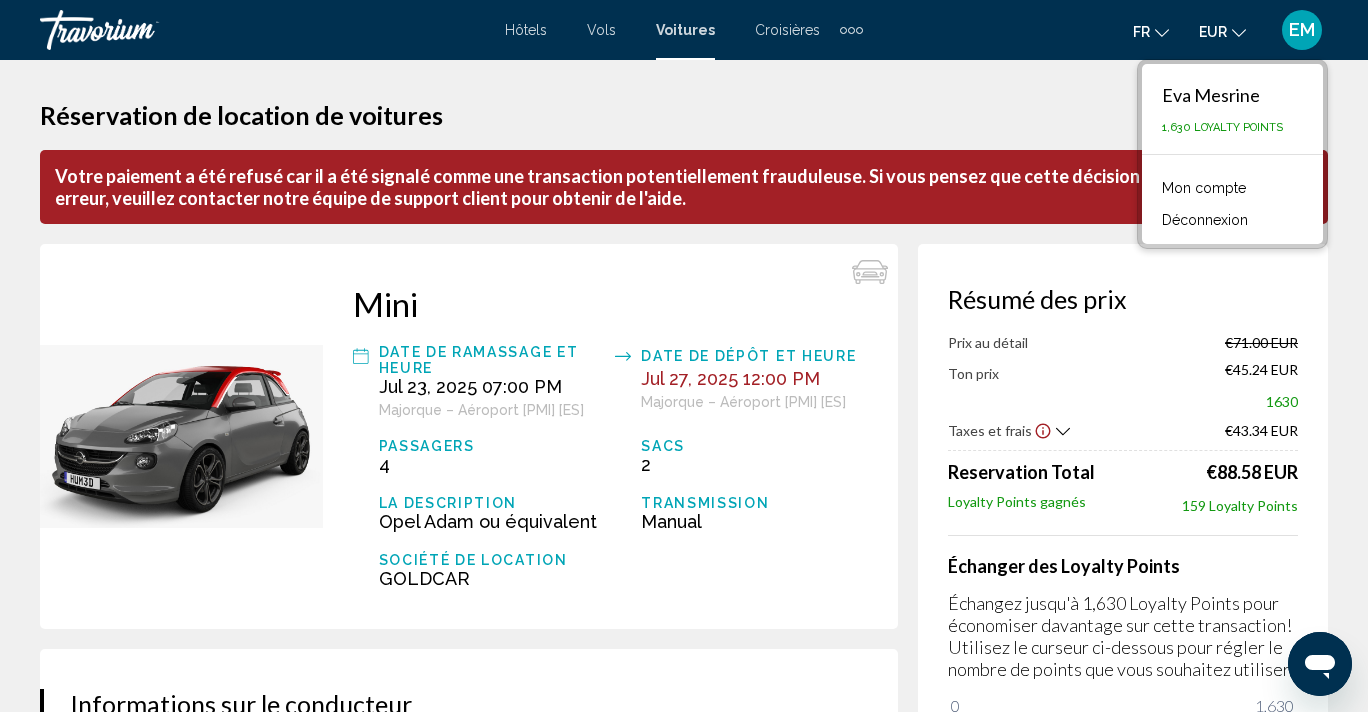 click on "Réservation de location de voitures" at bounding box center [684, 115] 